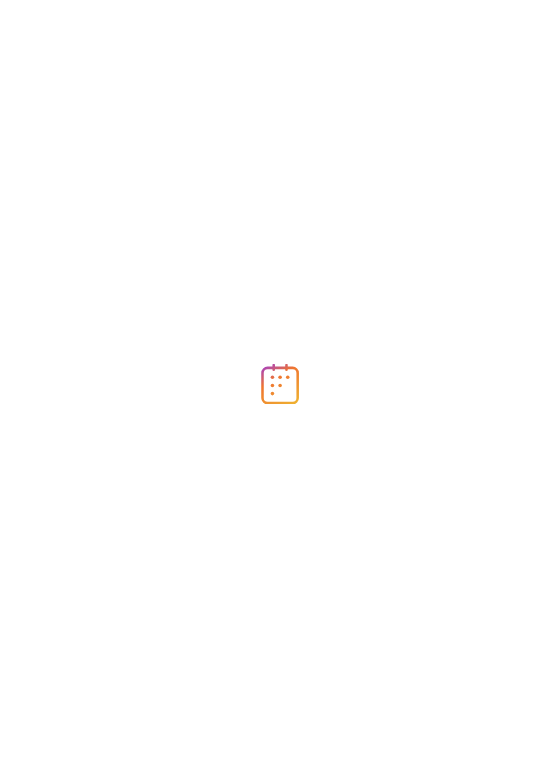 scroll, scrollTop: 0, scrollLeft: 0, axis: both 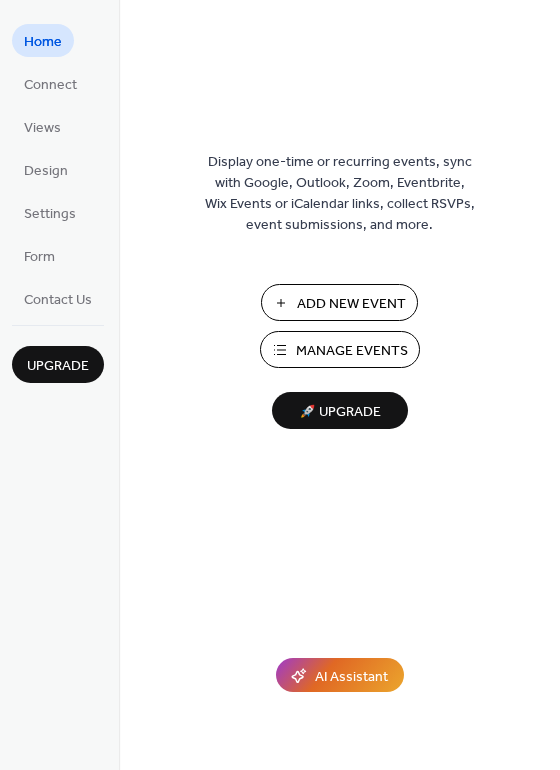click on "Manage Events" at bounding box center (352, 351) 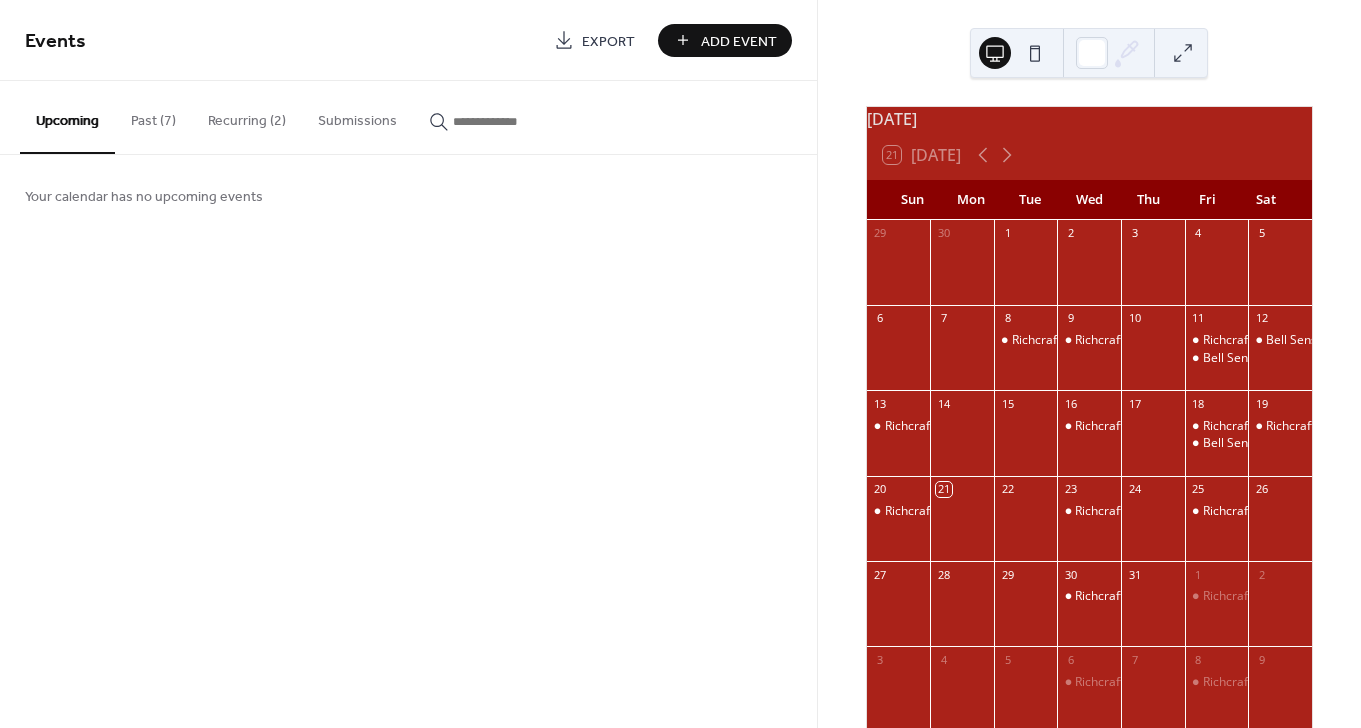 scroll, scrollTop: 0, scrollLeft: 0, axis: both 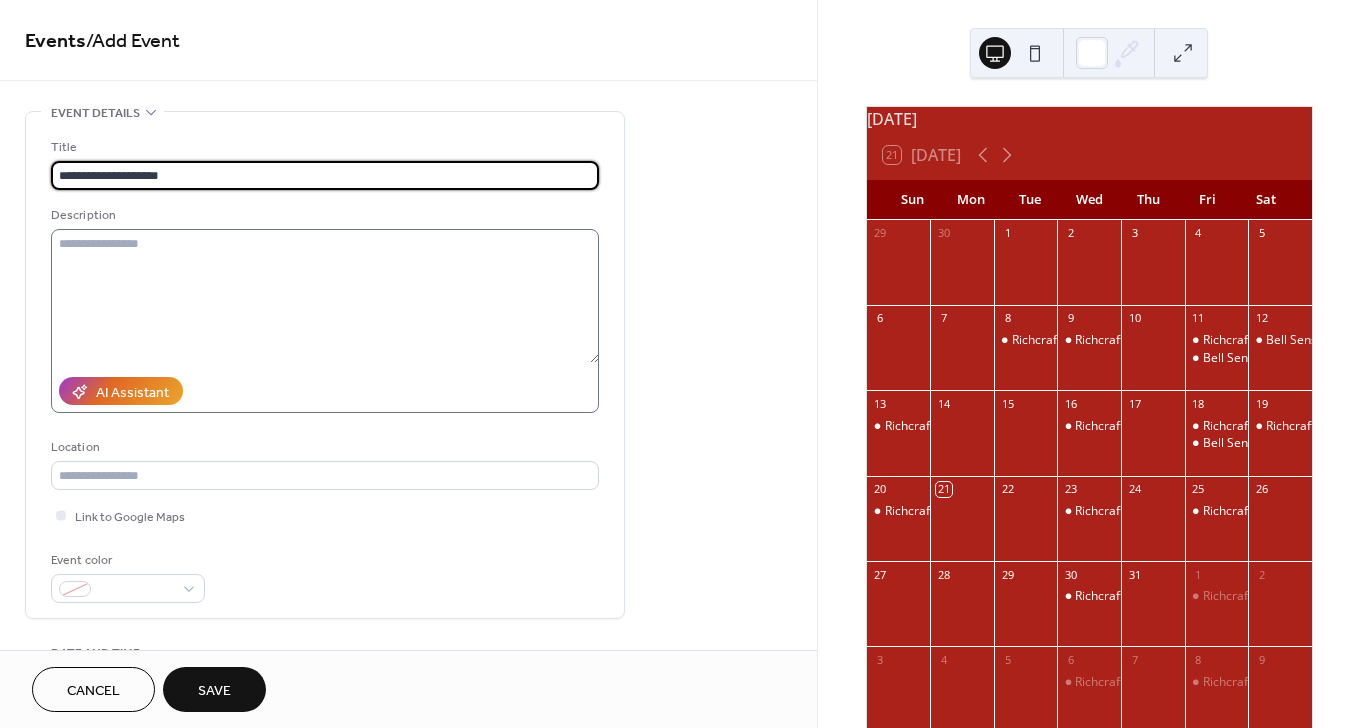 type on "**********" 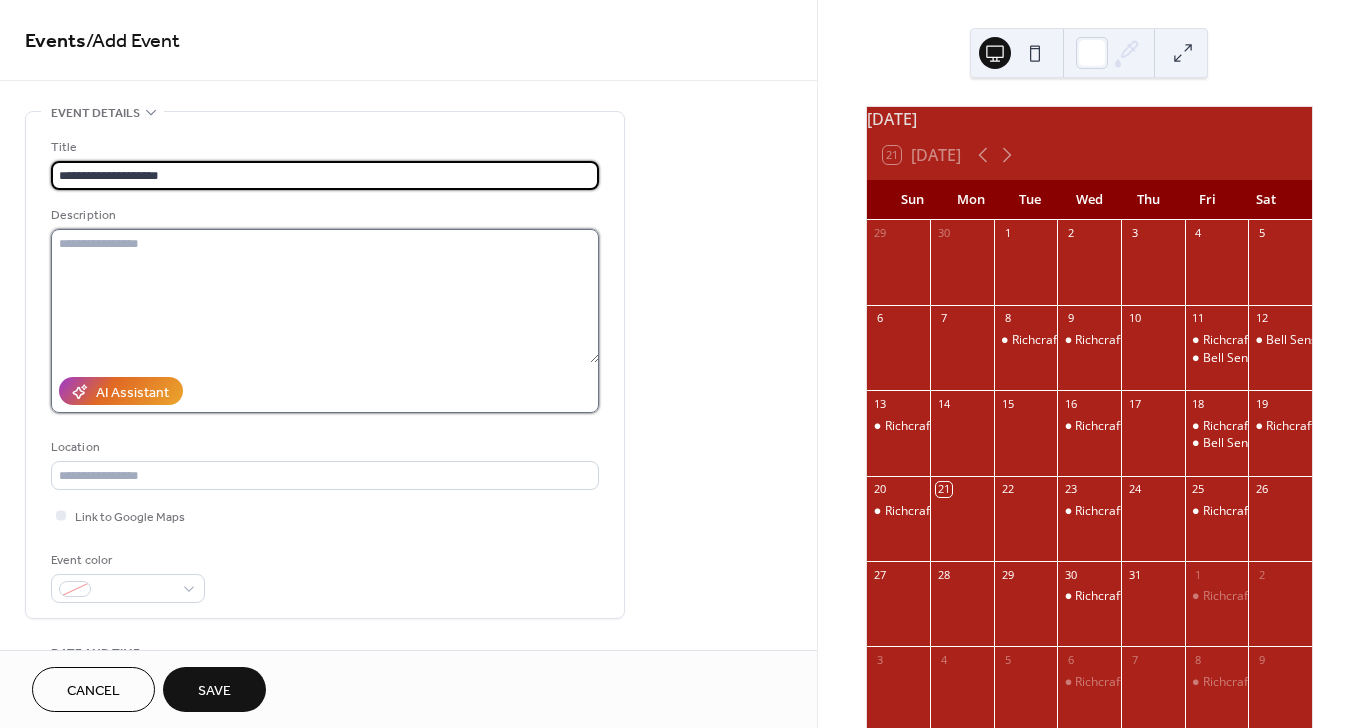 click at bounding box center [325, 296] 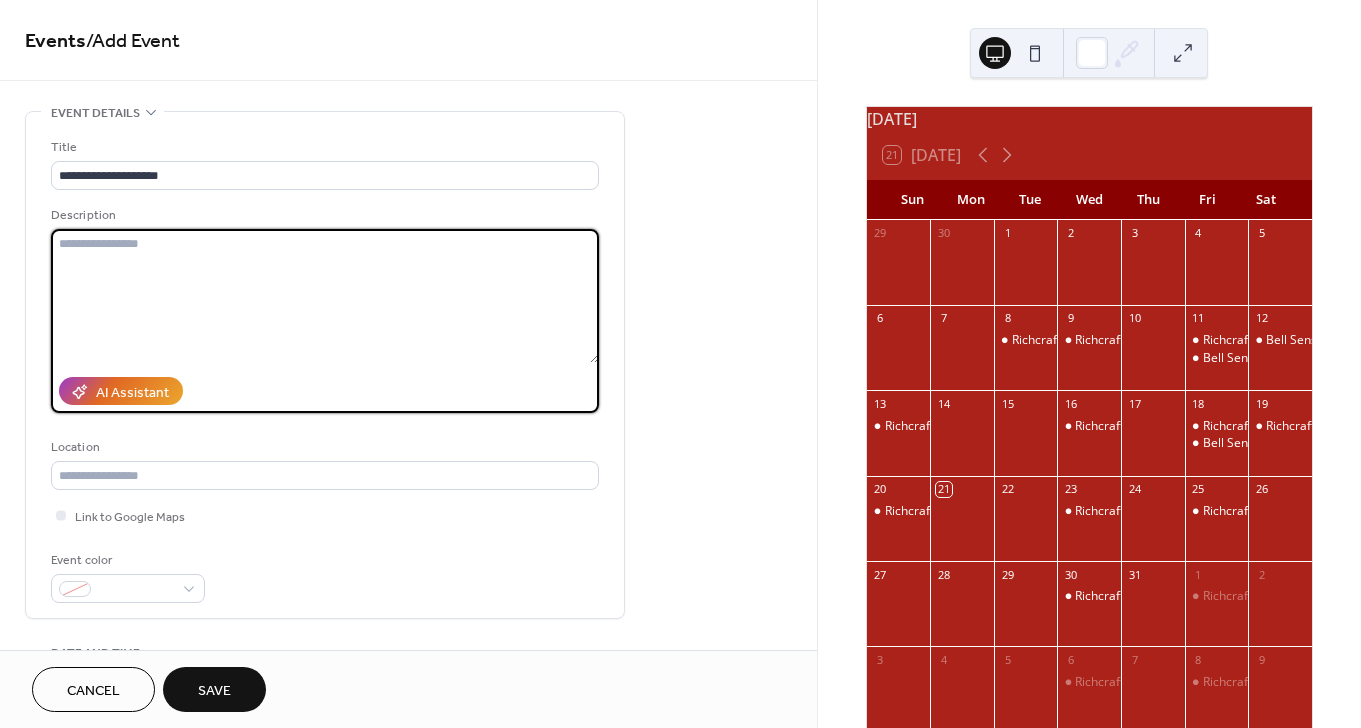type on "*" 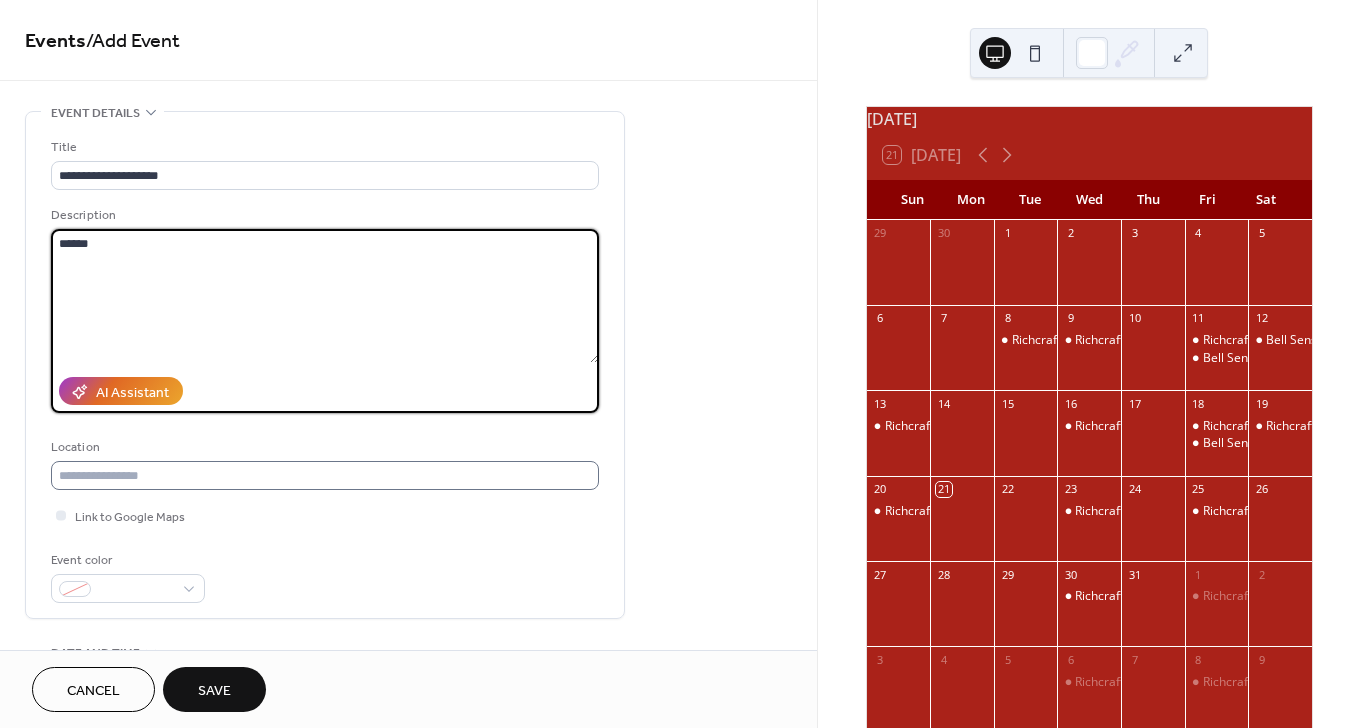 type on "******" 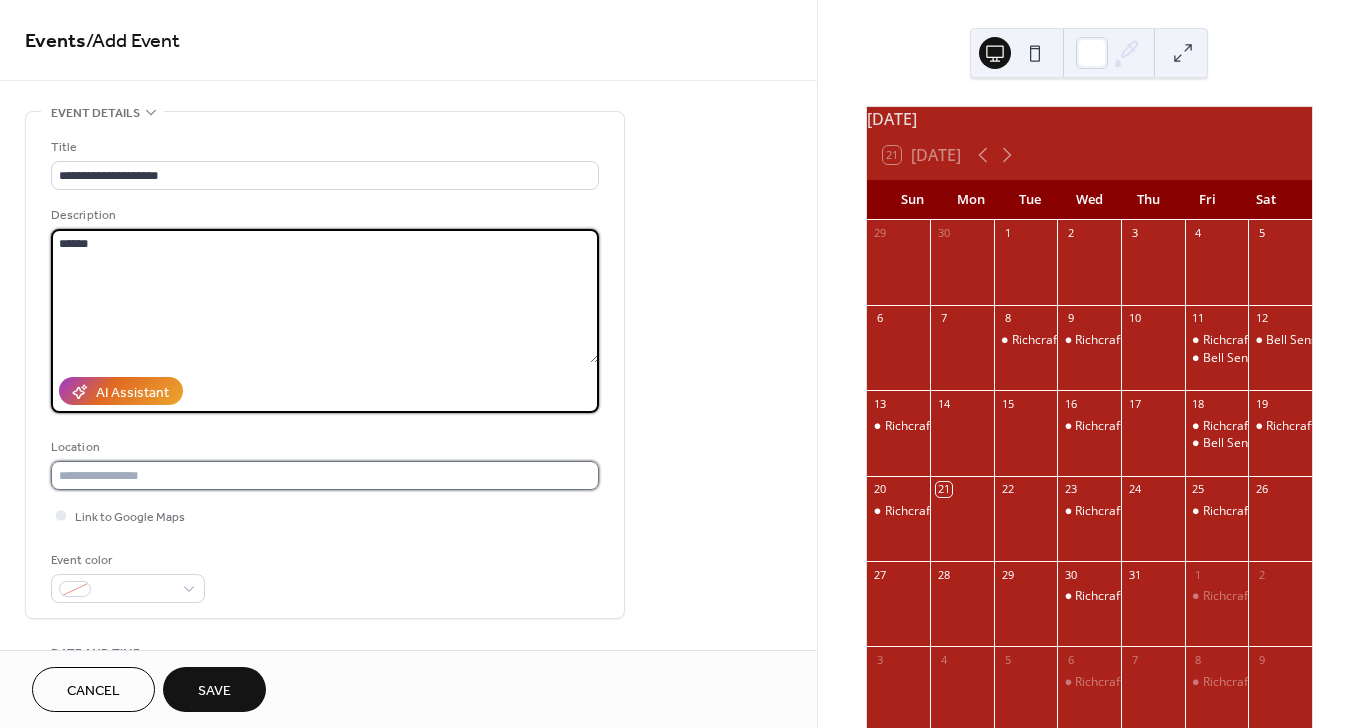 click at bounding box center [325, 475] 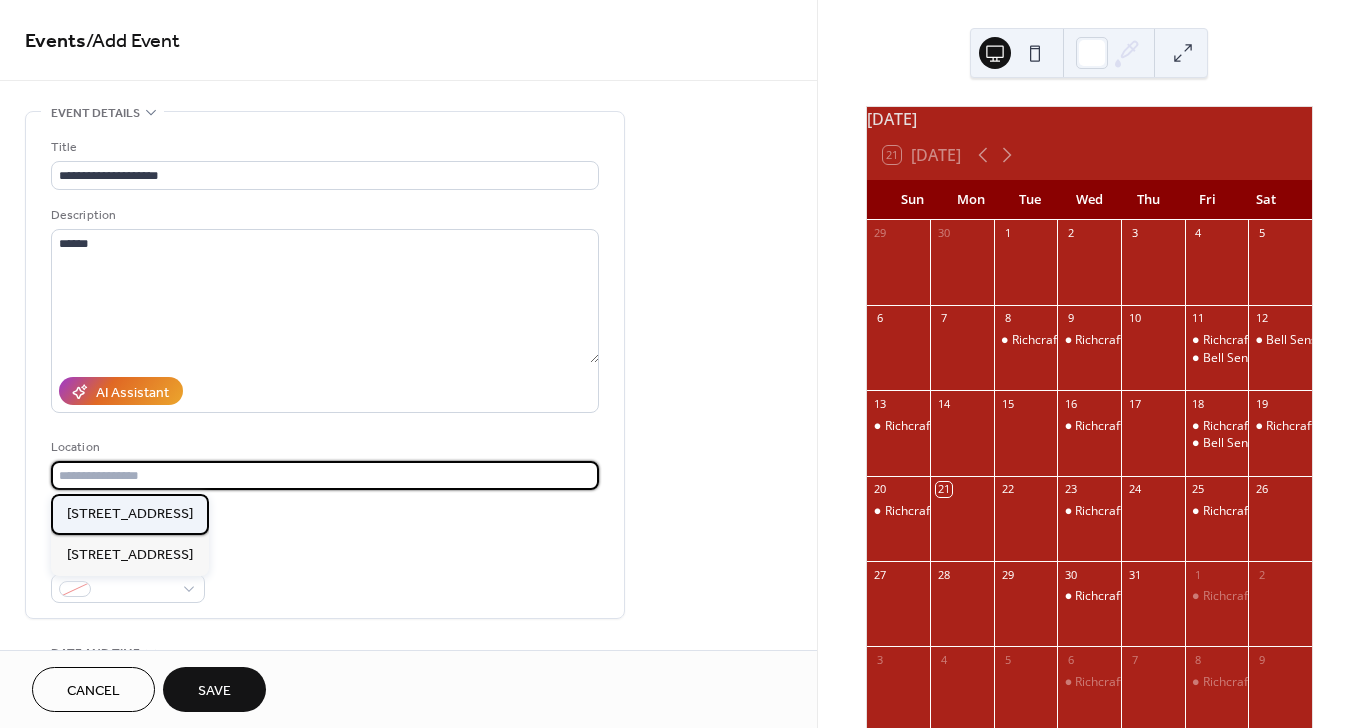 click on "[STREET_ADDRESS]" at bounding box center (130, 514) 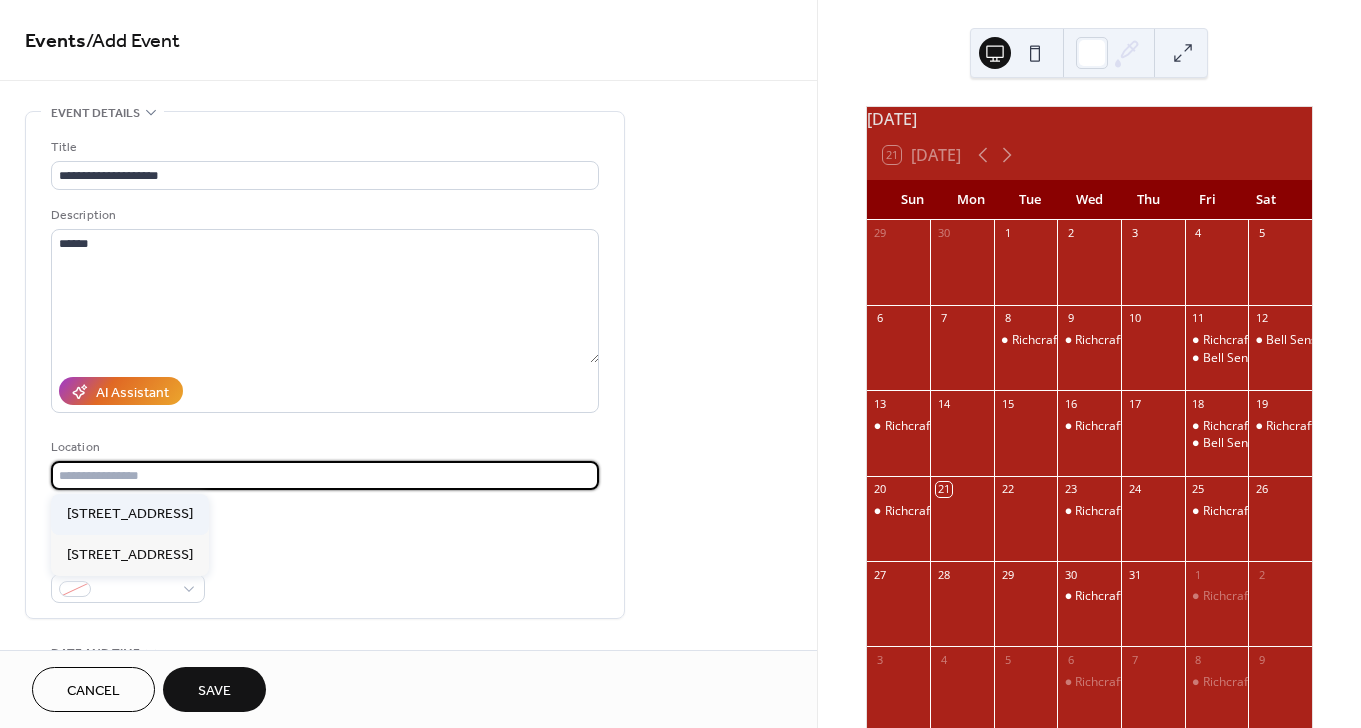 type on "**********" 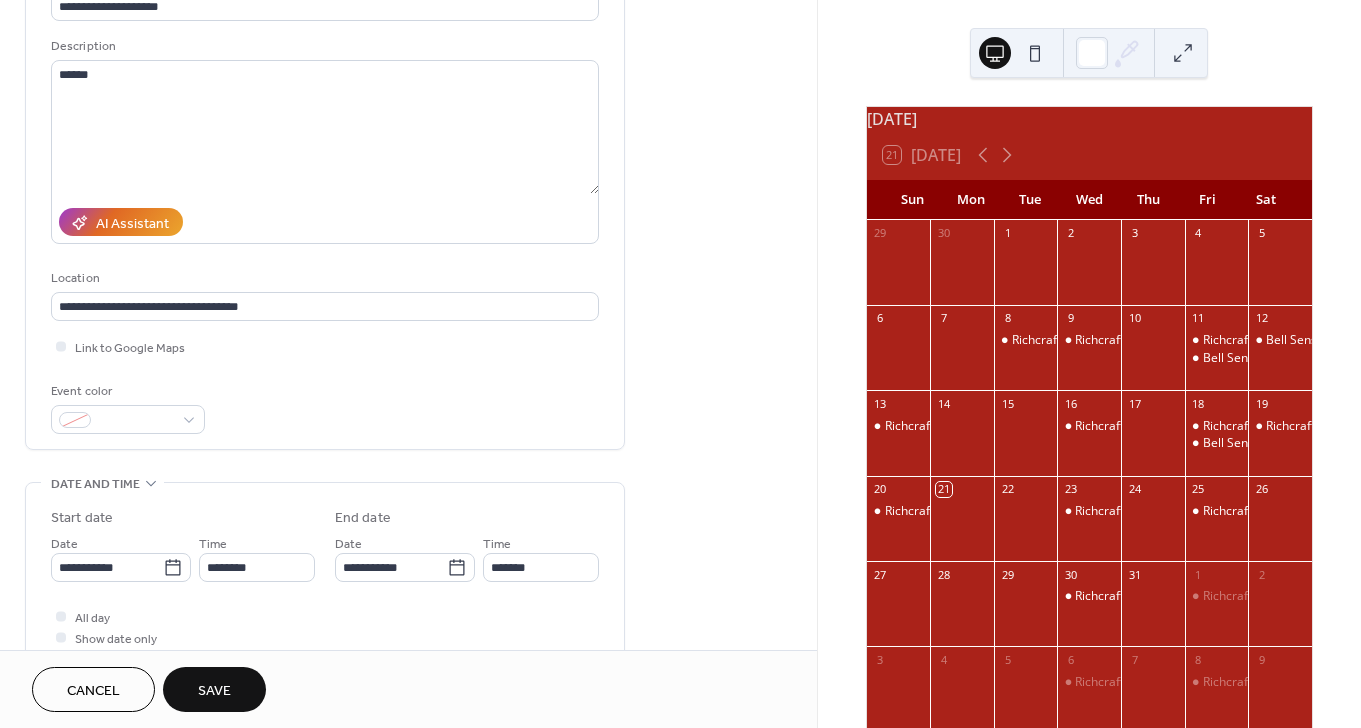 scroll, scrollTop: 216, scrollLeft: 0, axis: vertical 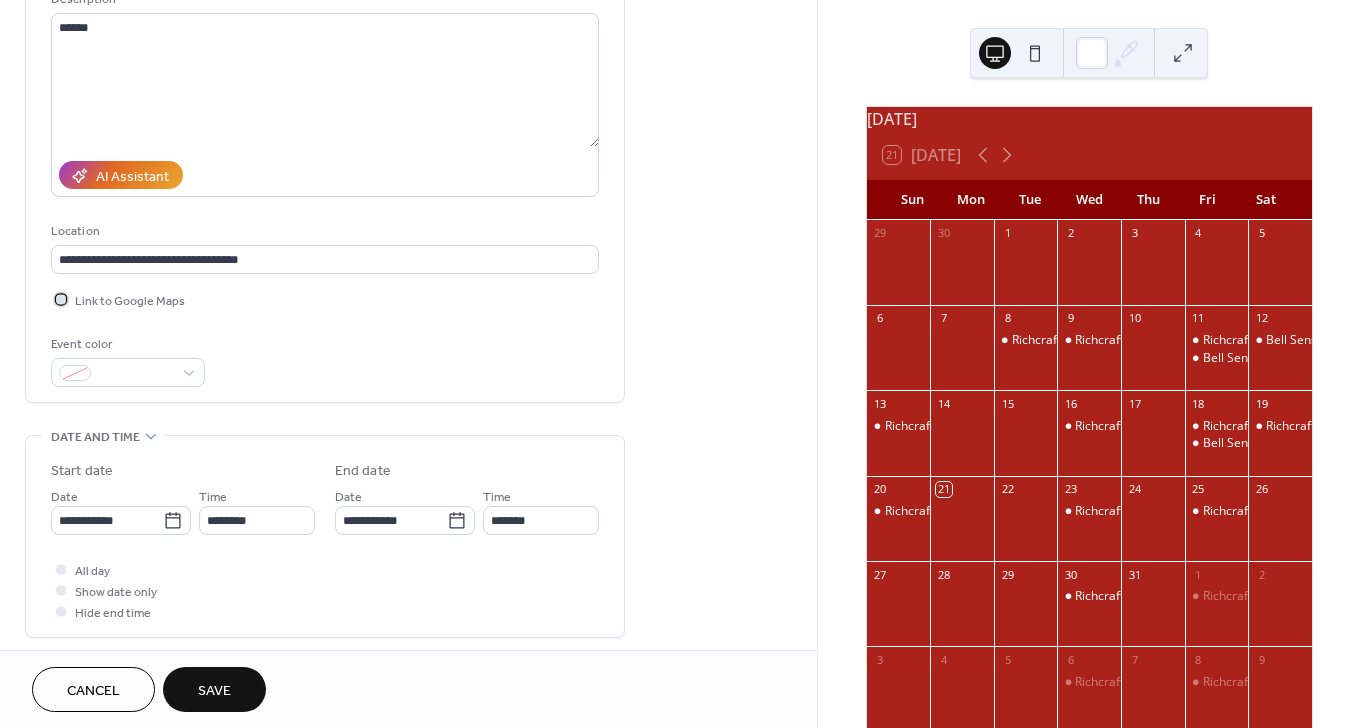 click on "Link to Google Maps" at bounding box center [130, 301] 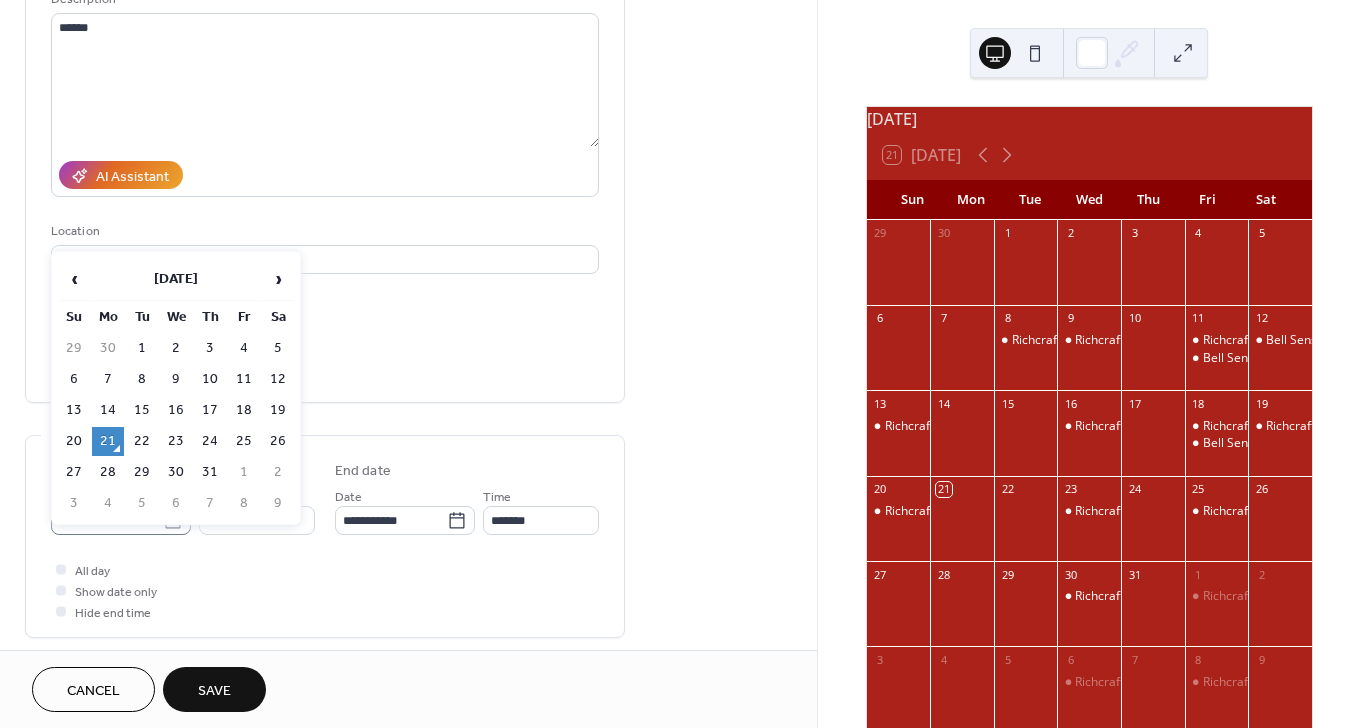 click 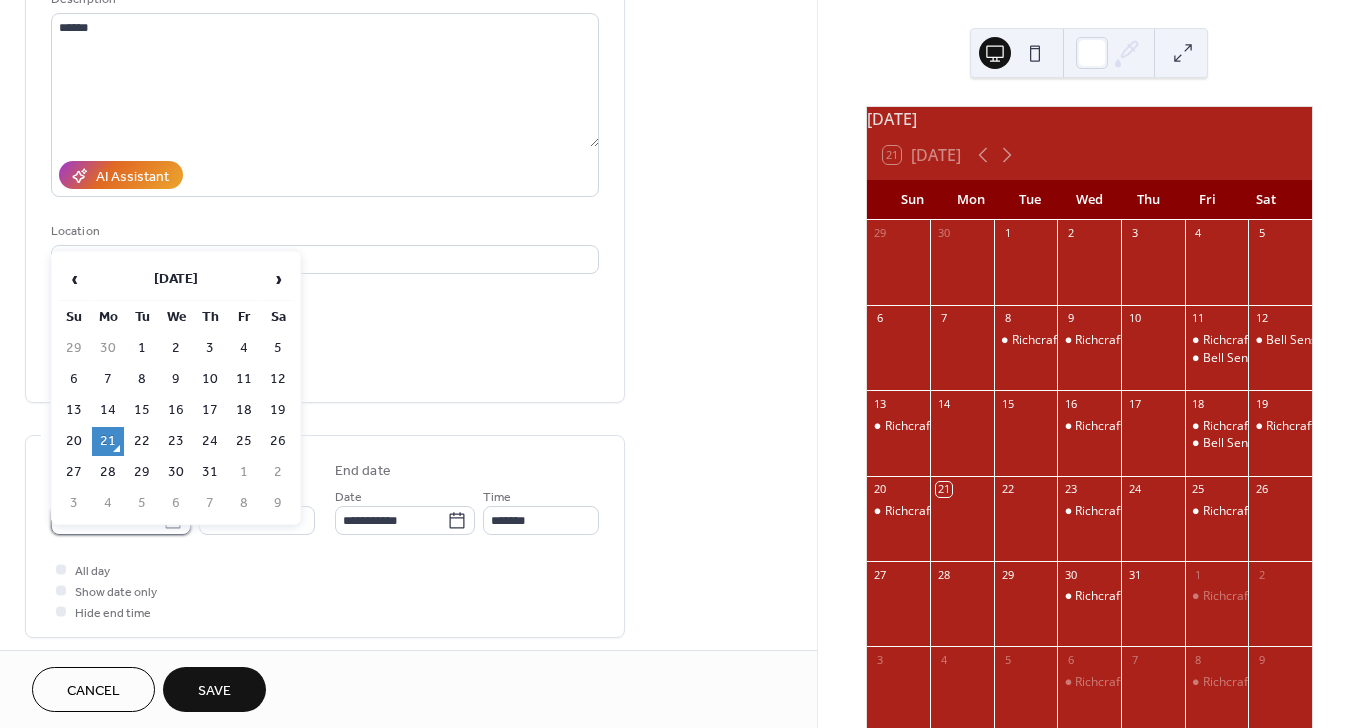 click on "**********" at bounding box center [107, 520] 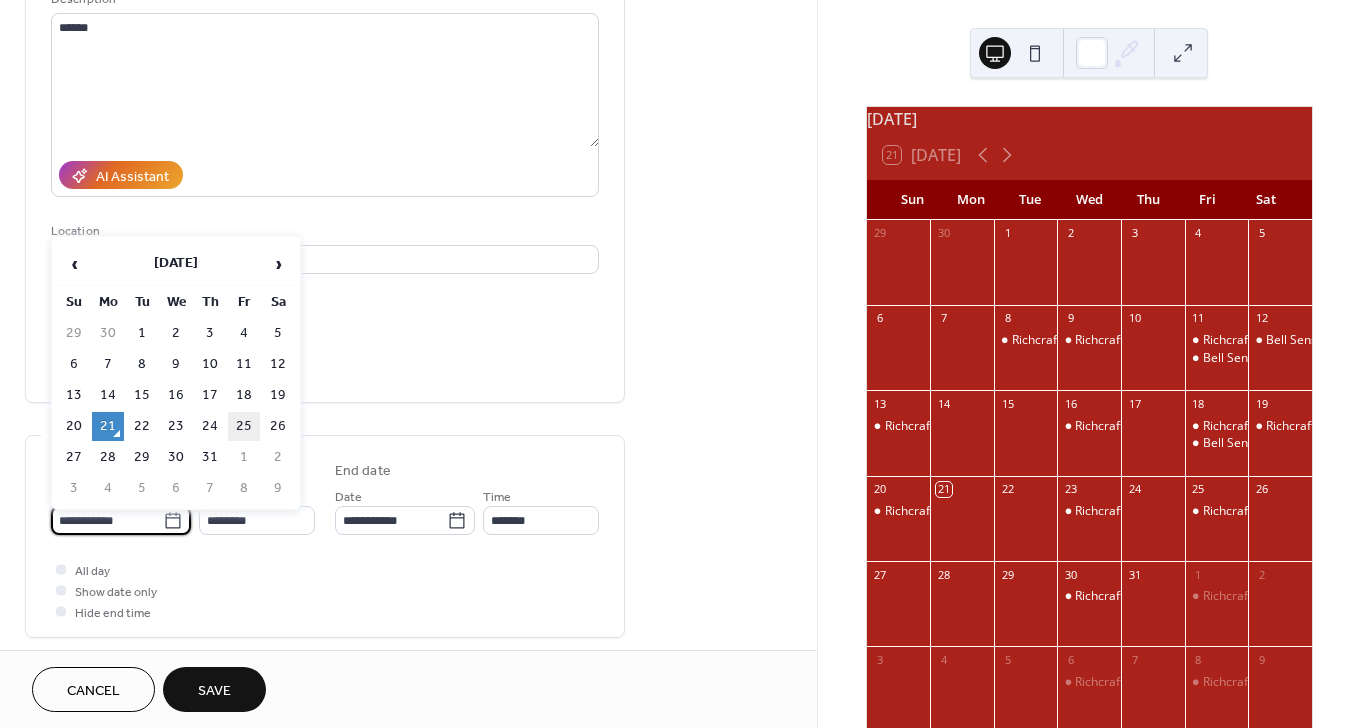 click on "25" at bounding box center [244, 426] 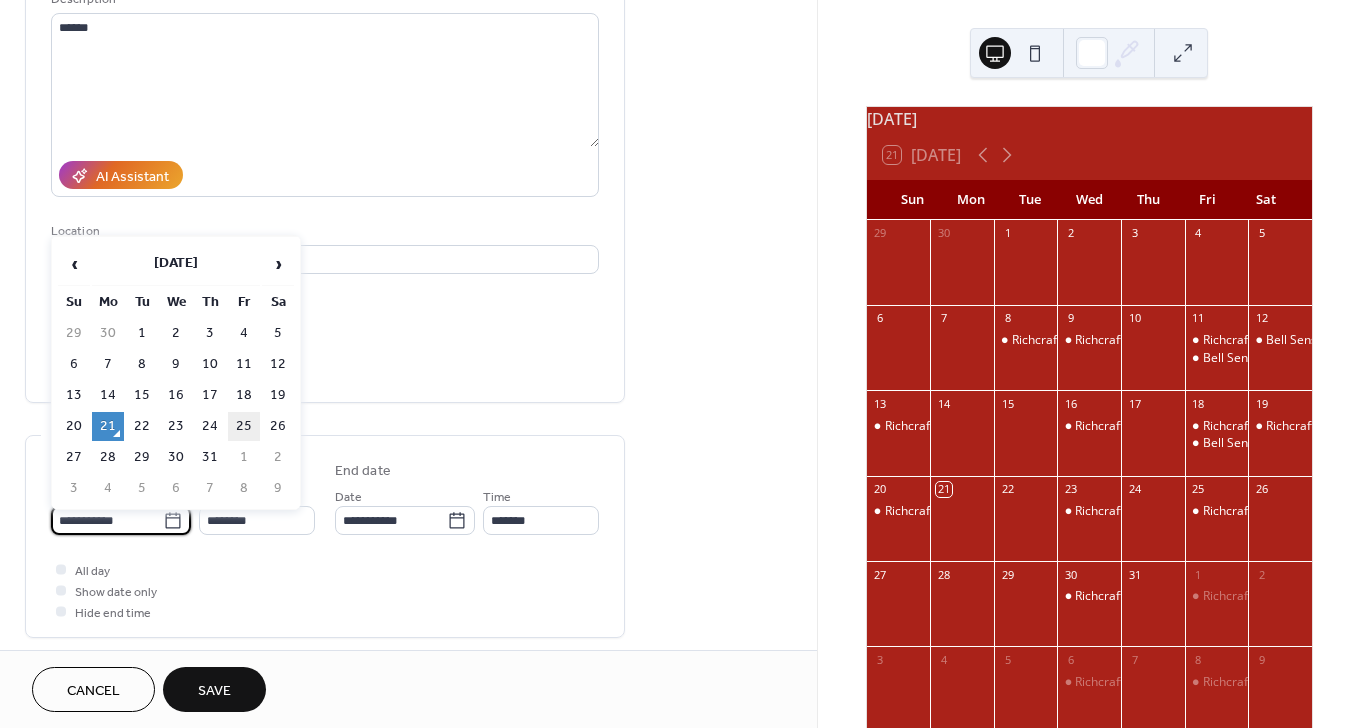 type on "**********" 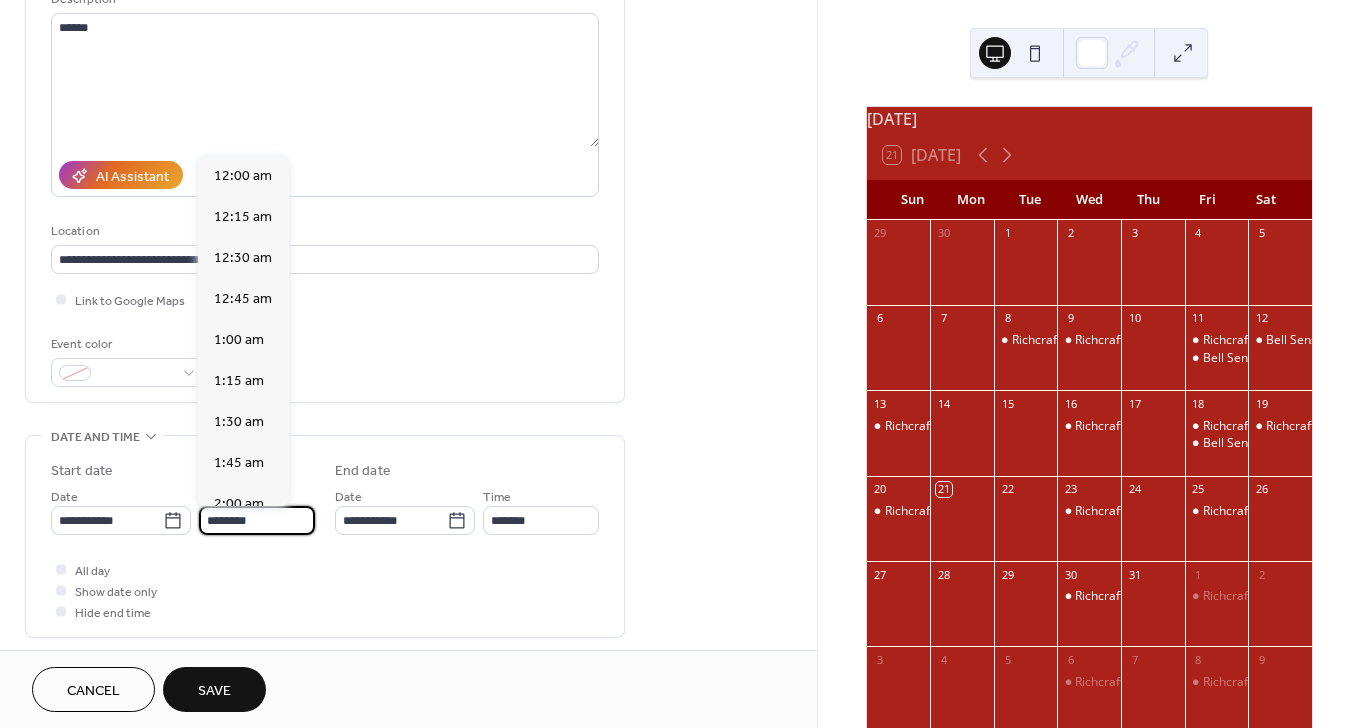 click on "********" at bounding box center (257, 520) 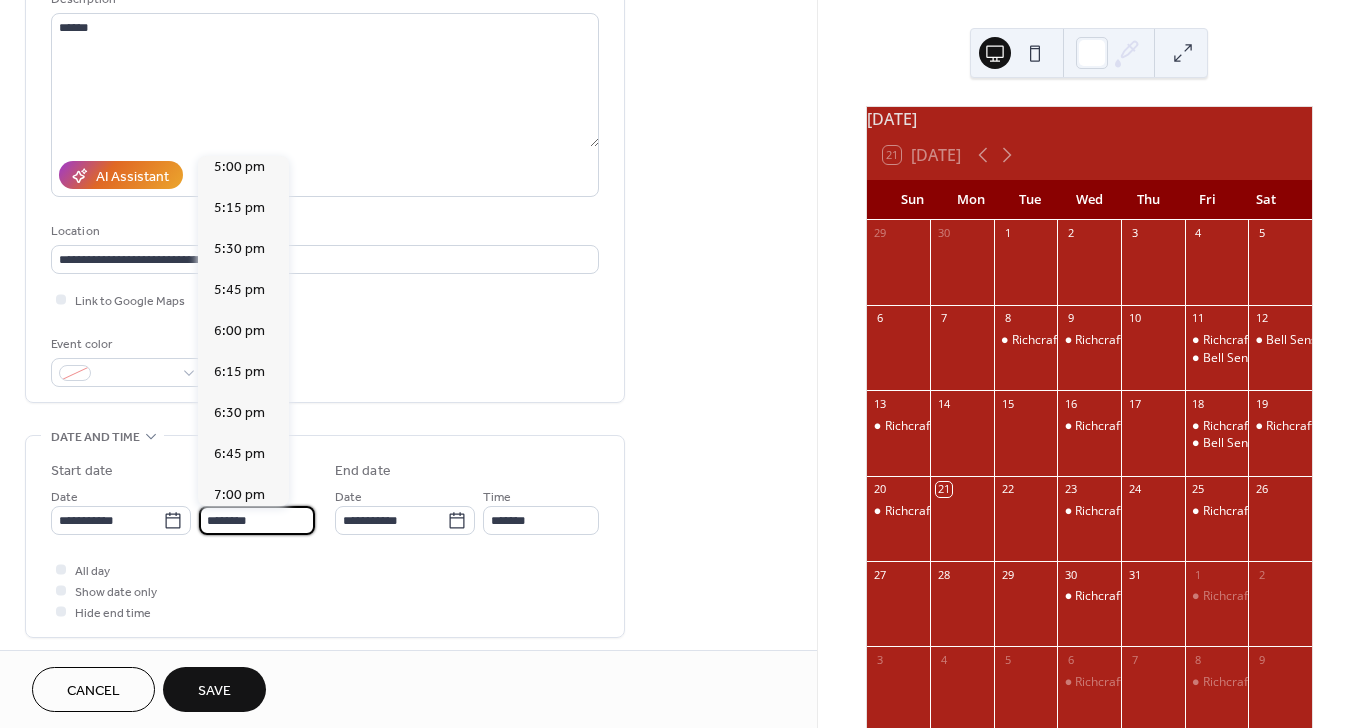 scroll, scrollTop: 2809, scrollLeft: 0, axis: vertical 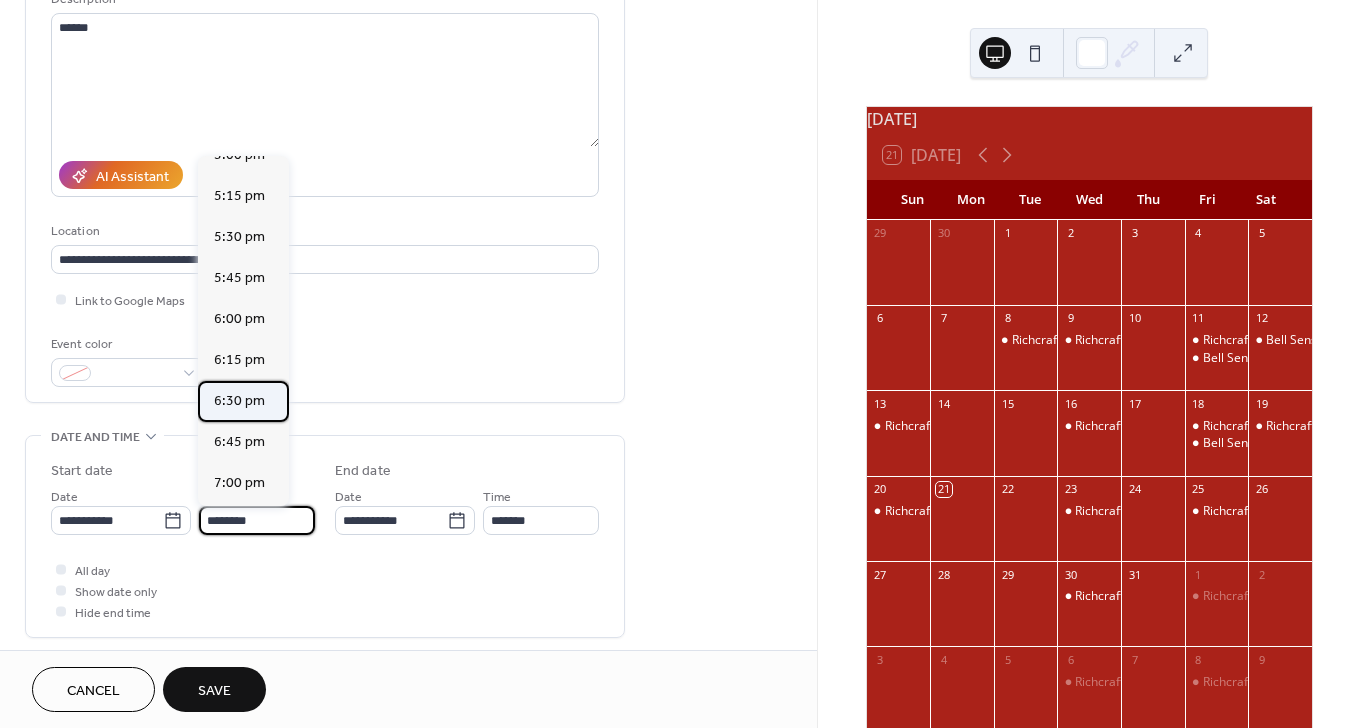 click on "6:30 pm" at bounding box center (243, 401) 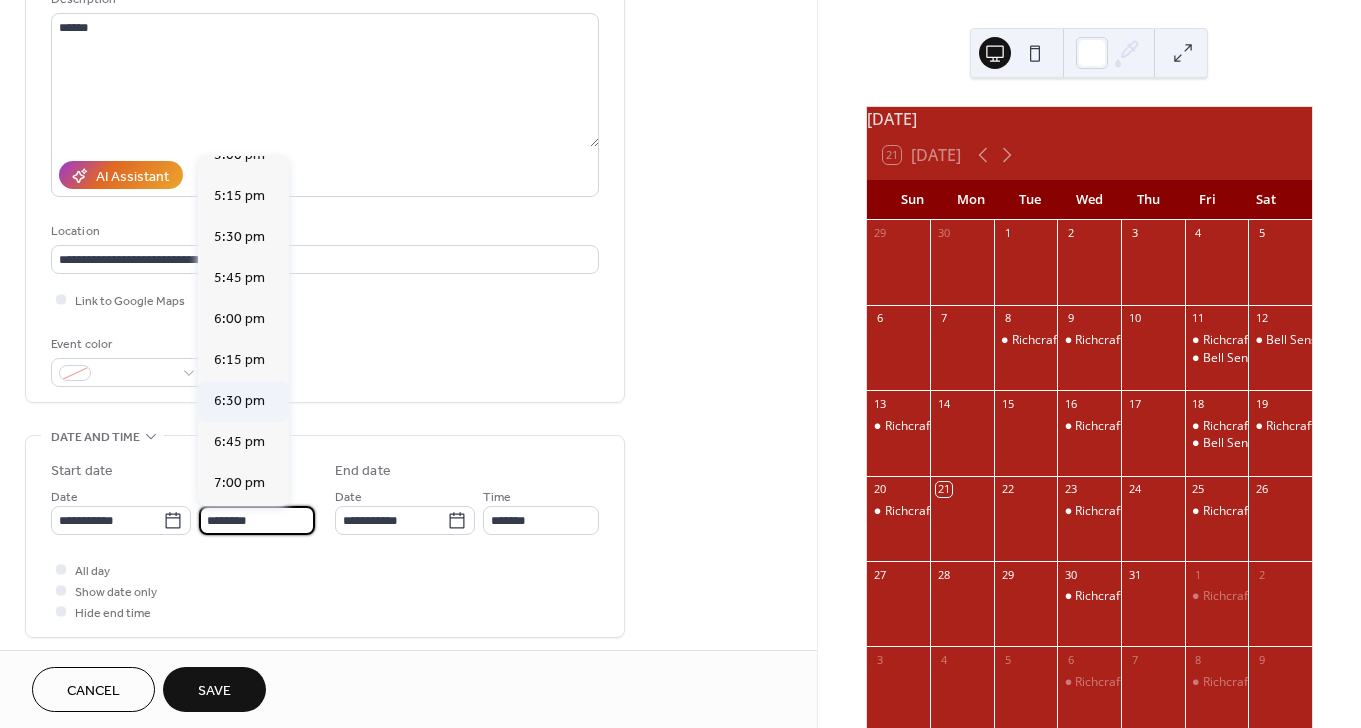 type on "*******" 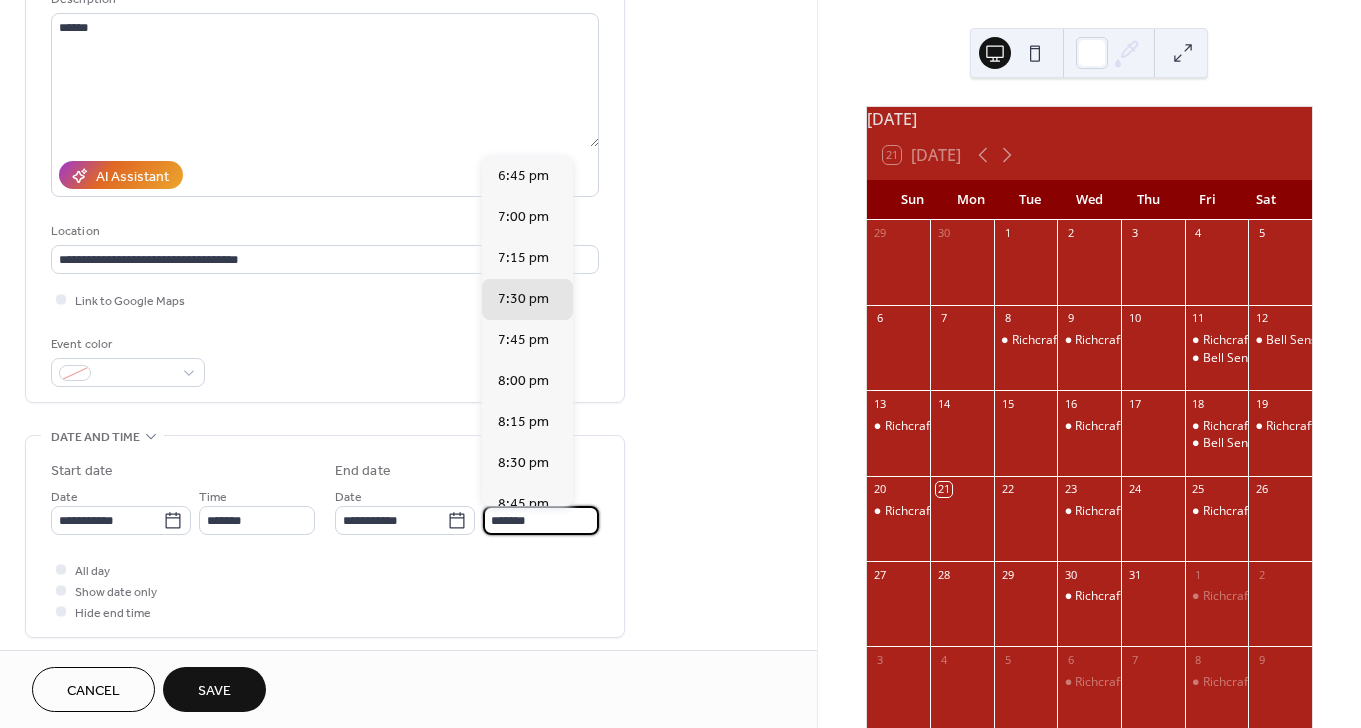 click on "*******" at bounding box center (541, 520) 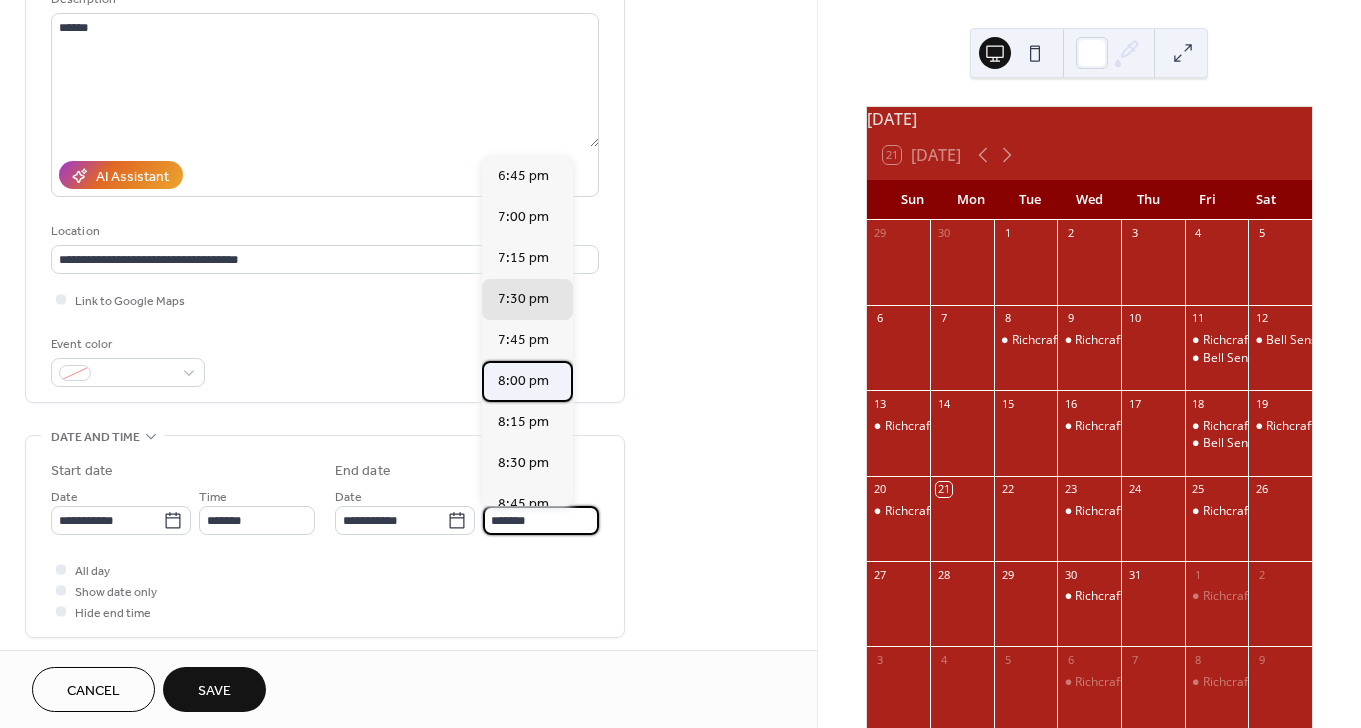 click on "8:00 pm" at bounding box center [523, 381] 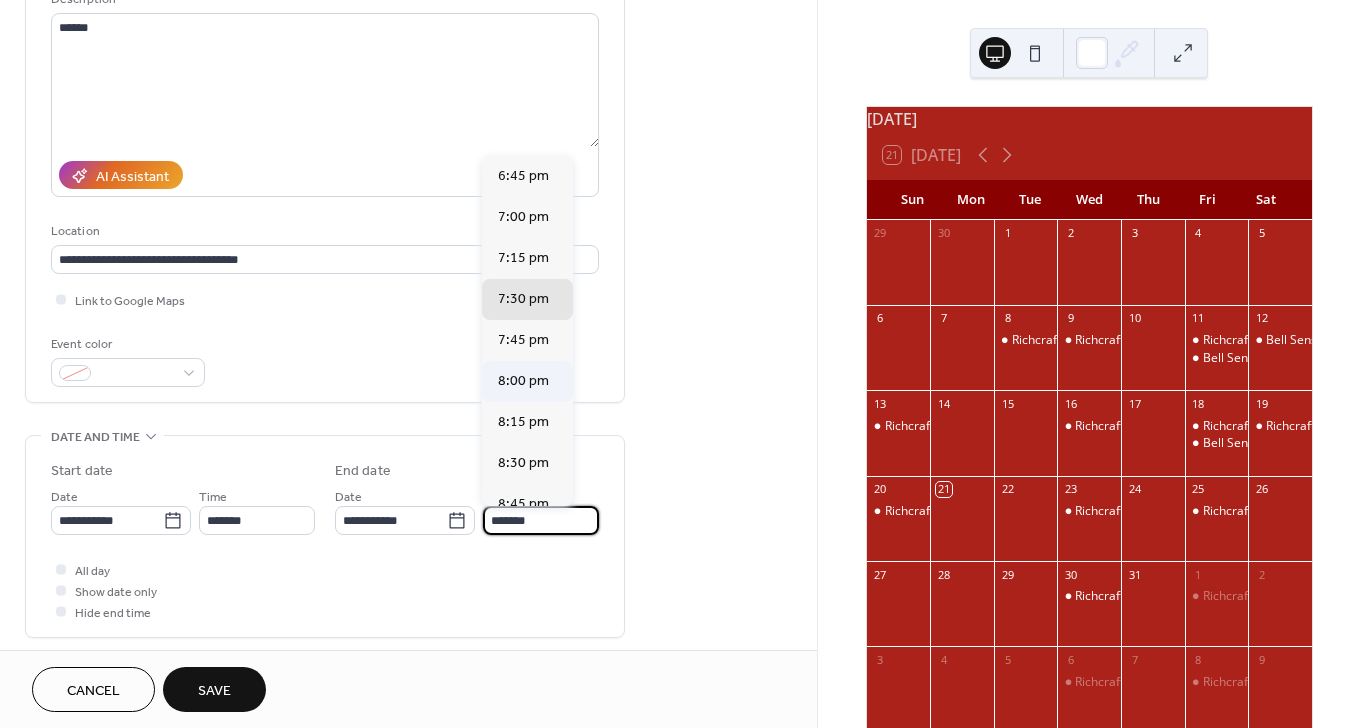 type on "*******" 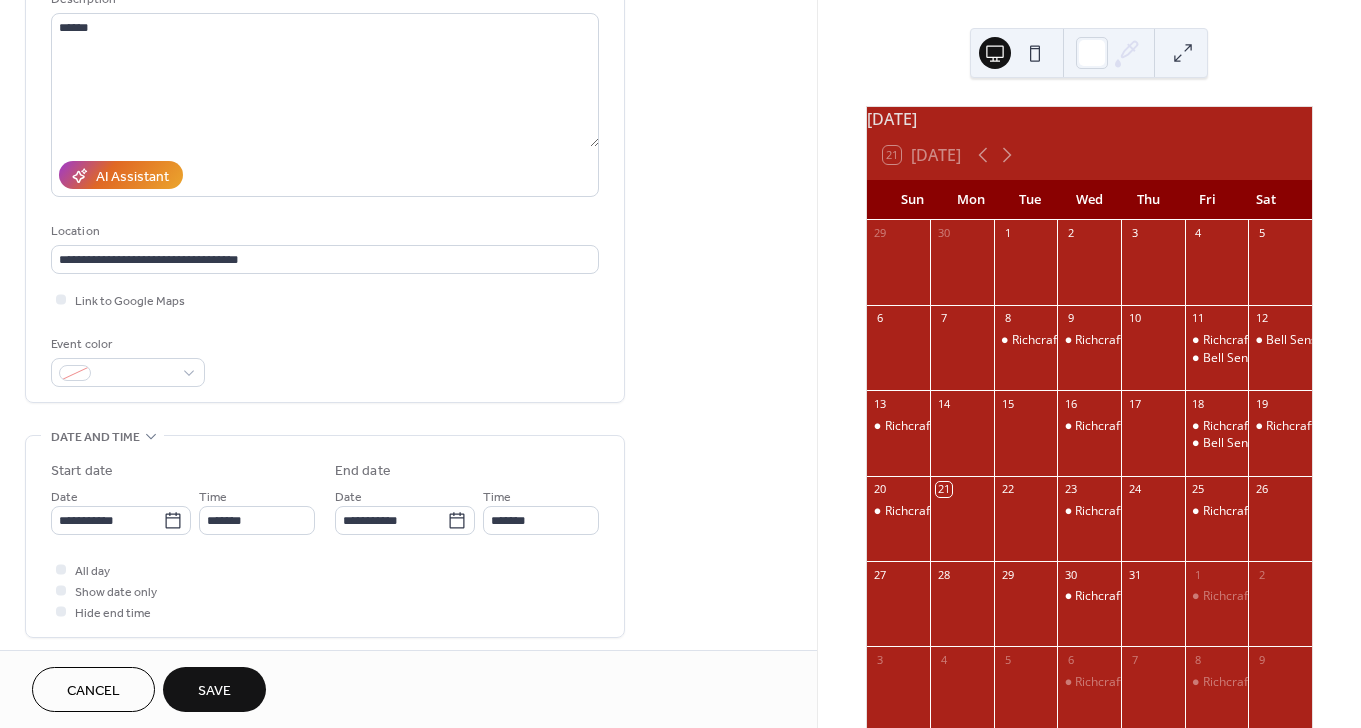 click on "Save" at bounding box center [214, 691] 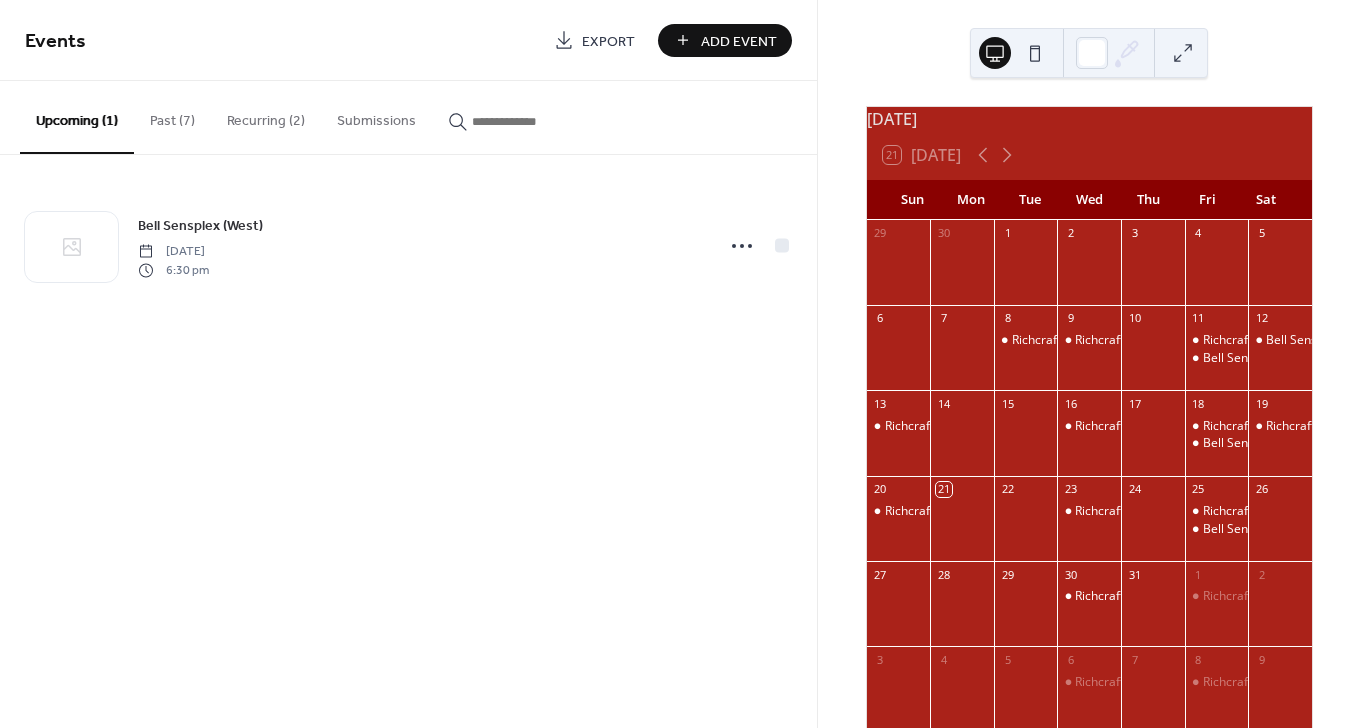click on "Add Event" at bounding box center (725, 40) 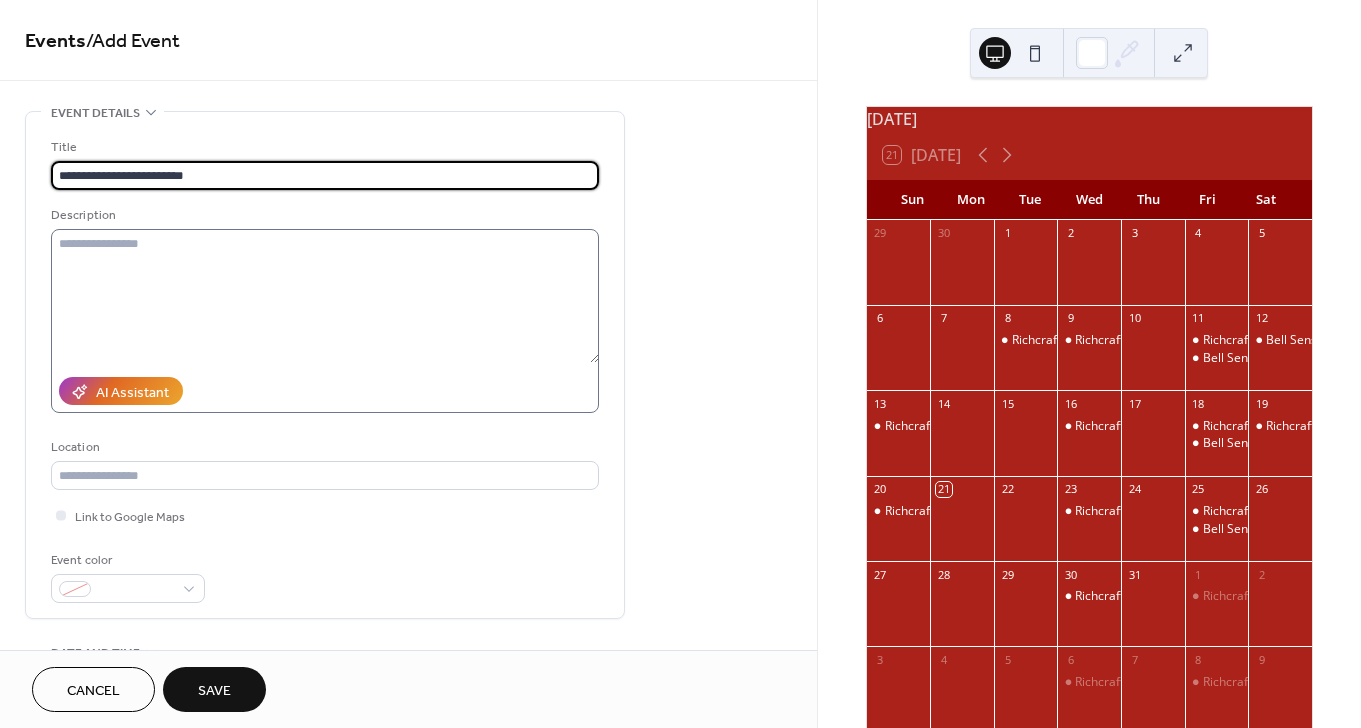 type on "**********" 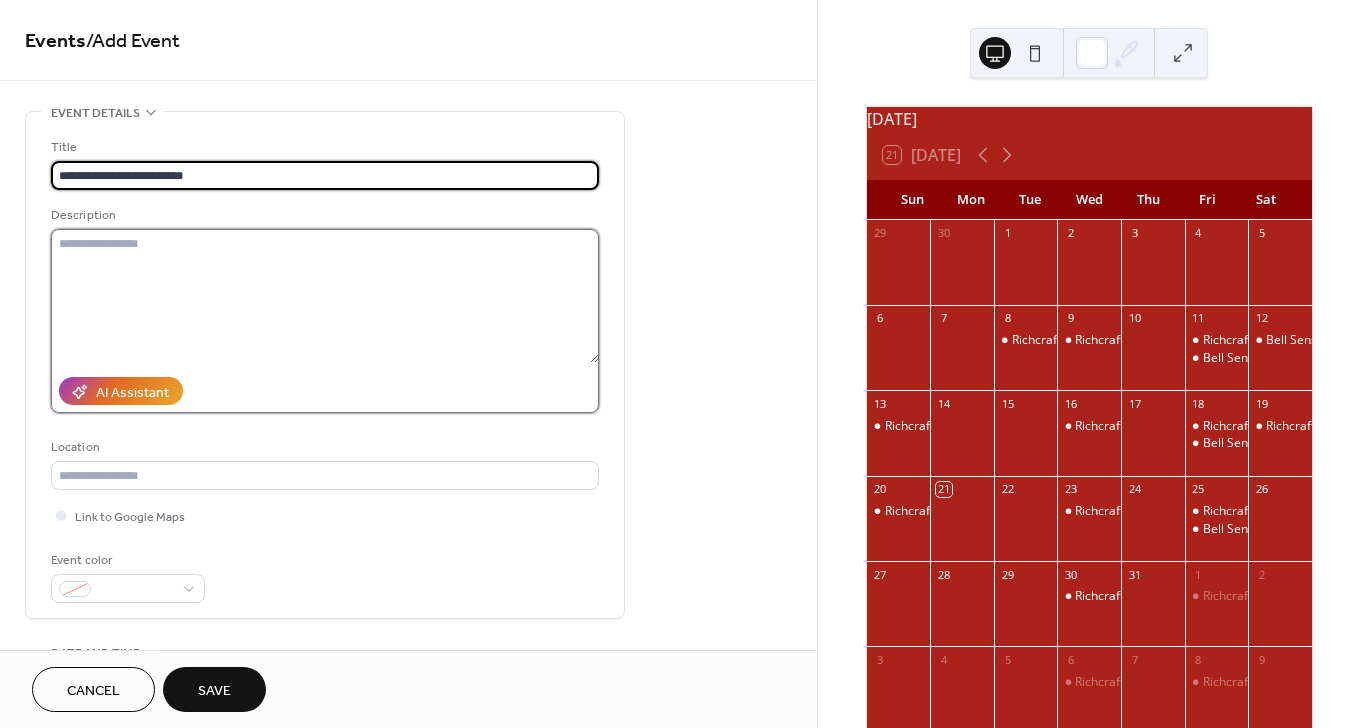 click at bounding box center [325, 296] 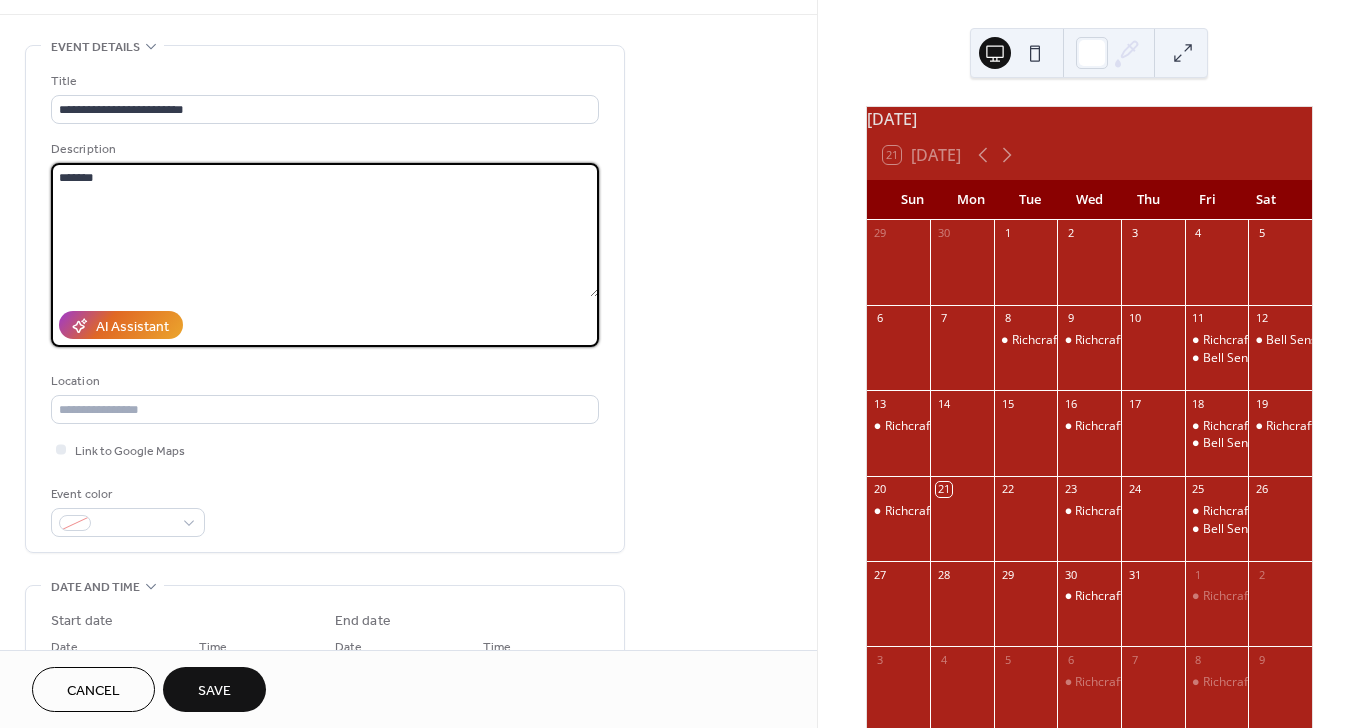 scroll, scrollTop: 80, scrollLeft: 0, axis: vertical 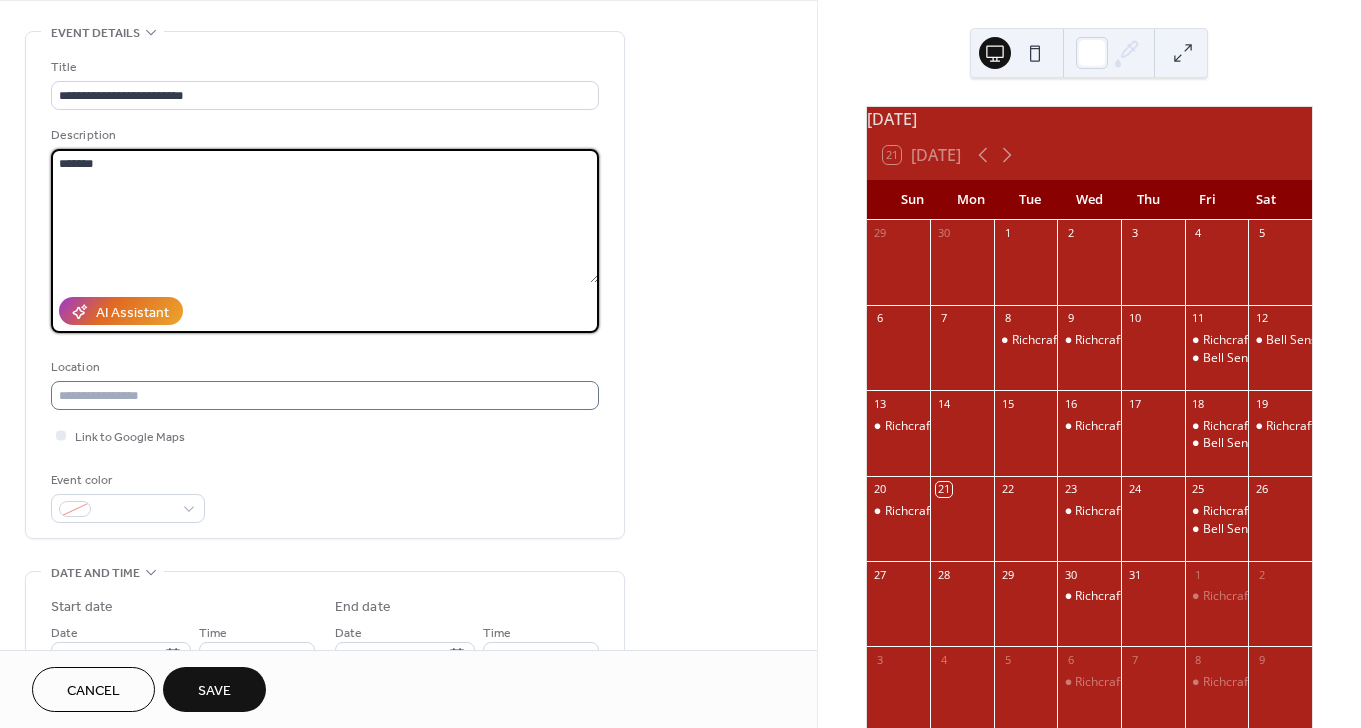 type on "*******" 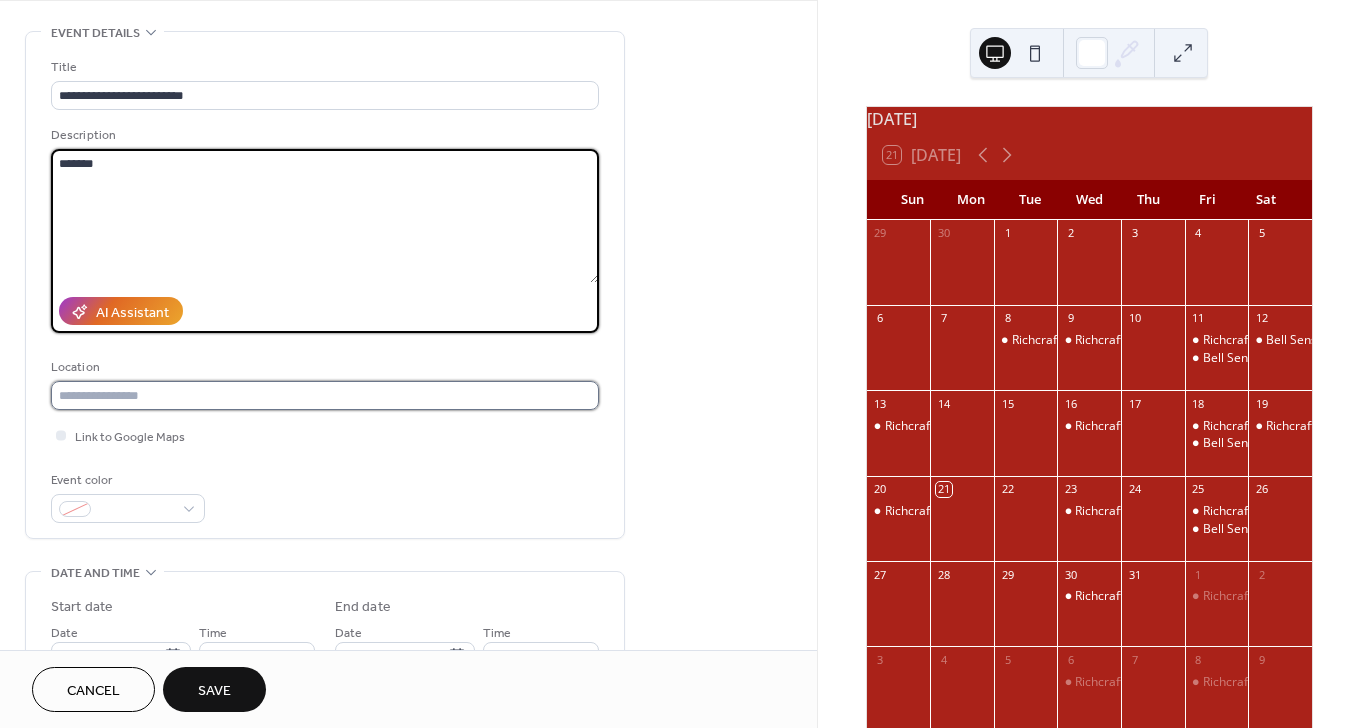 click at bounding box center (325, 395) 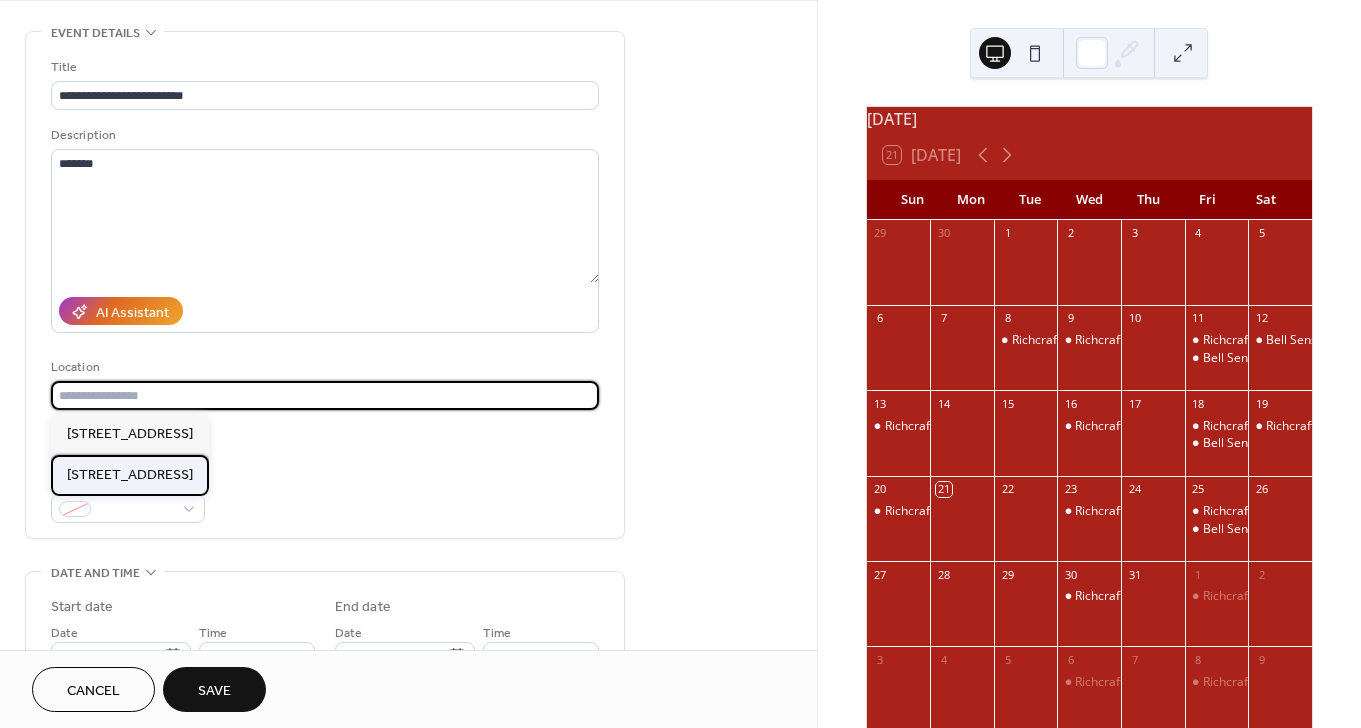 click on "[STREET_ADDRESS]" at bounding box center (130, 475) 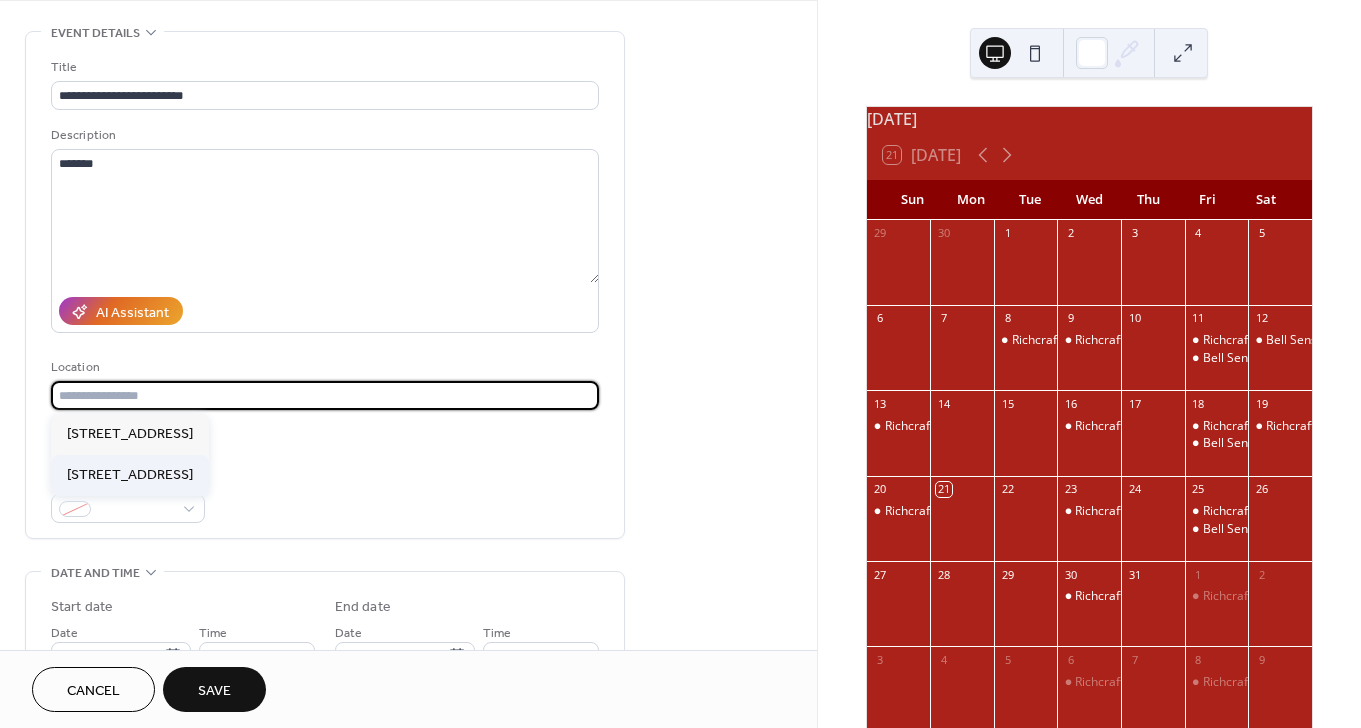 type on "**********" 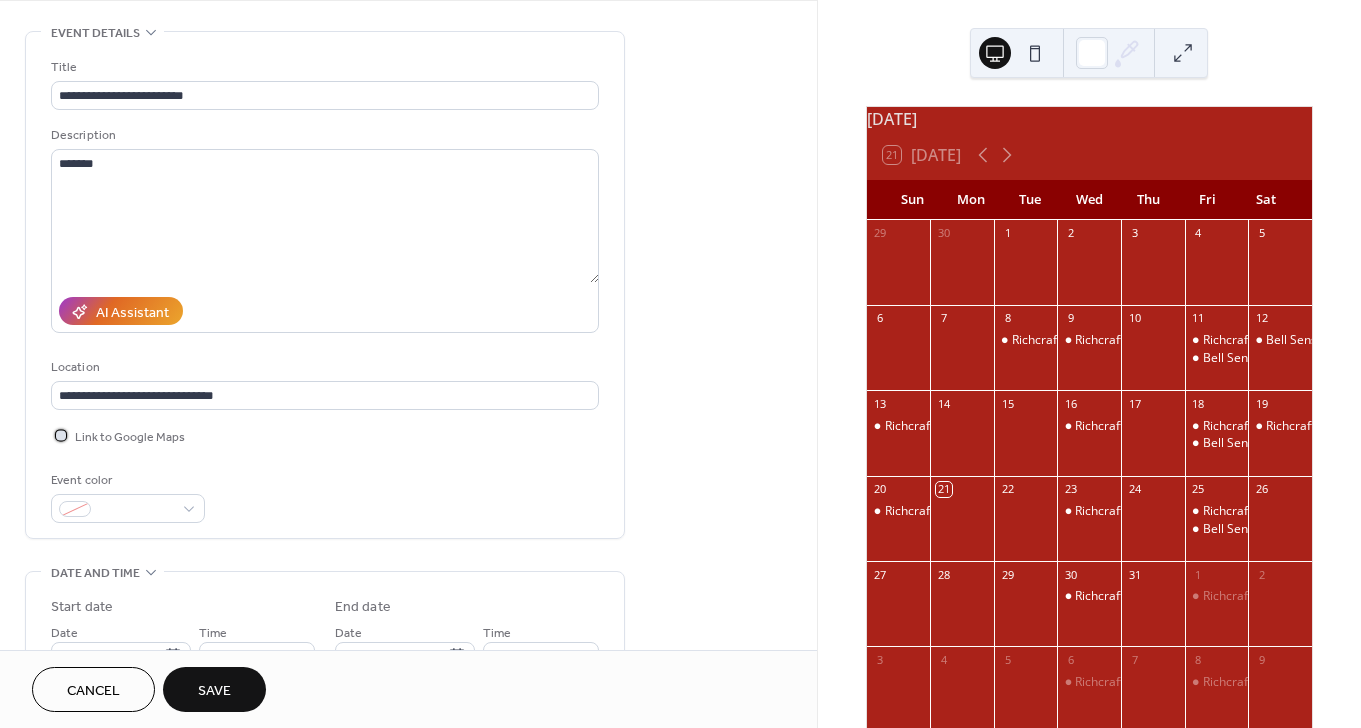 click at bounding box center (61, 435) 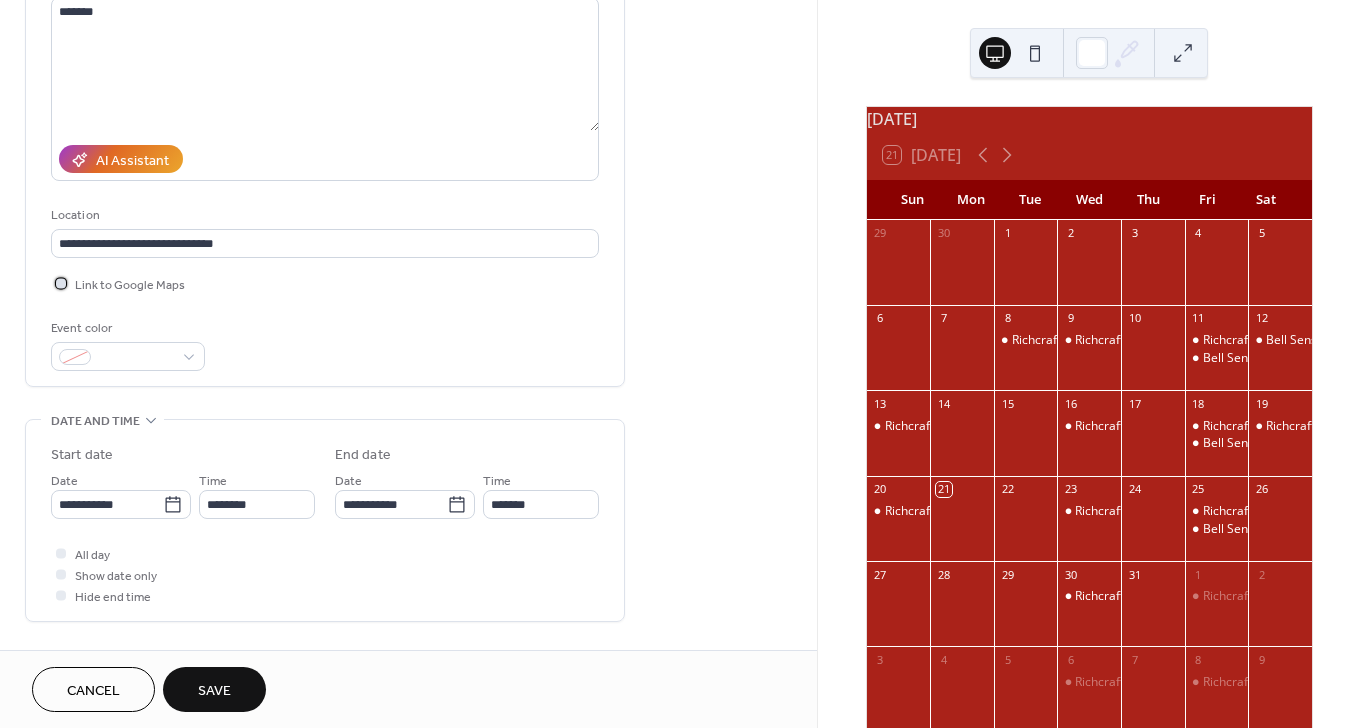 scroll, scrollTop: 241, scrollLeft: 0, axis: vertical 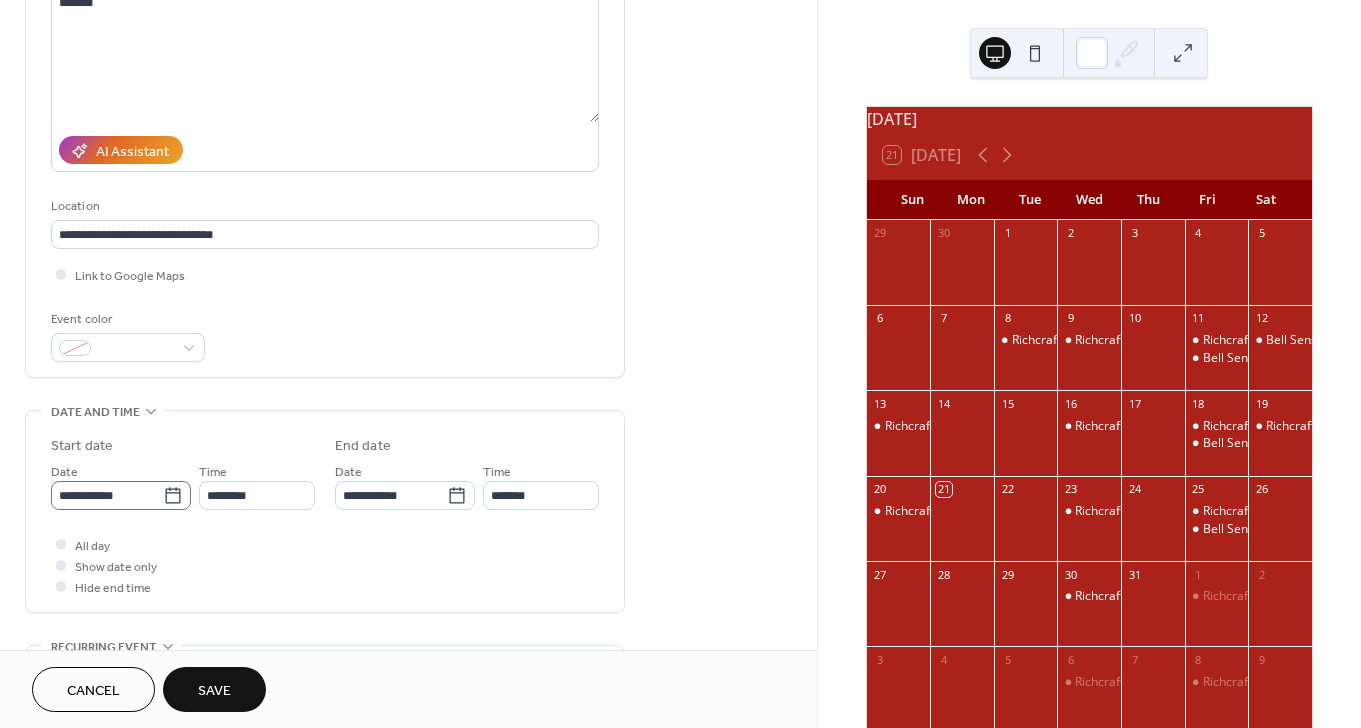 click 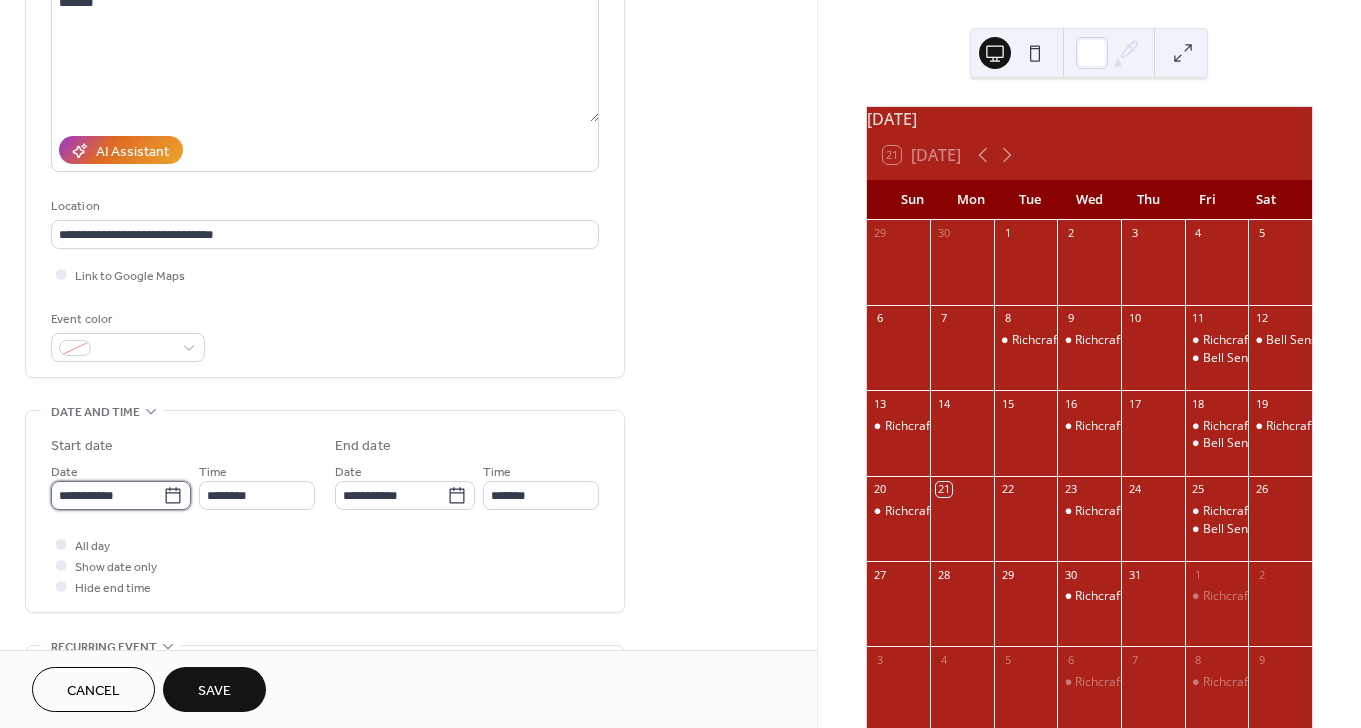 click on "**********" at bounding box center [107, 495] 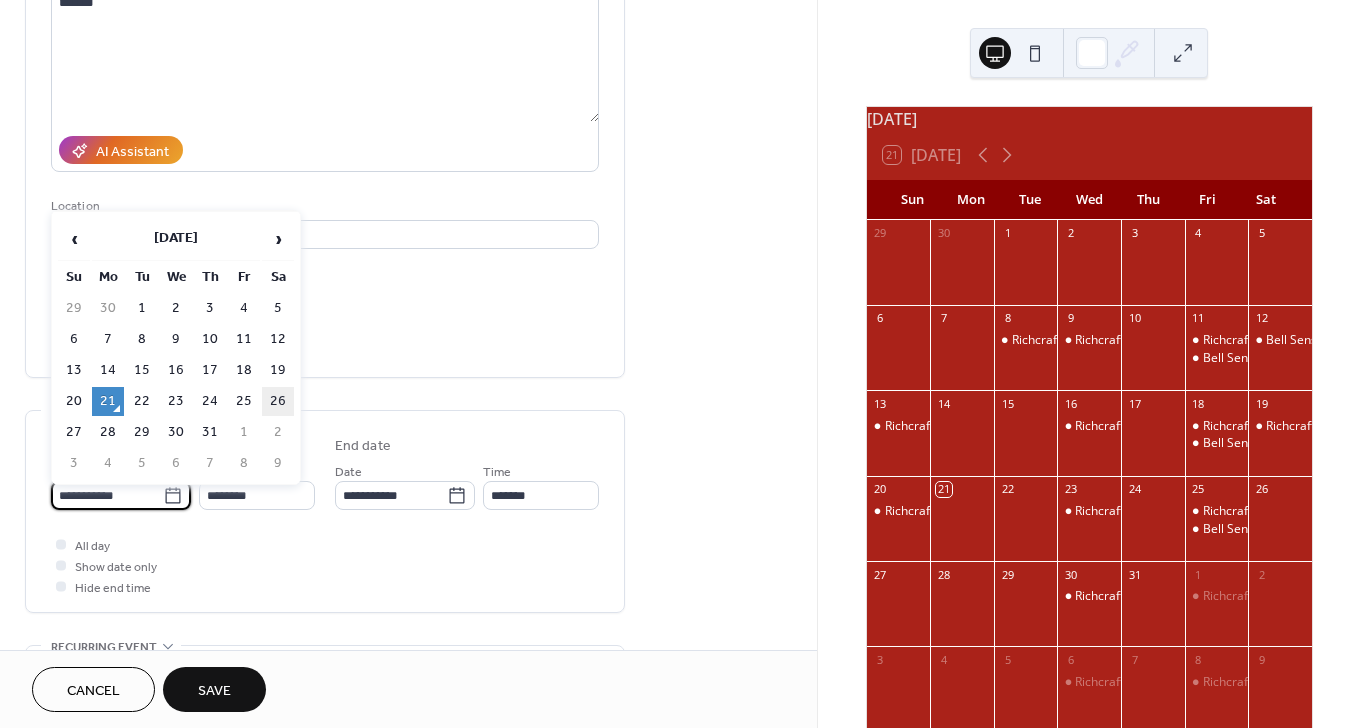 click on "26" at bounding box center (278, 401) 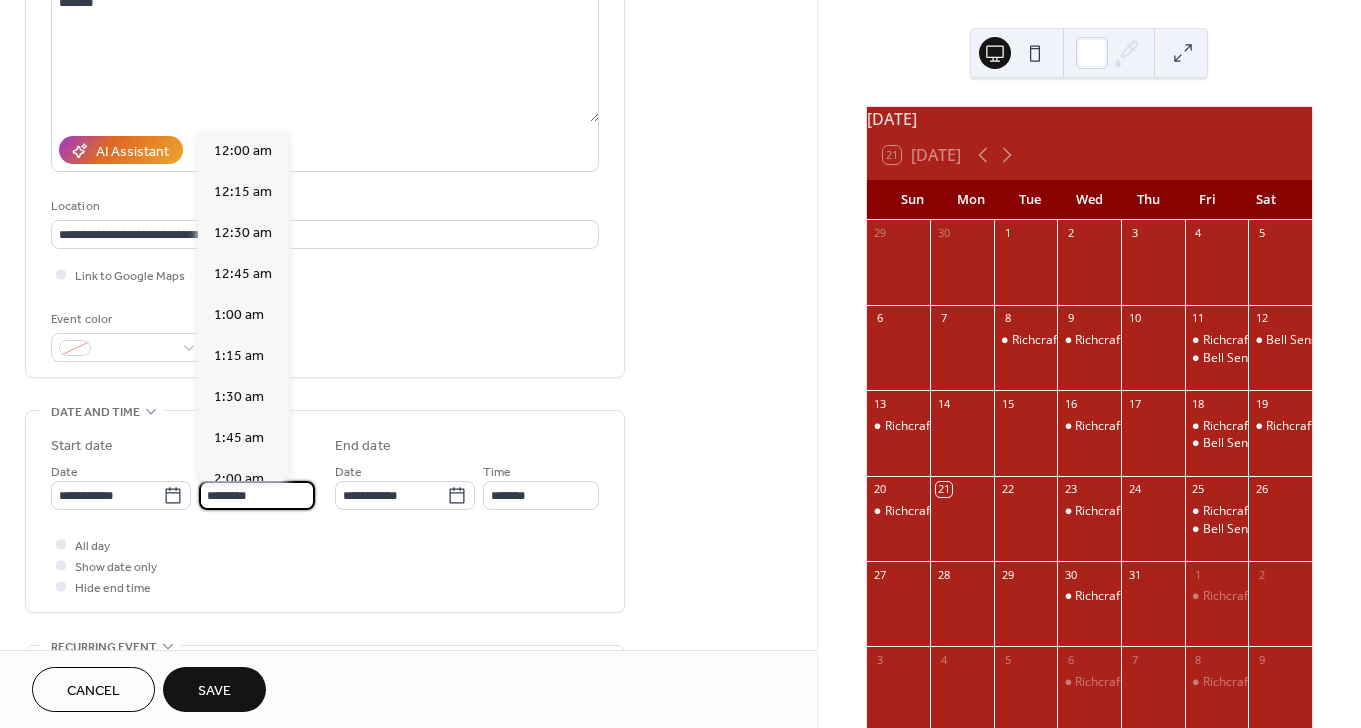 click on "********" at bounding box center (257, 495) 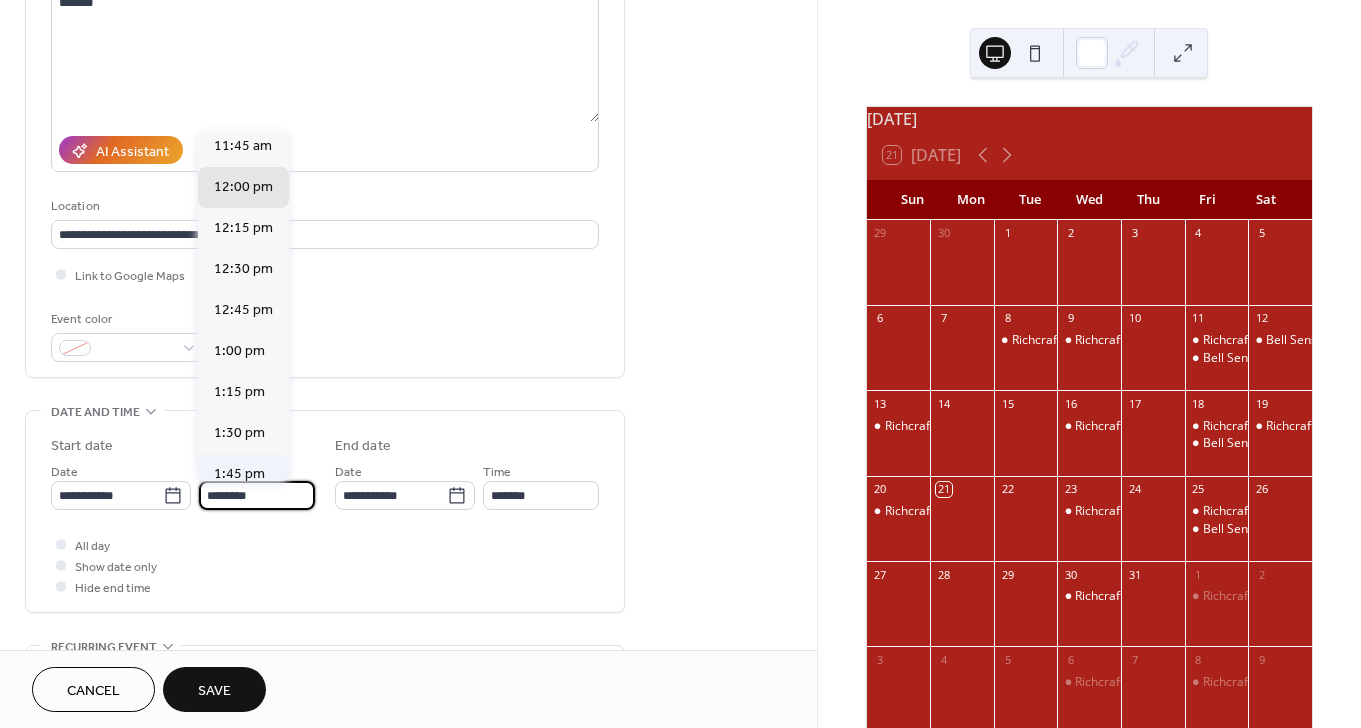 scroll, scrollTop: 1928, scrollLeft: 0, axis: vertical 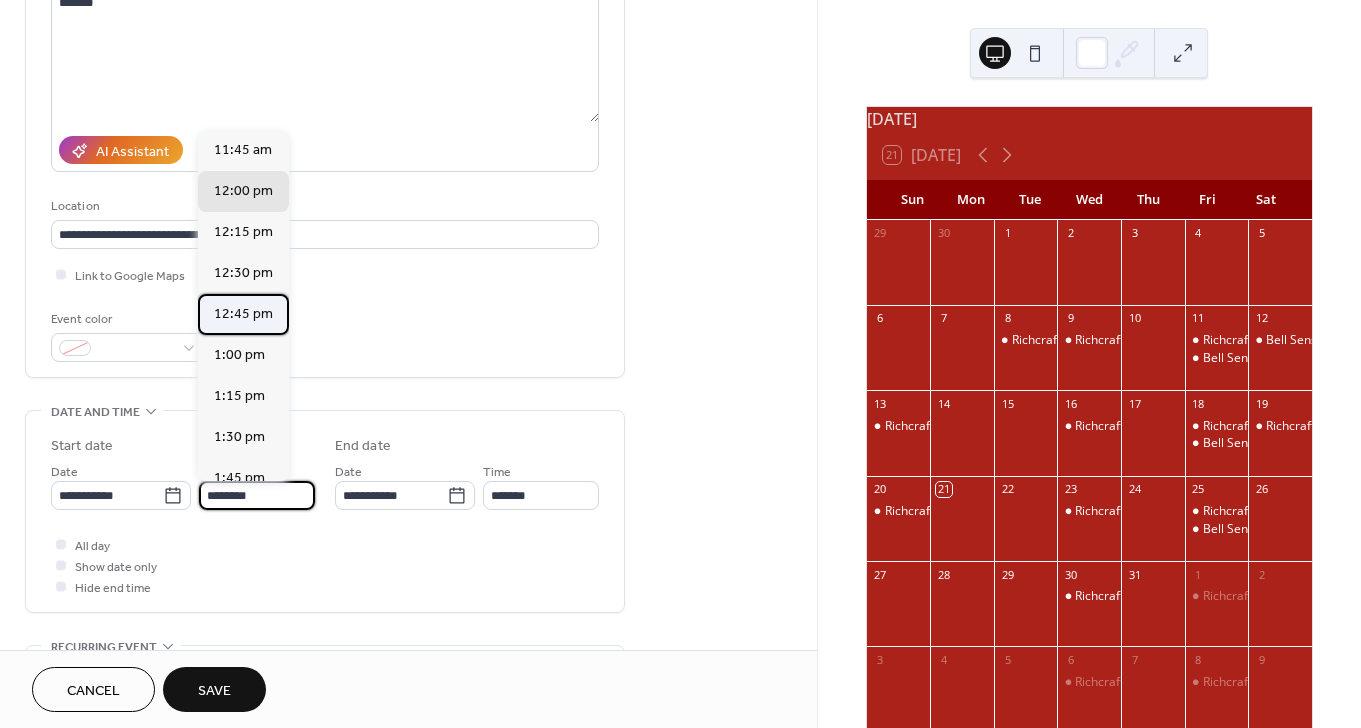 click on "12:45 pm" at bounding box center [243, 314] 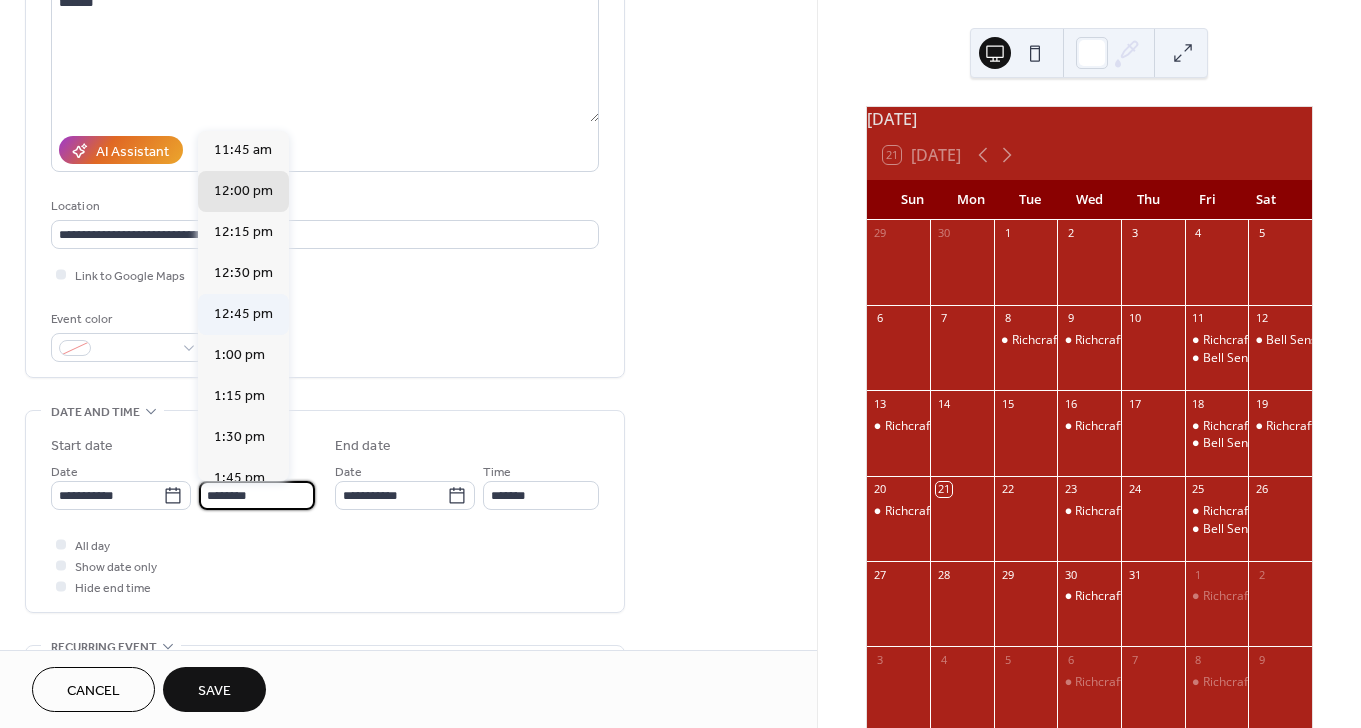 type on "********" 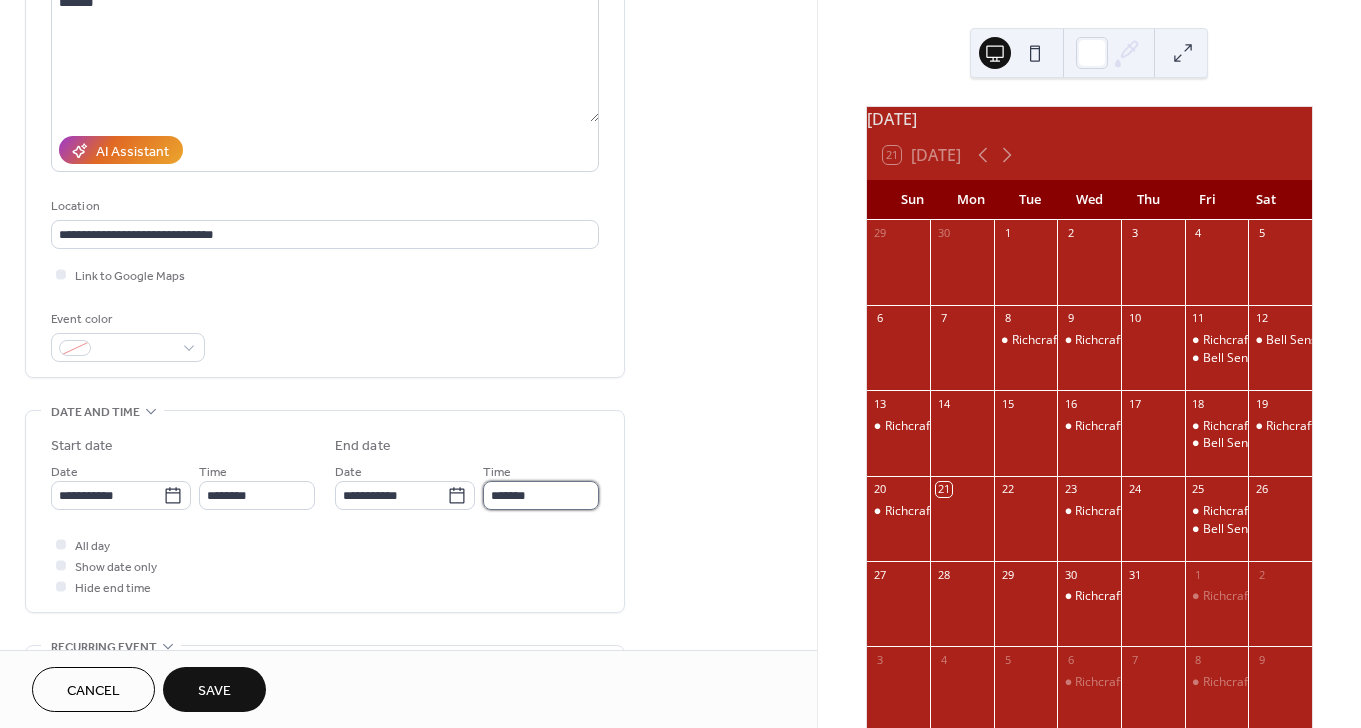 click on "*******" at bounding box center (541, 495) 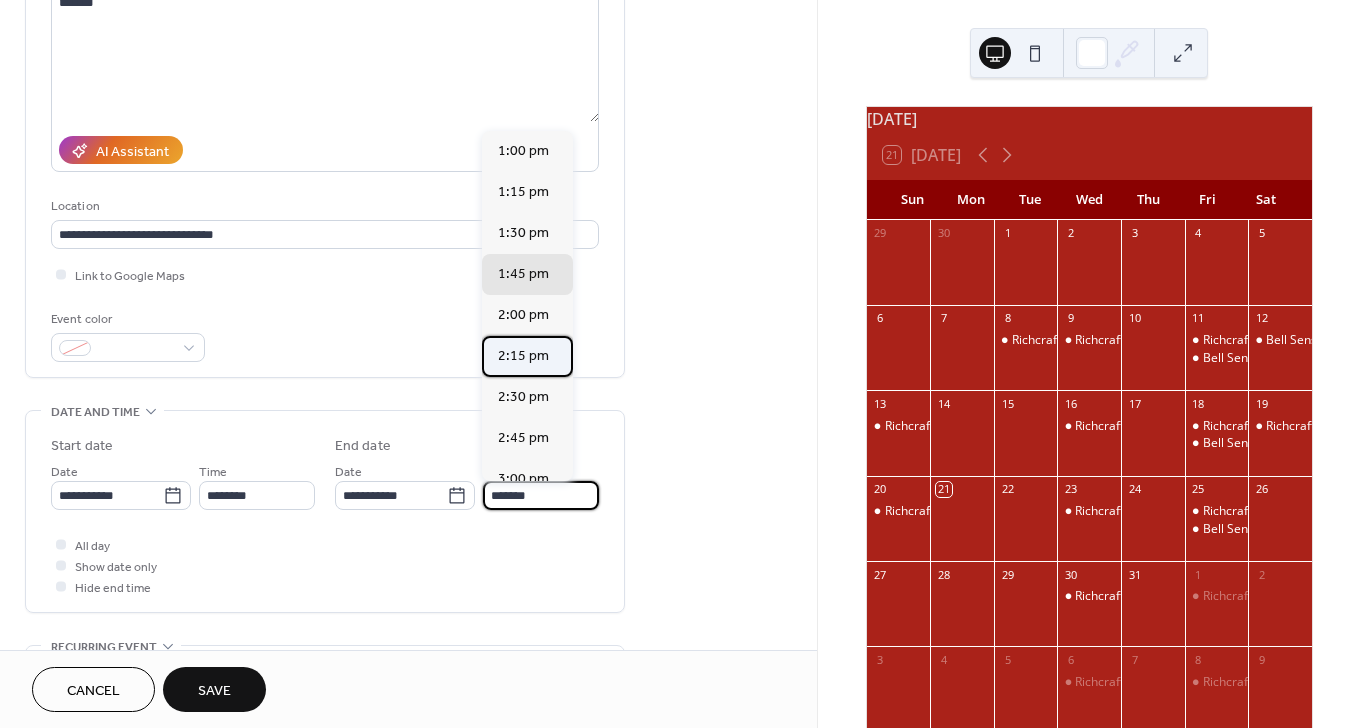 click on "2:15 pm" at bounding box center [527, 356] 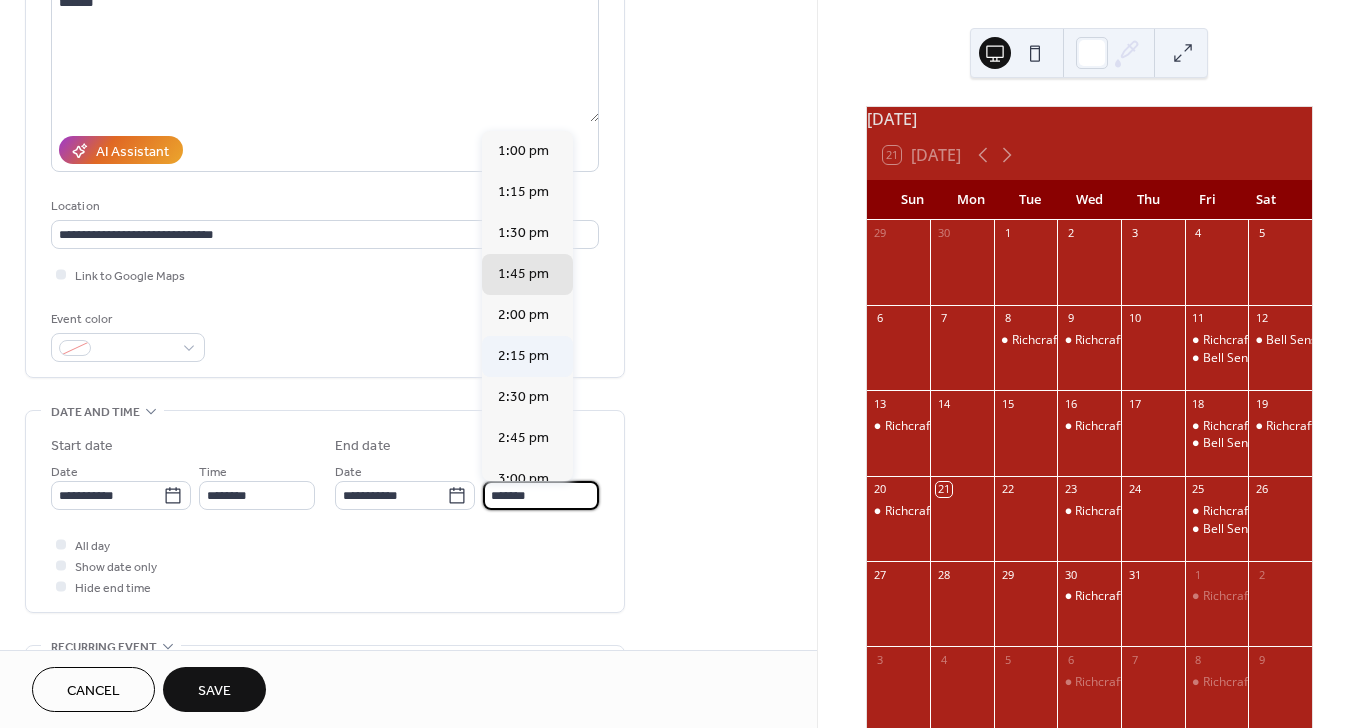 type on "*******" 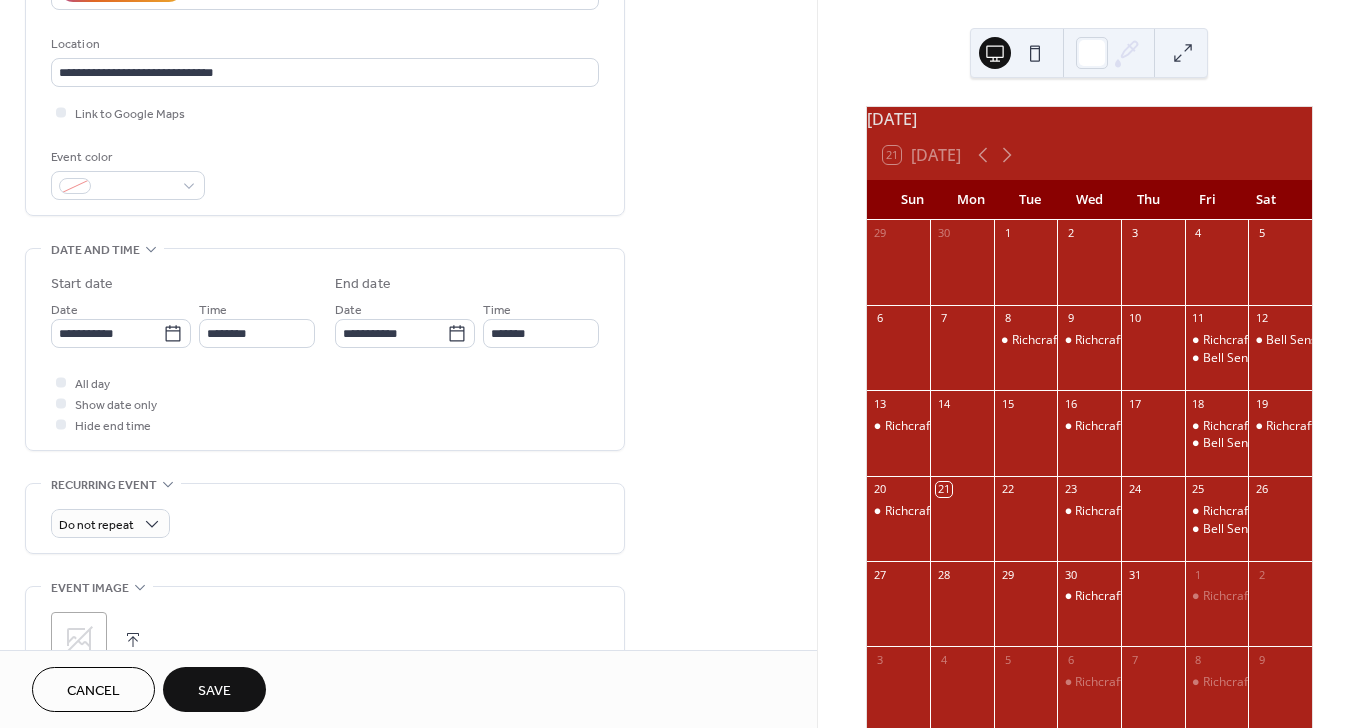 scroll, scrollTop: 679, scrollLeft: 0, axis: vertical 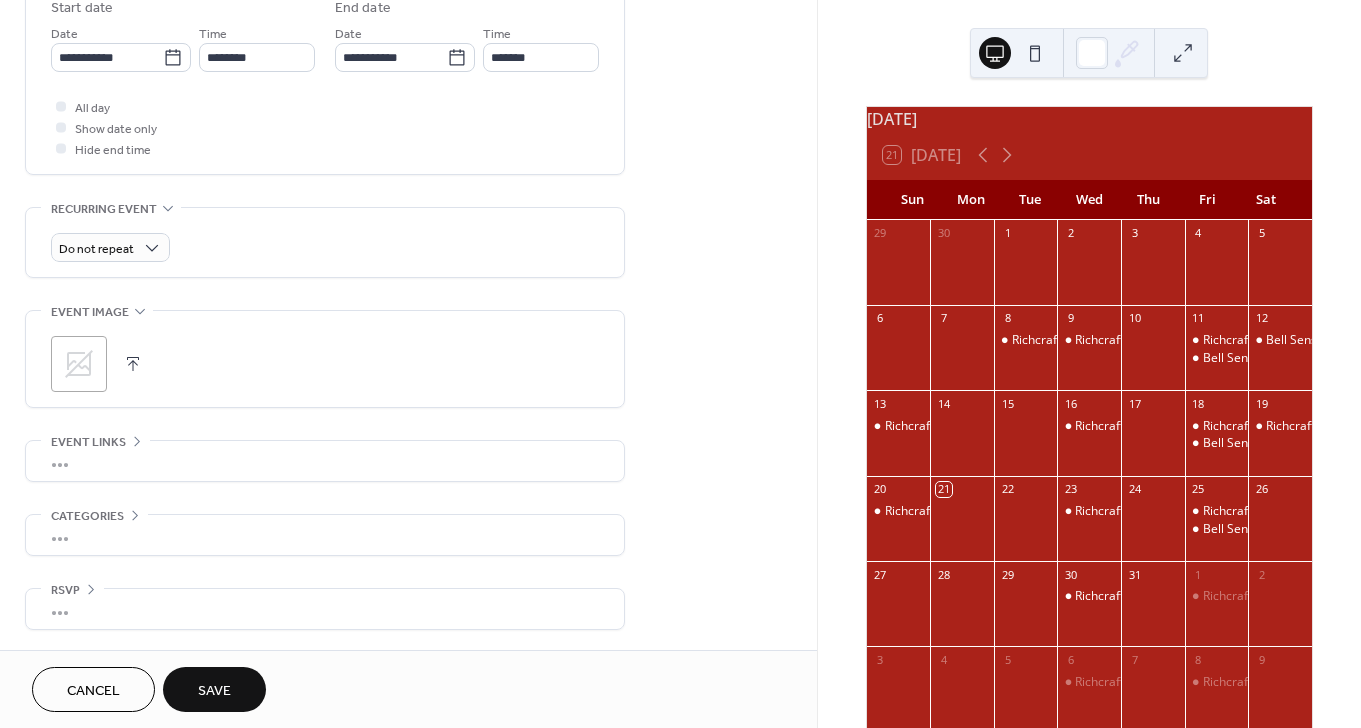 click on "Save" at bounding box center (214, 691) 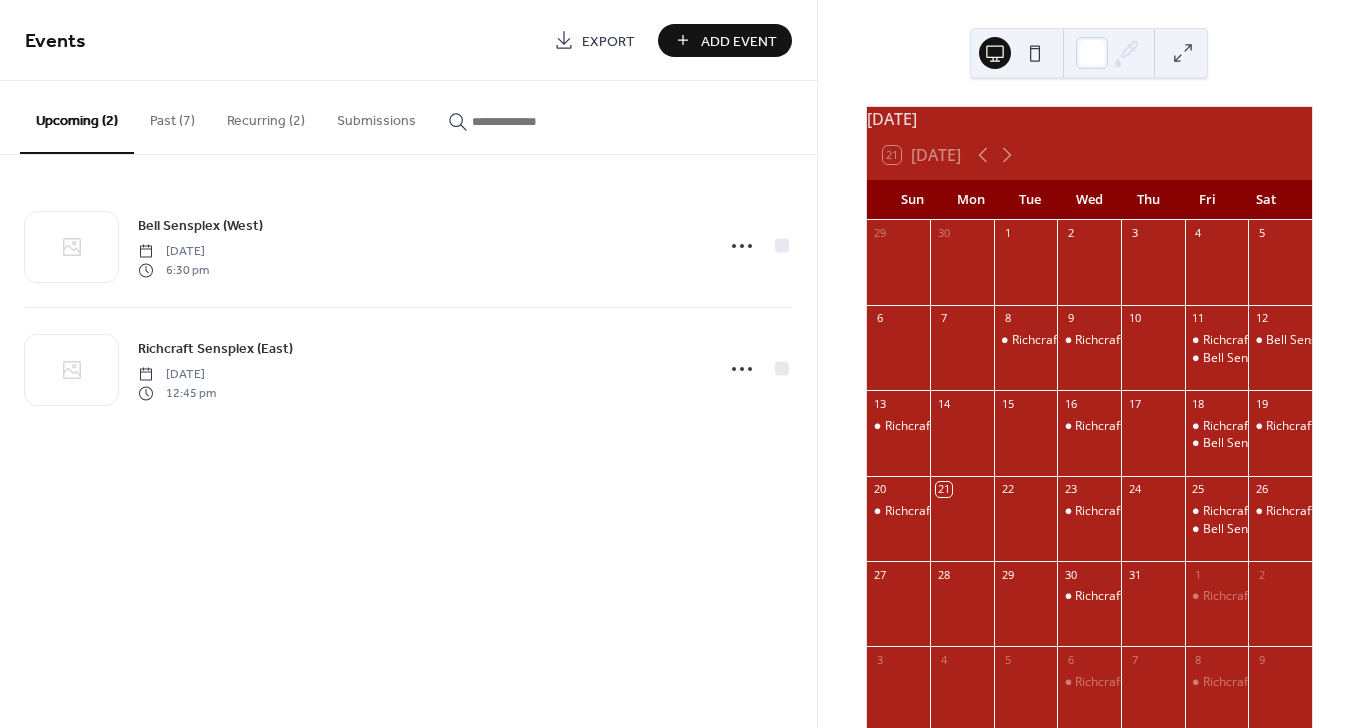 click on "Add Event" at bounding box center (739, 41) 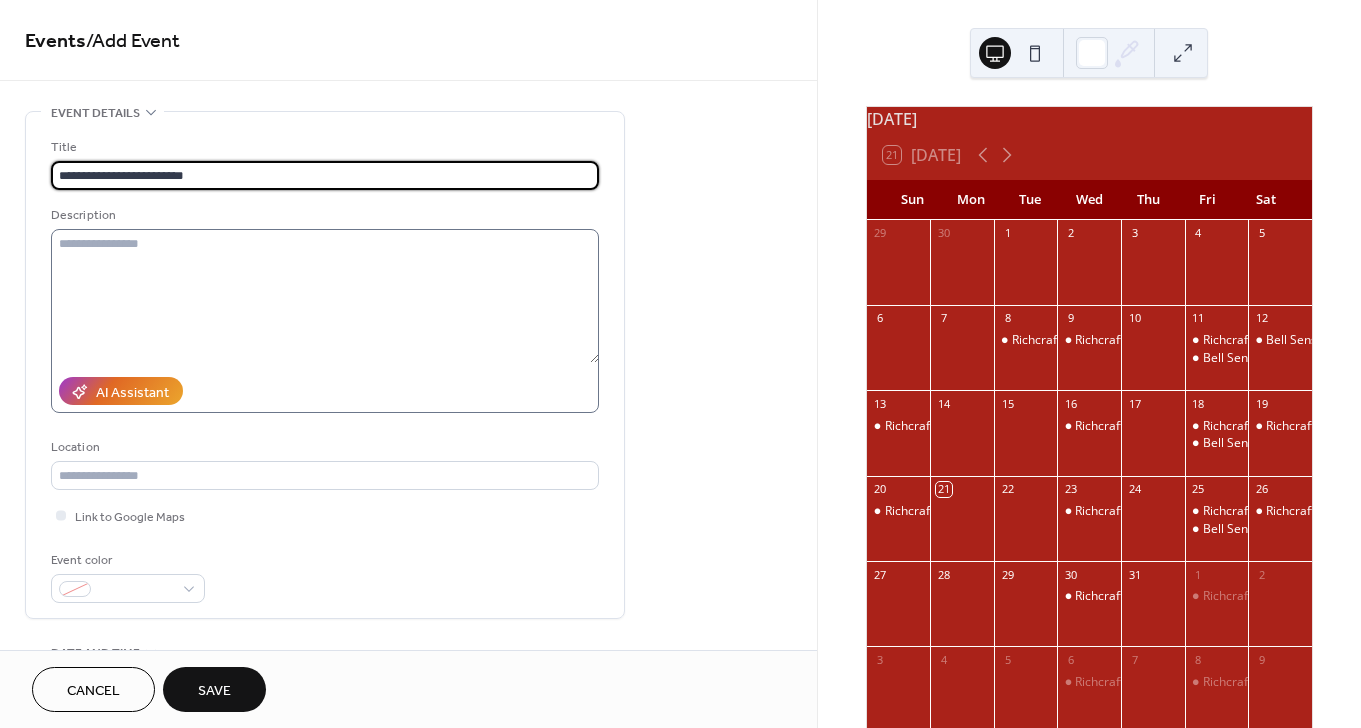 type on "**********" 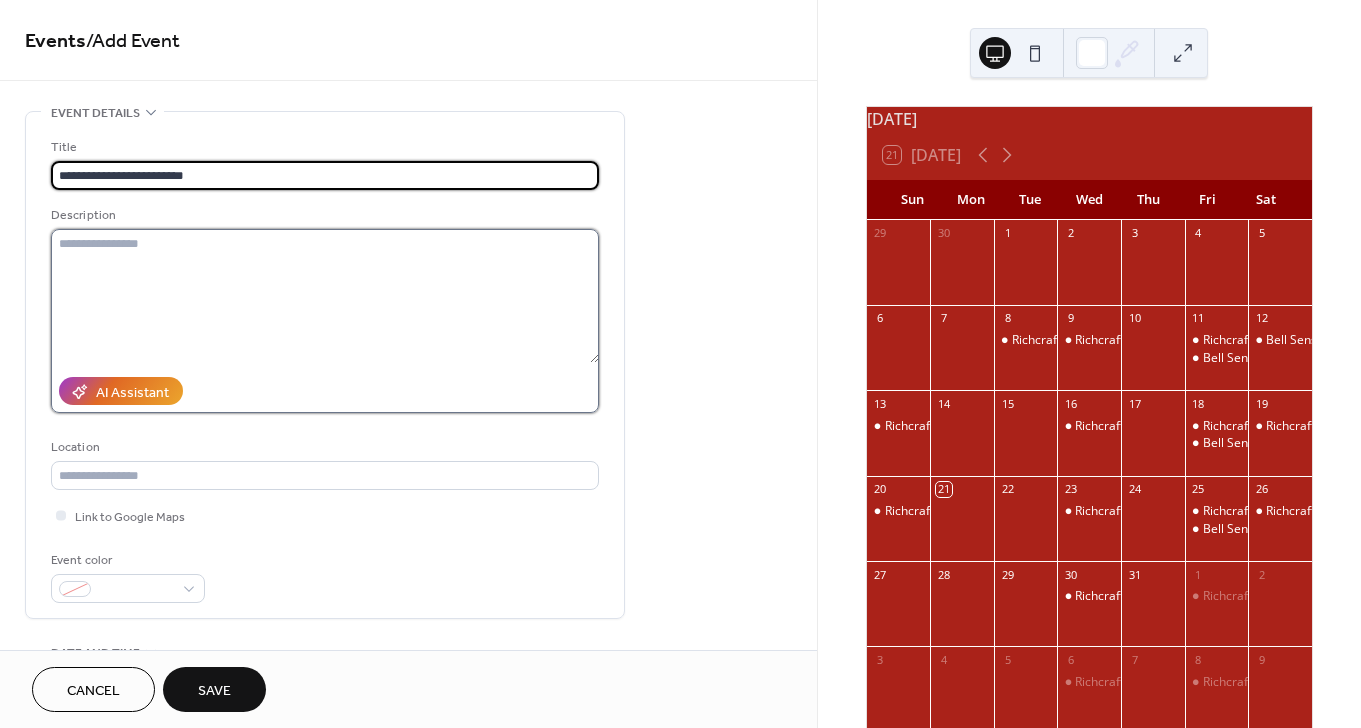 click at bounding box center [325, 296] 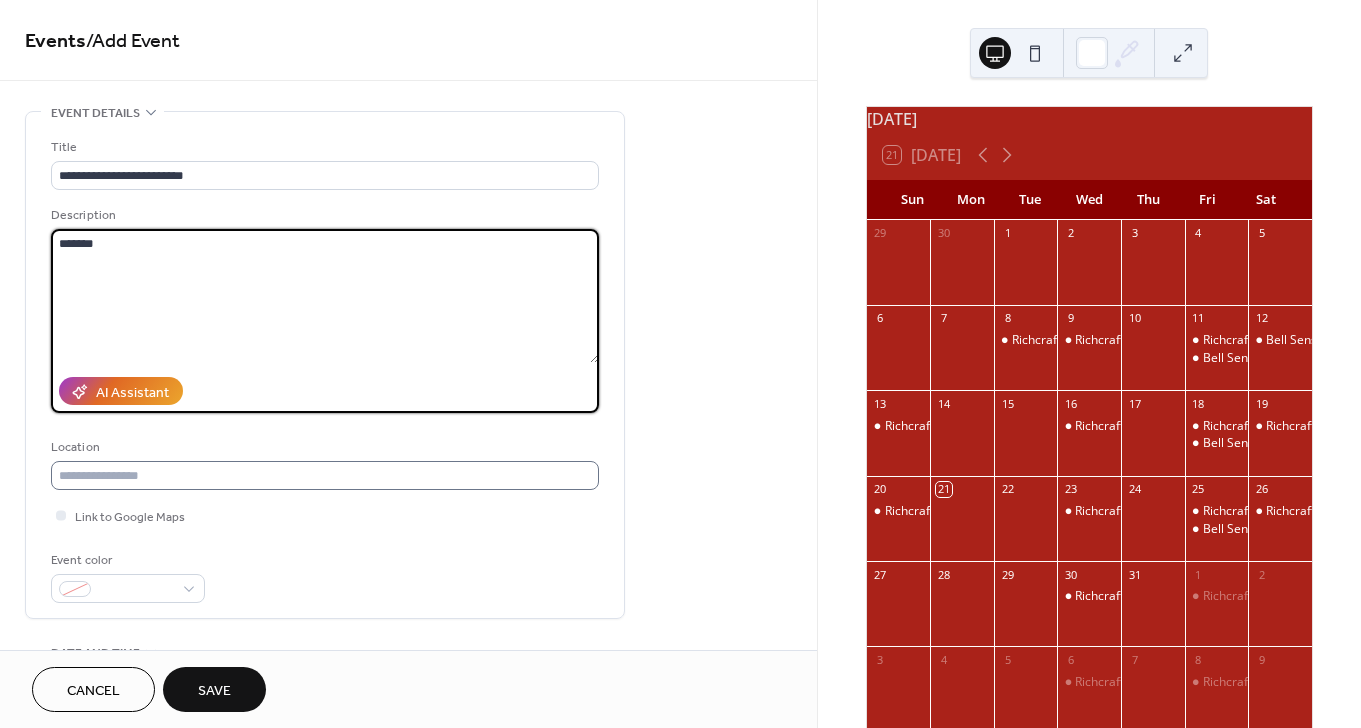 type on "*******" 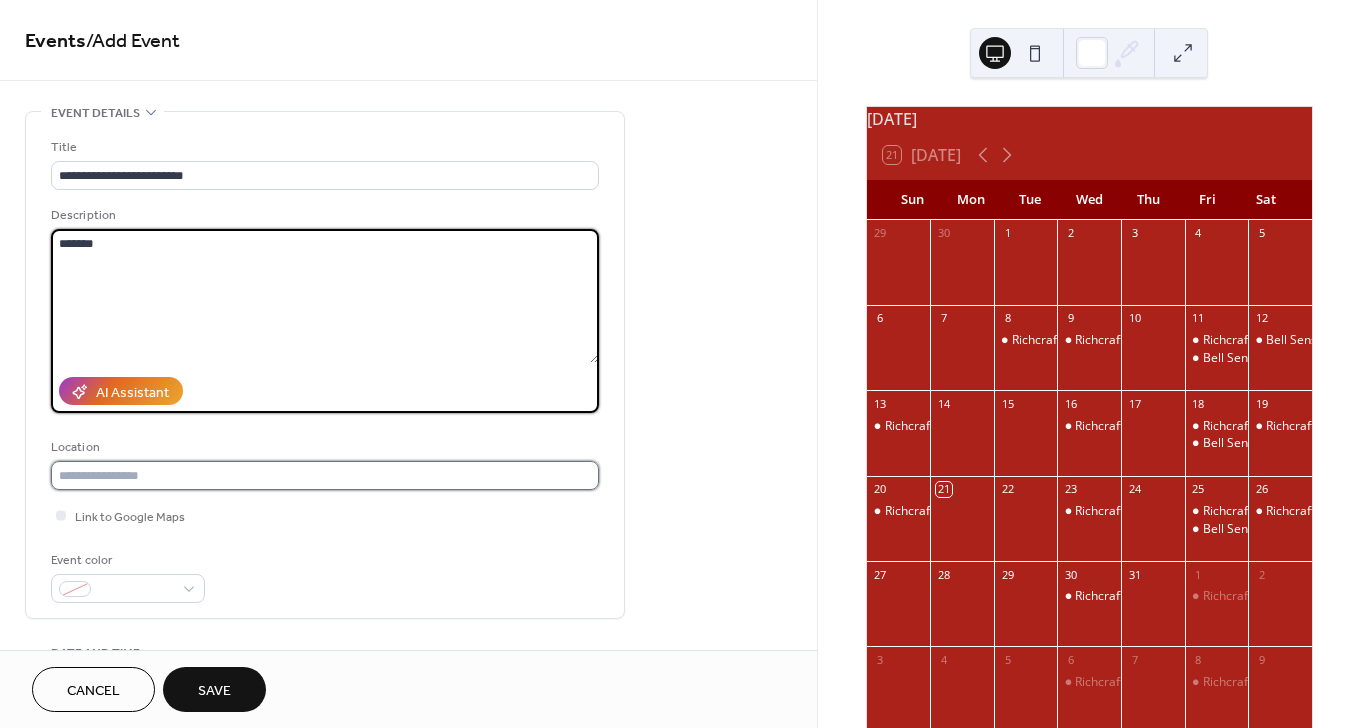 click at bounding box center (325, 475) 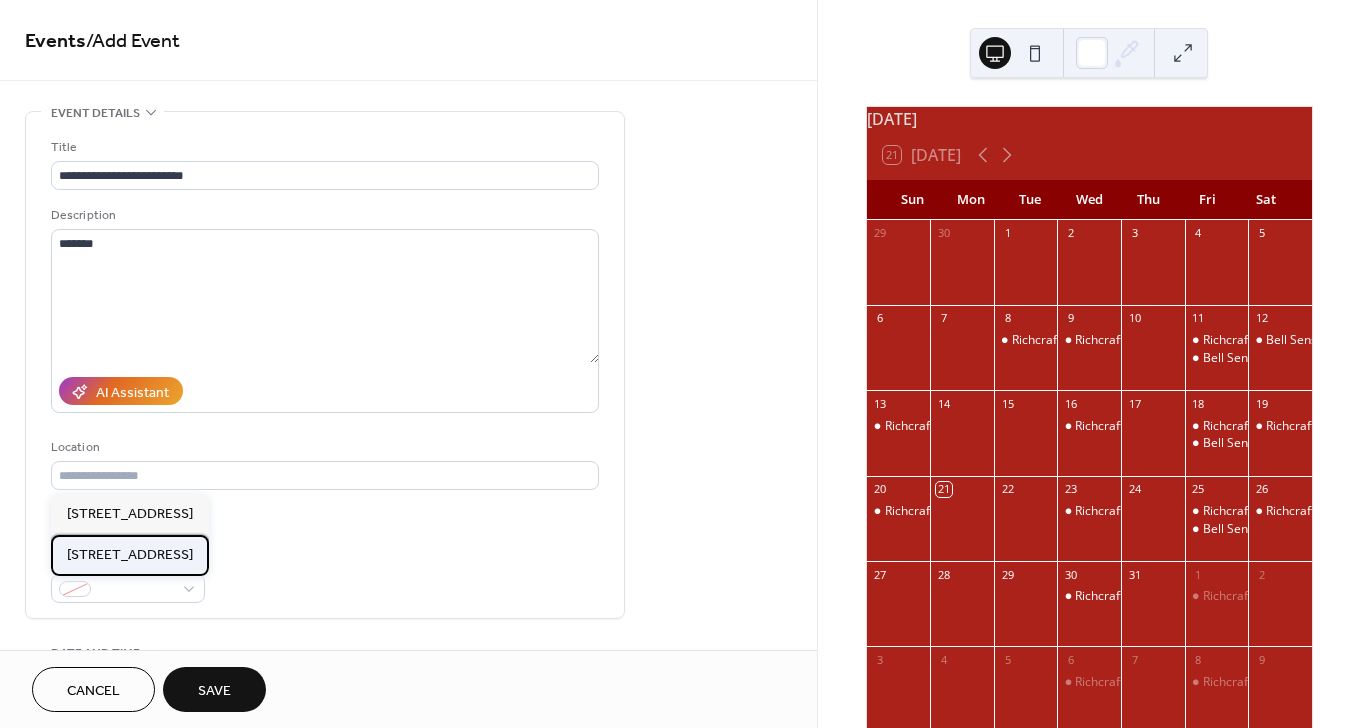 click on "[STREET_ADDRESS]" at bounding box center (130, 555) 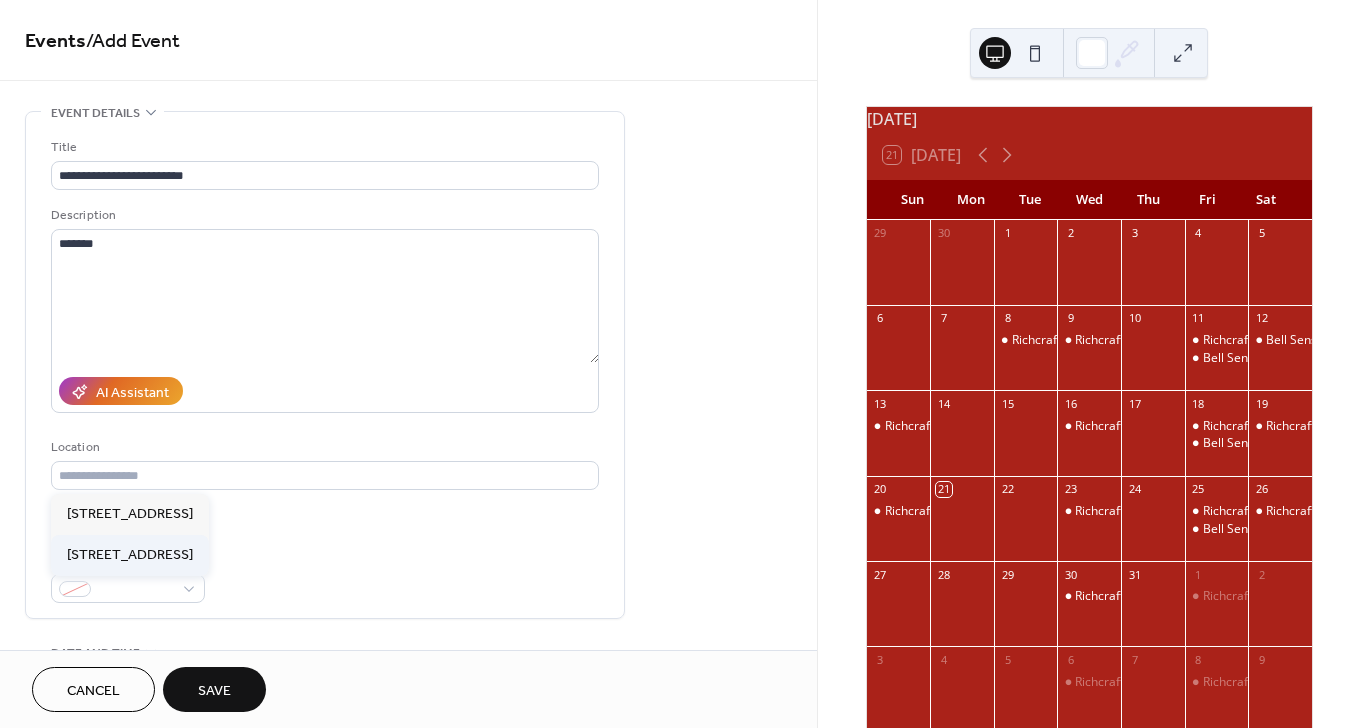 type on "**********" 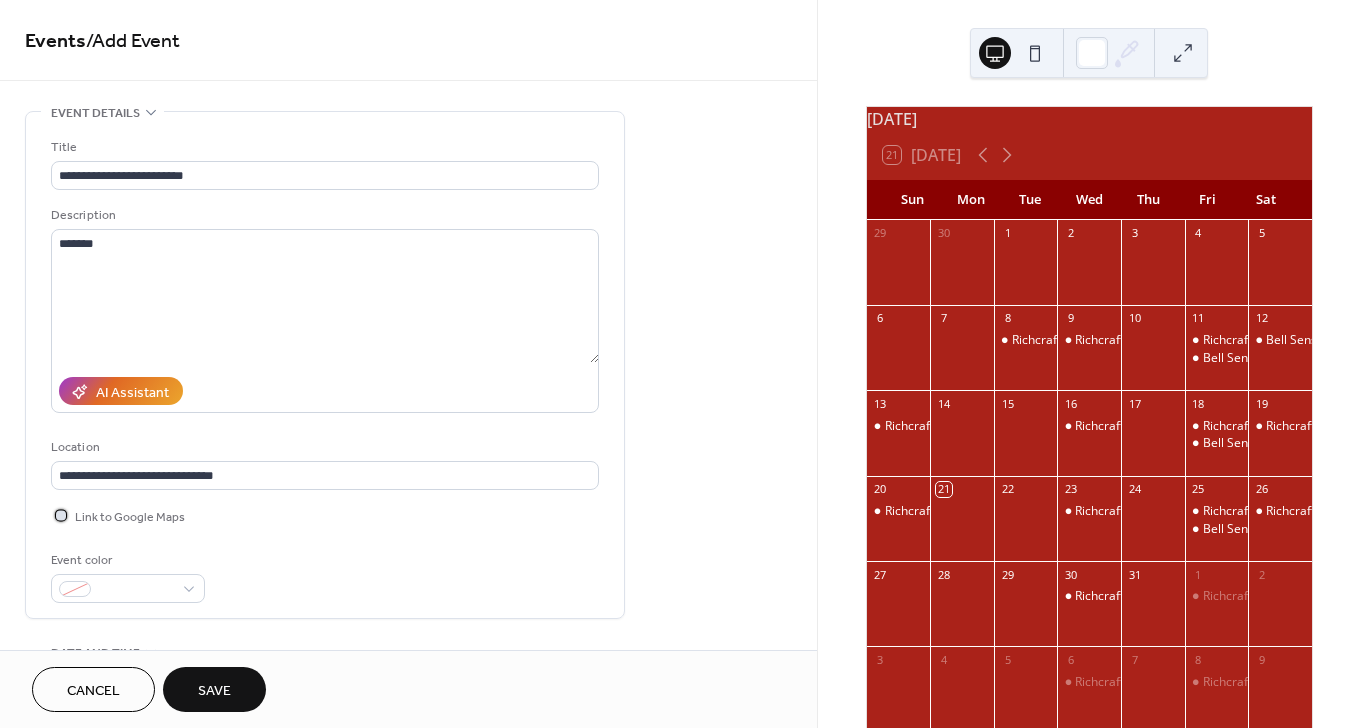 click on "Link to Google Maps" at bounding box center [130, 517] 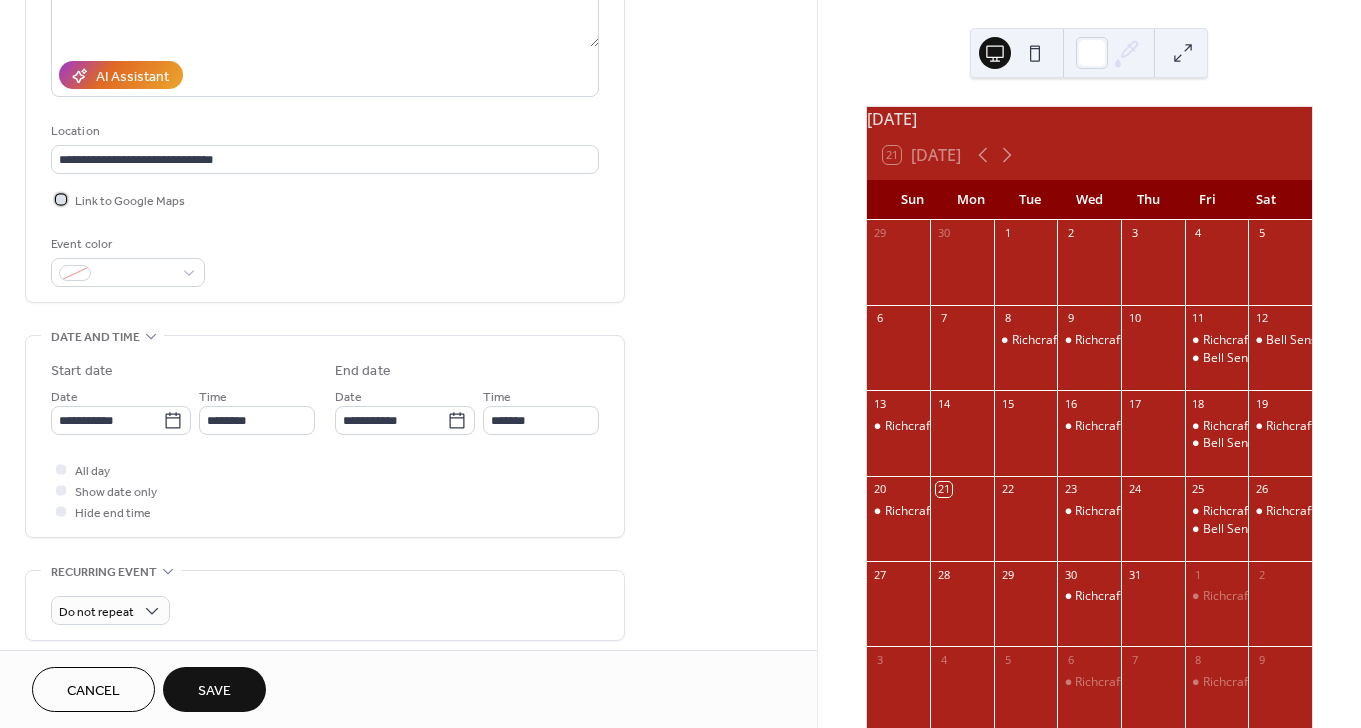 scroll, scrollTop: 321, scrollLeft: 0, axis: vertical 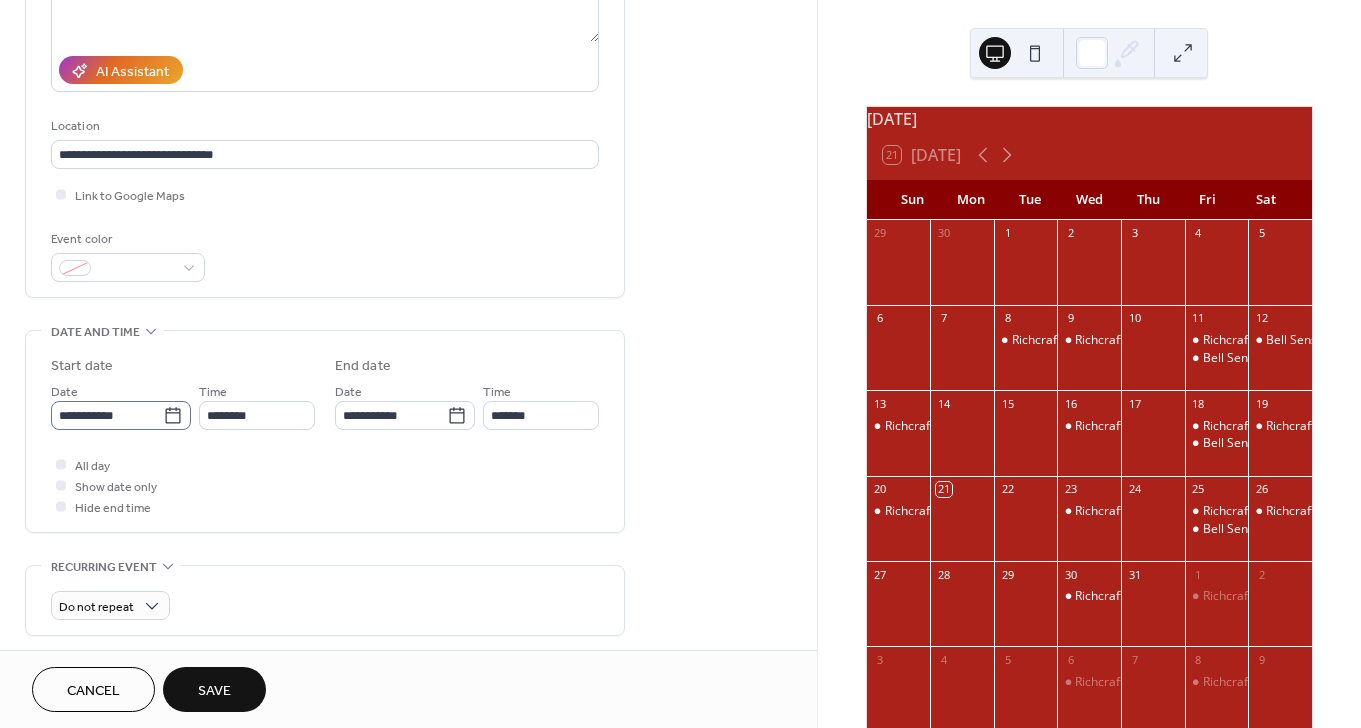click 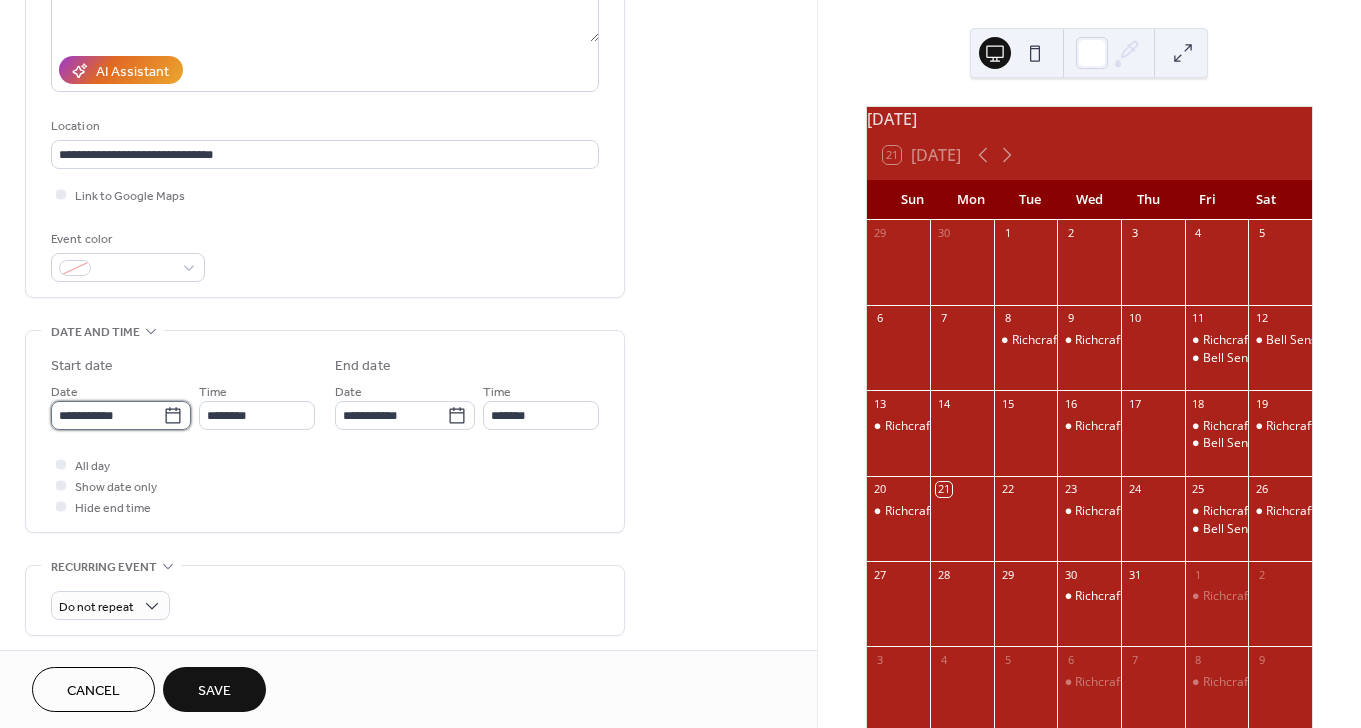 click on "**********" at bounding box center (107, 415) 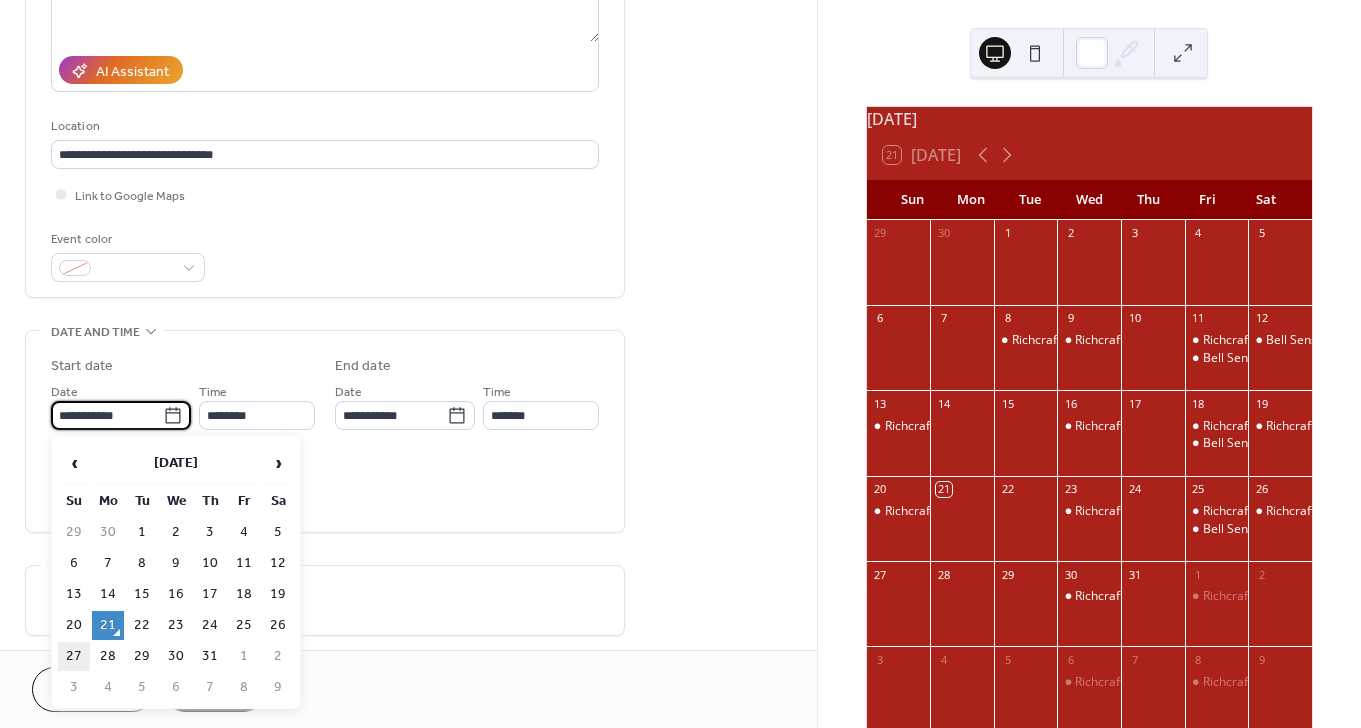 click on "27" at bounding box center [74, 656] 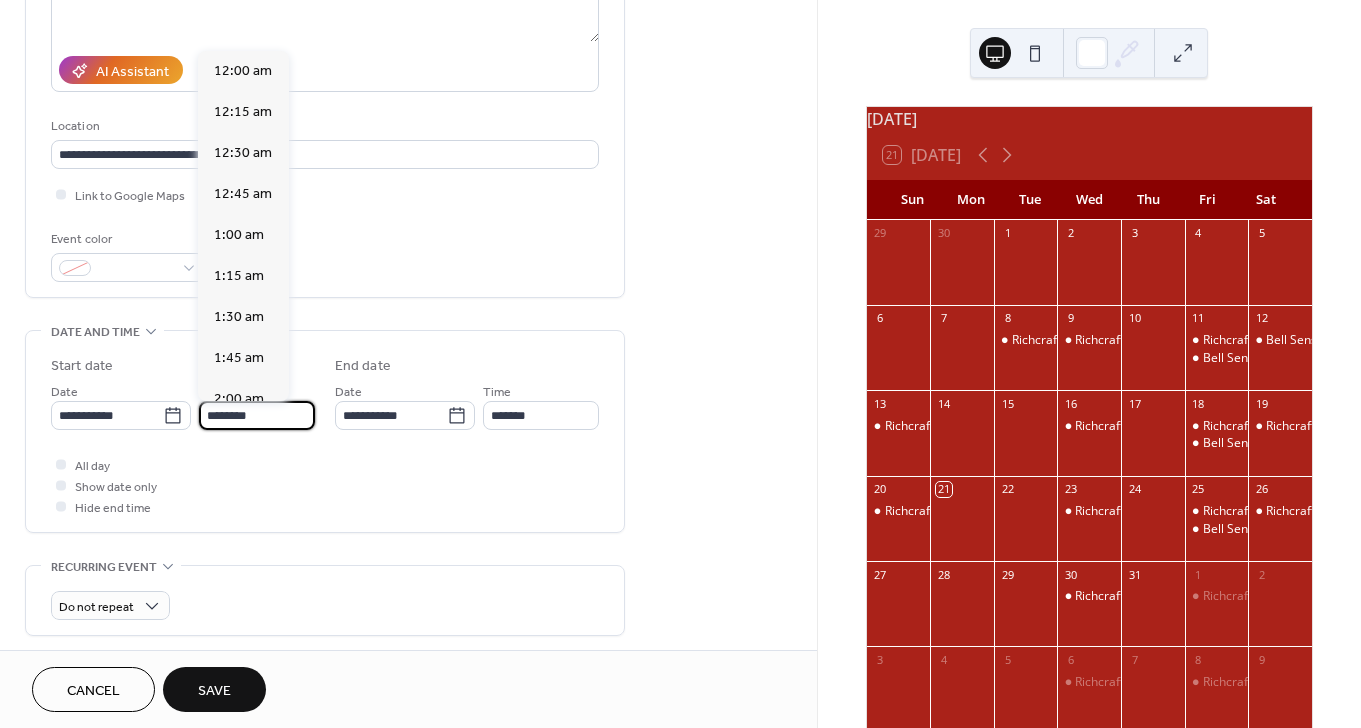 click on "********" at bounding box center [257, 415] 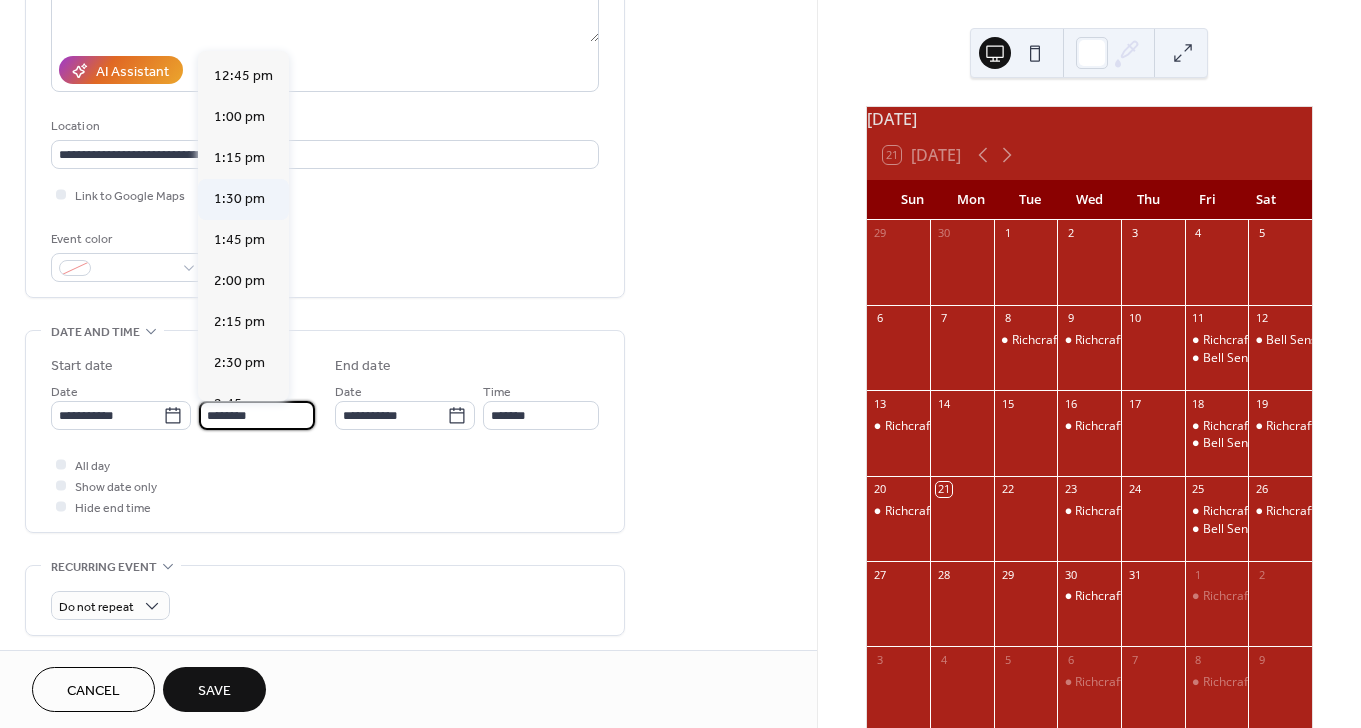 scroll, scrollTop: 2122, scrollLeft: 0, axis: vertical 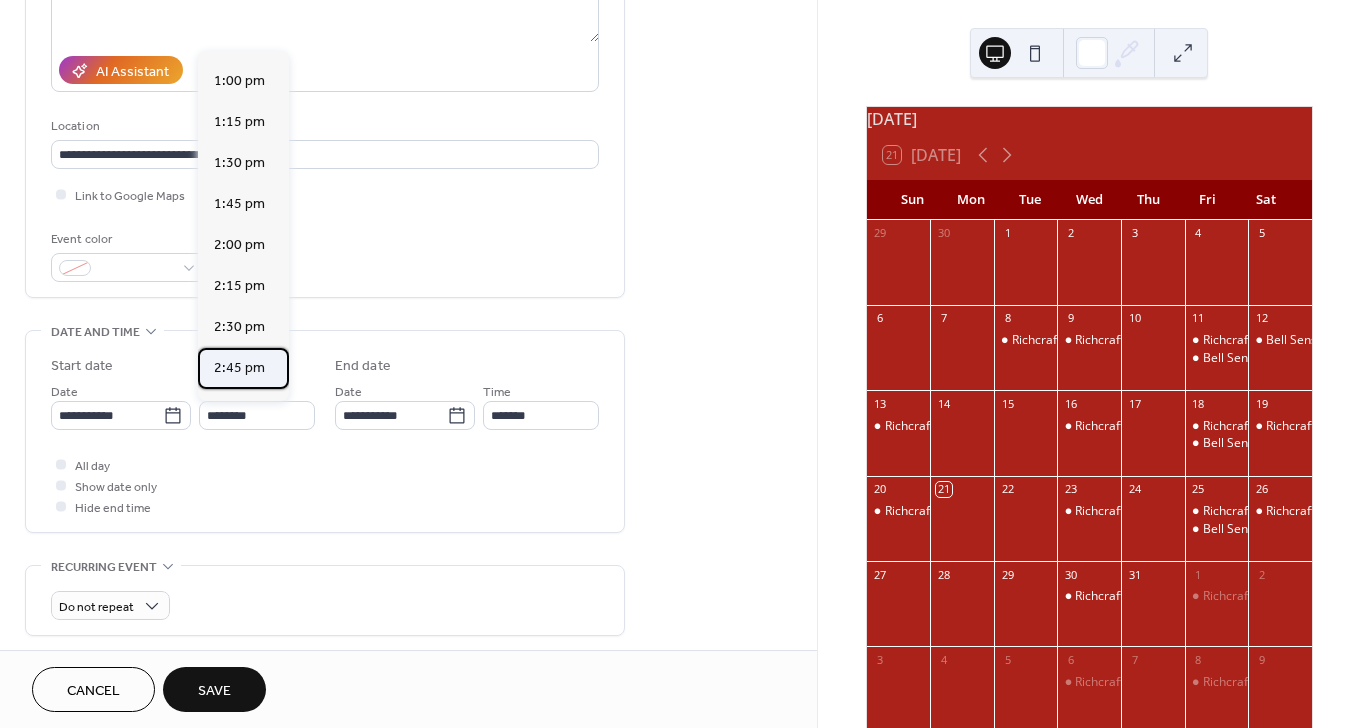 click on "2:45 pm" at bounding box center [243, 368] 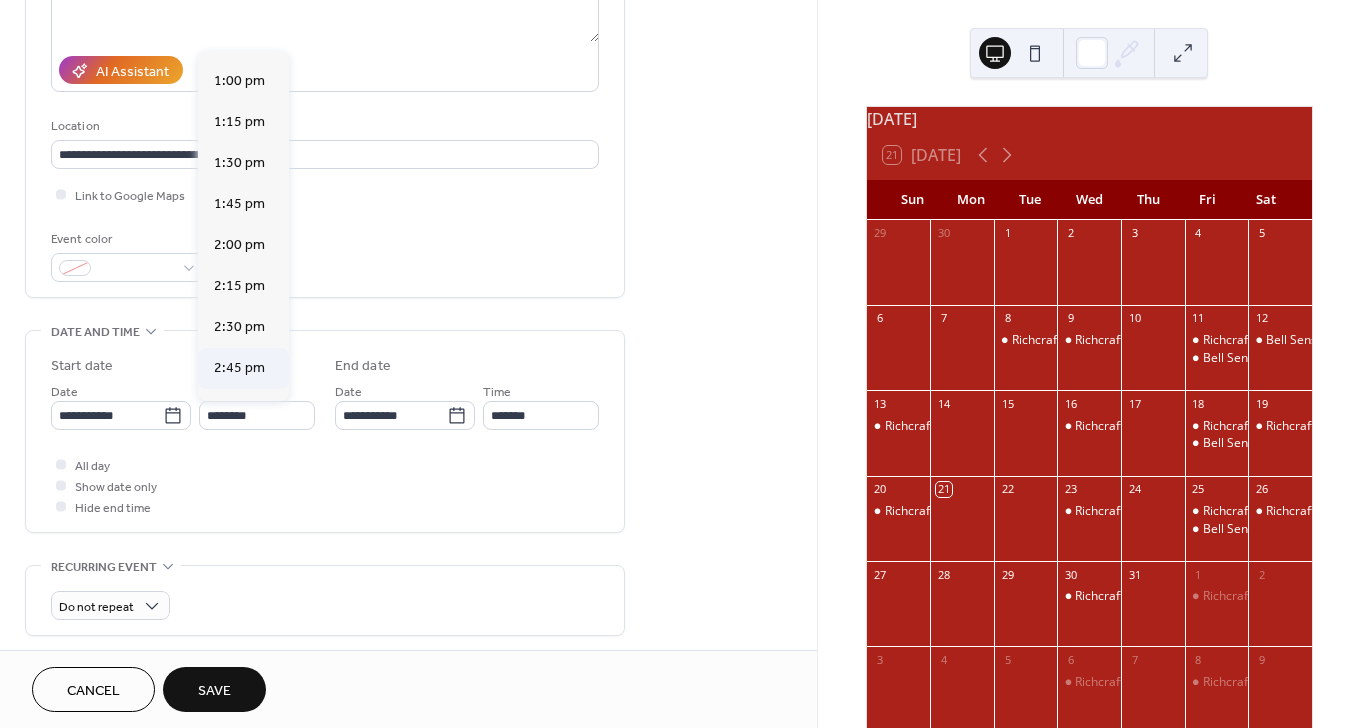 type on "*******" 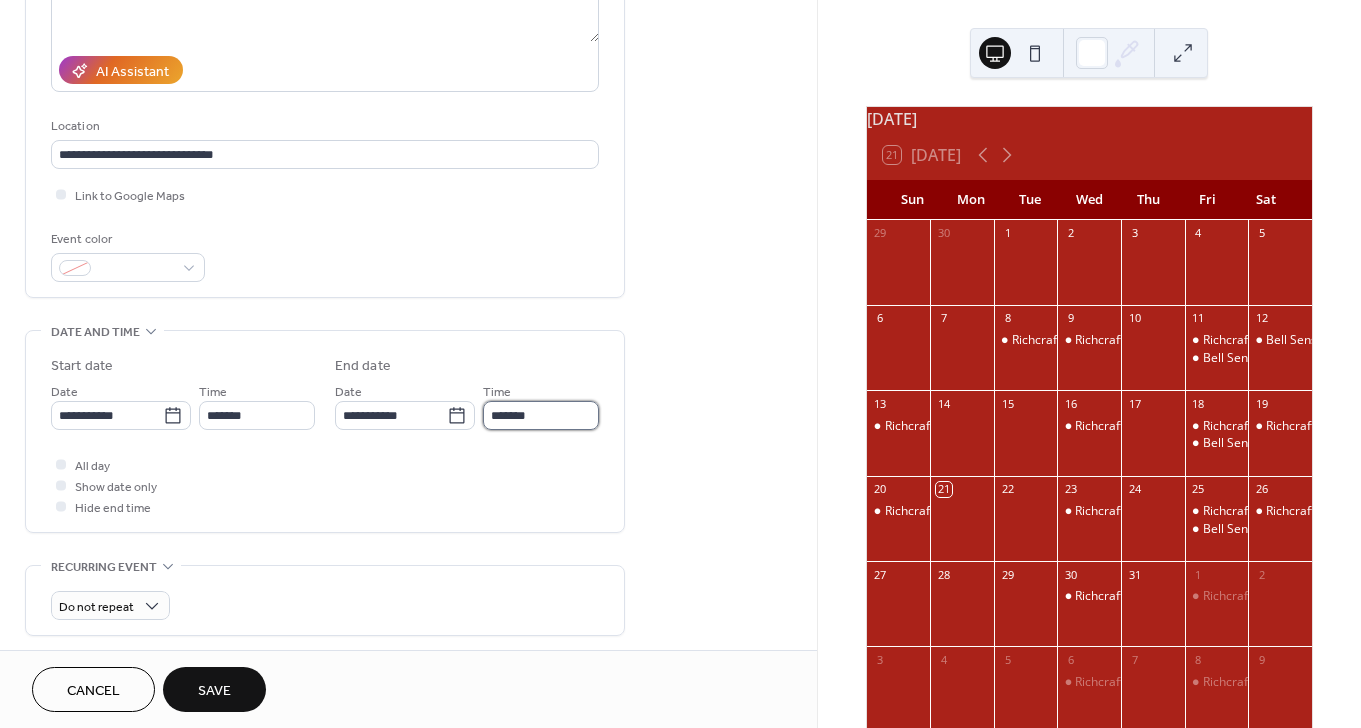 click on "*******" at bounding box center [541, 415] 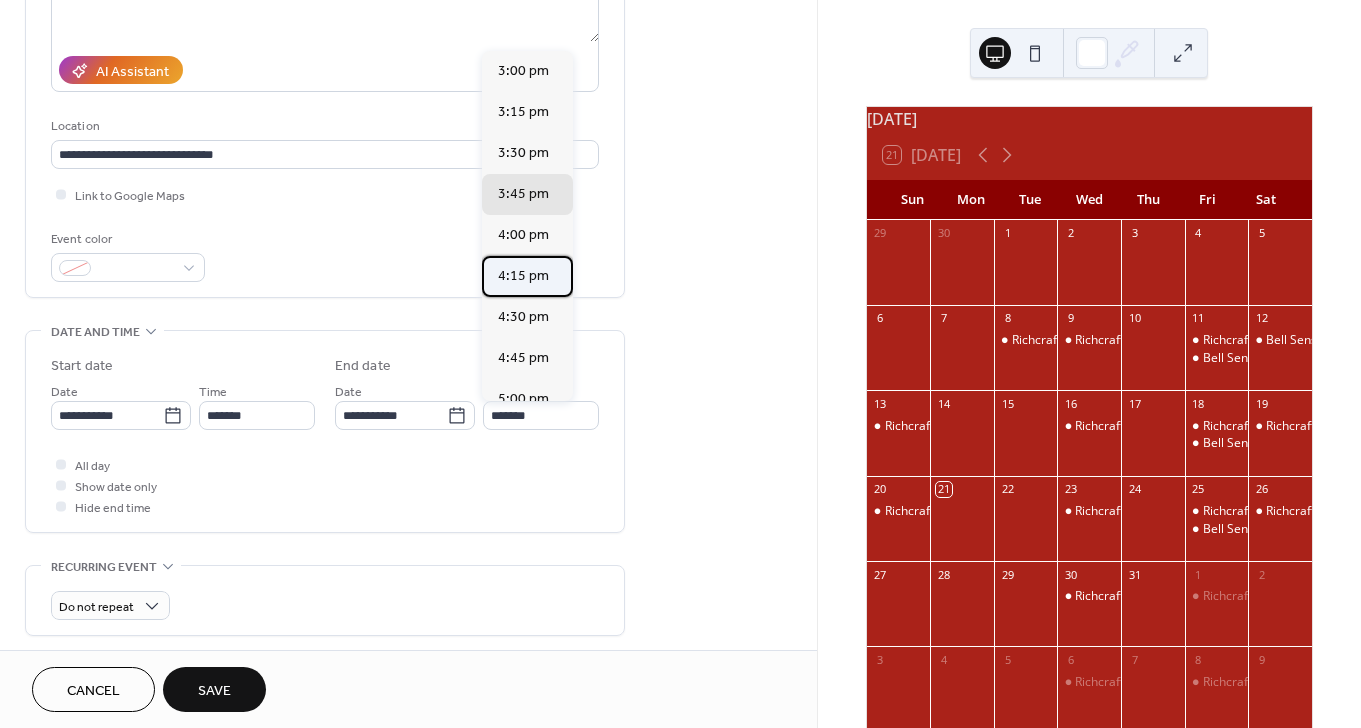 click on "4:15 pm" at bounding box center (527, 276) 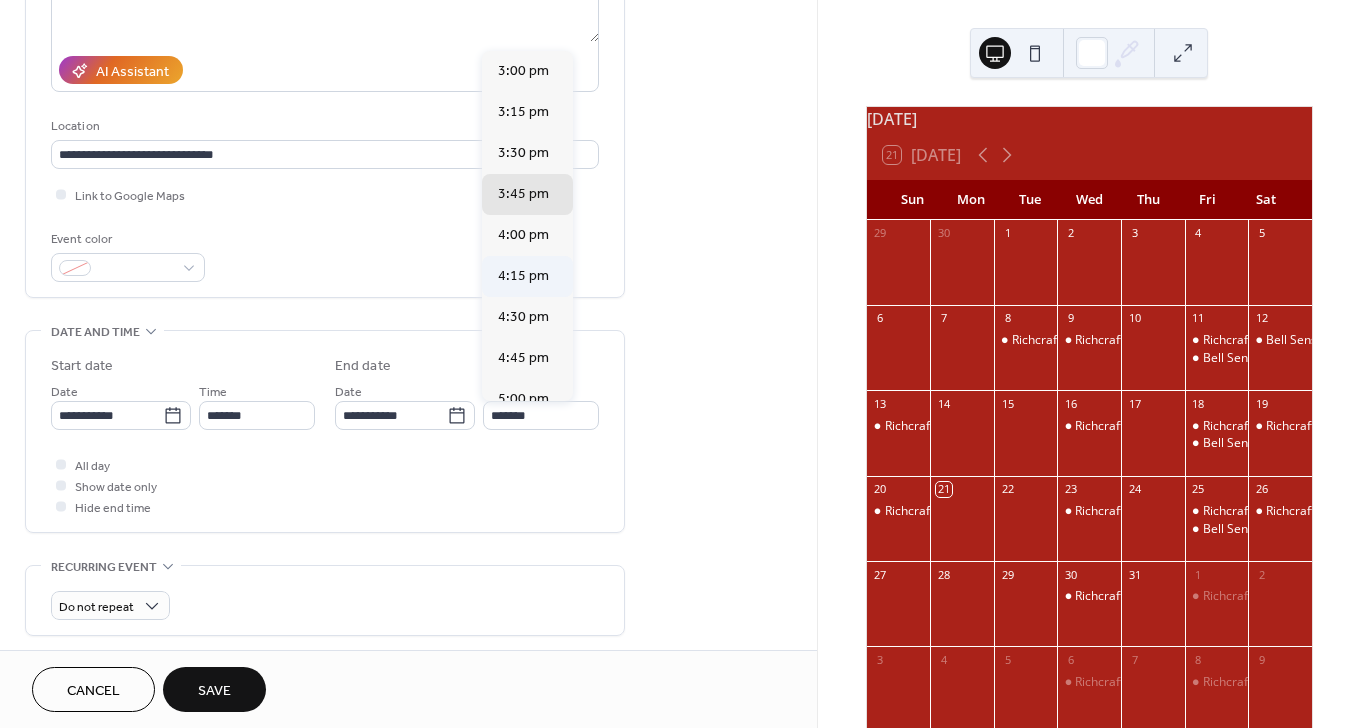type on "*******" 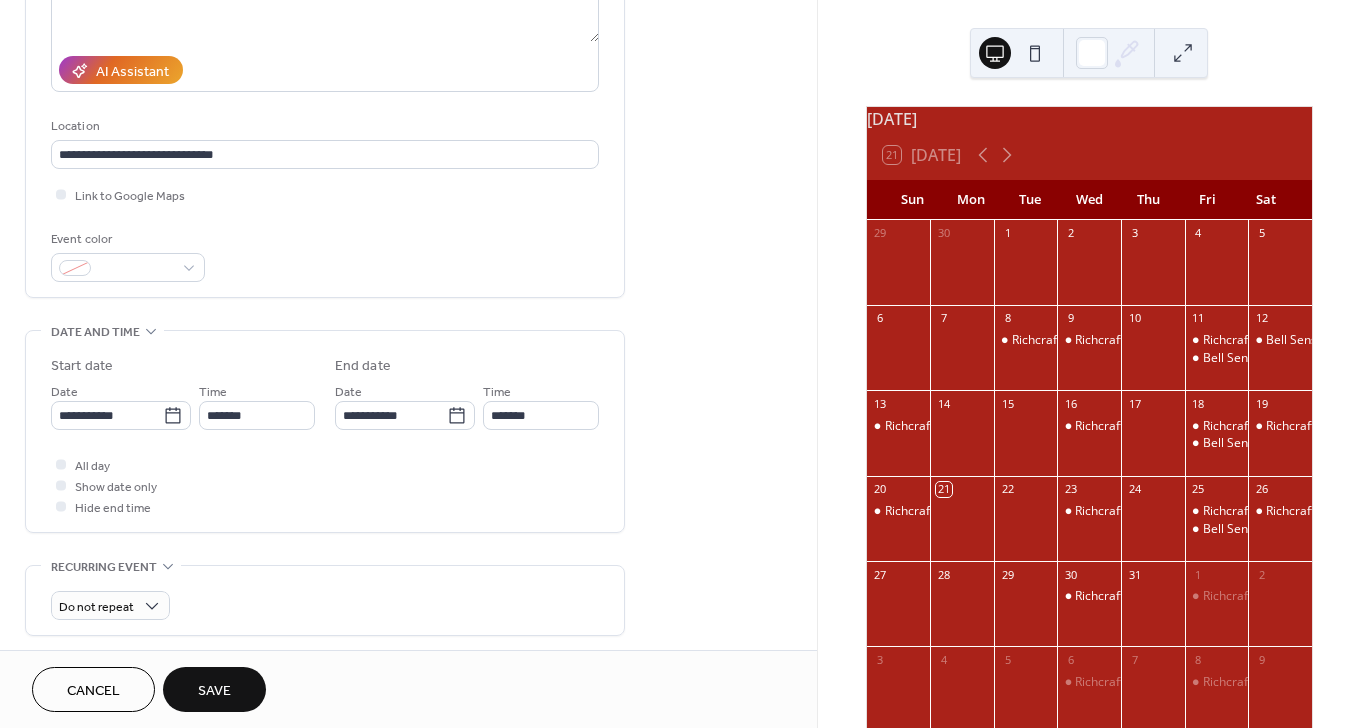 click on "Save" at bounding box center [214, 691] 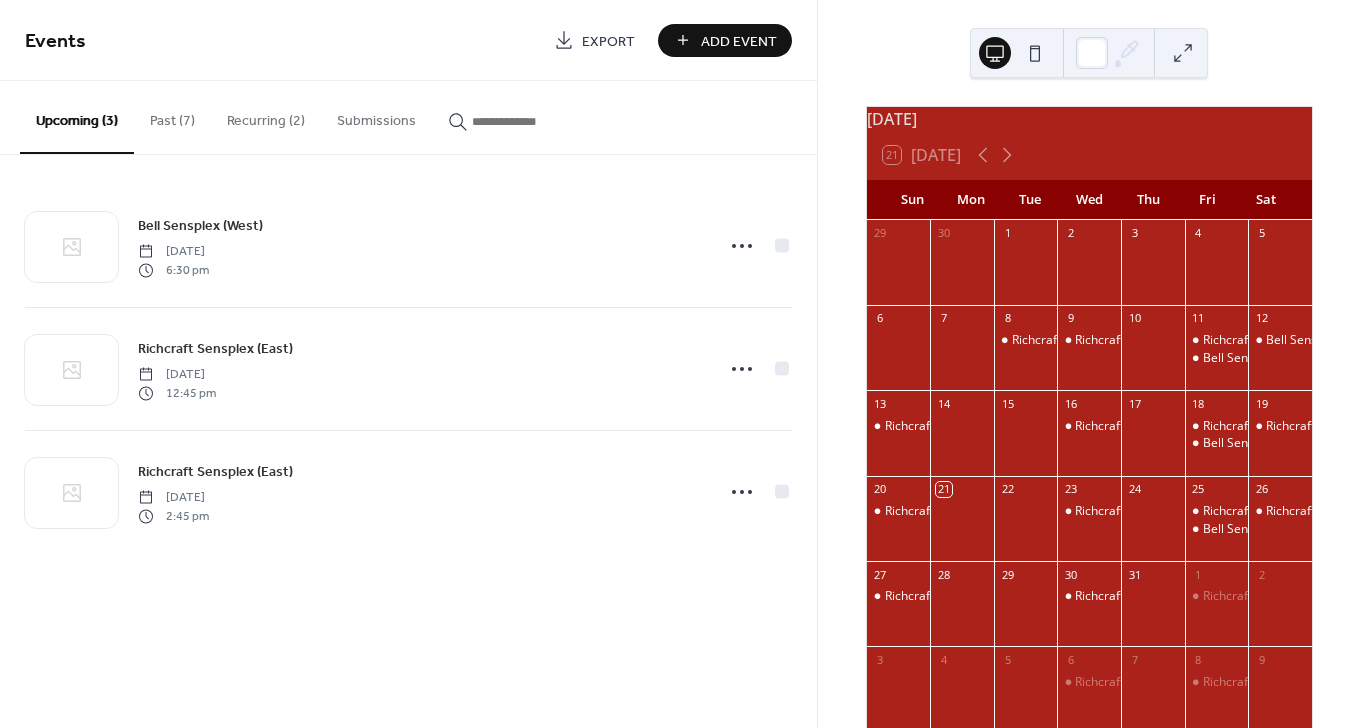 click on "Add Event" at bounding box center (725, 40) 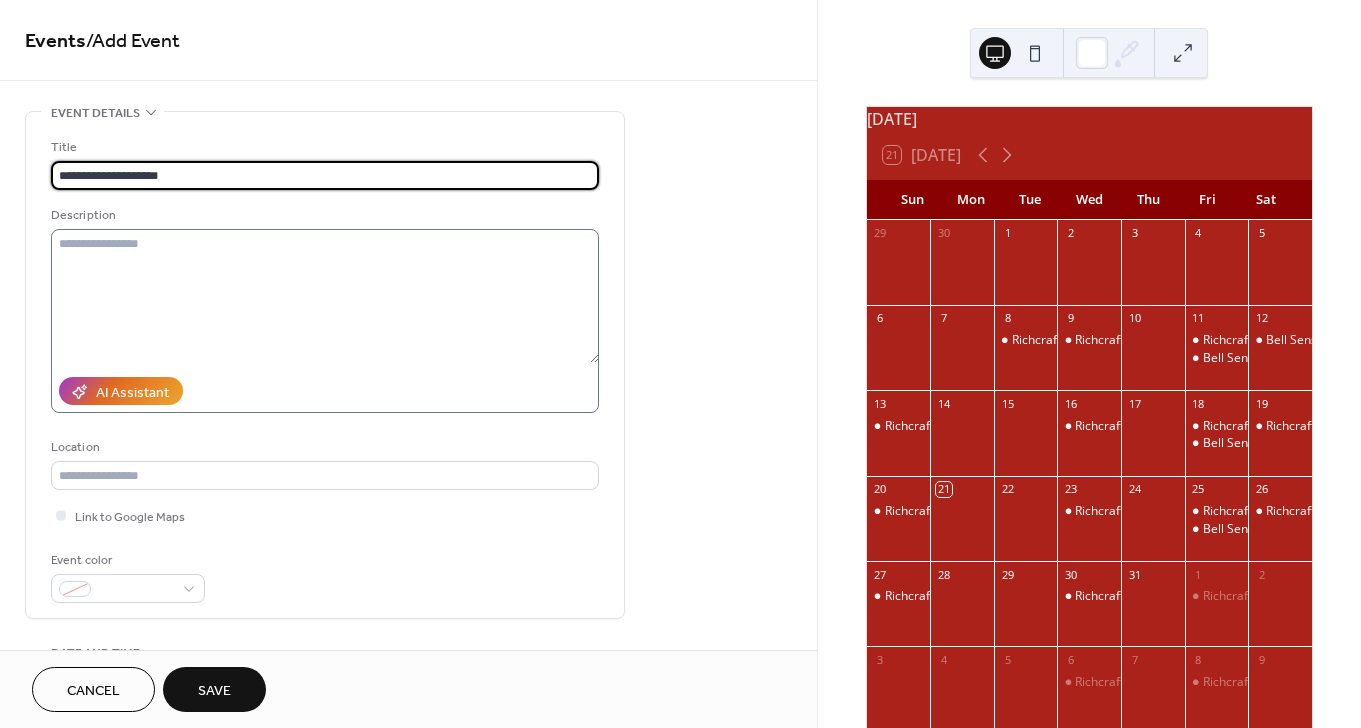 type on "**********" 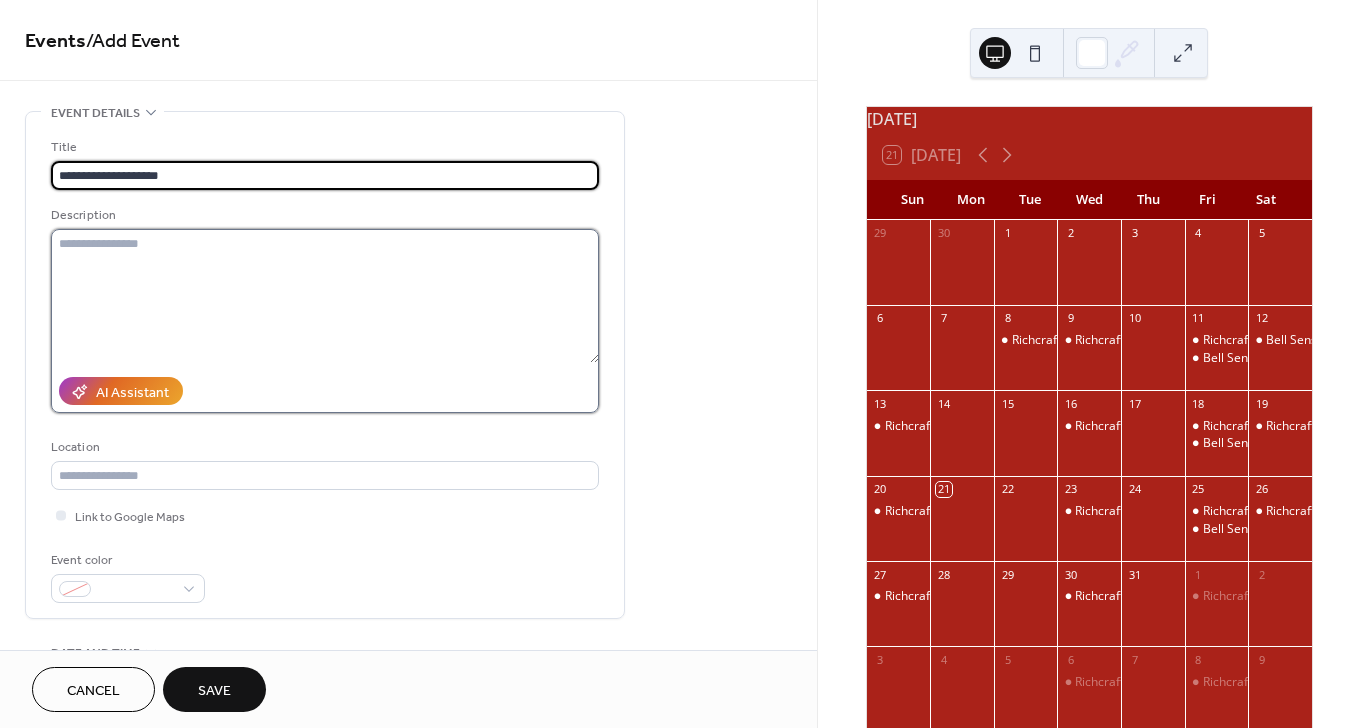 click at bounding box center (325, 296) 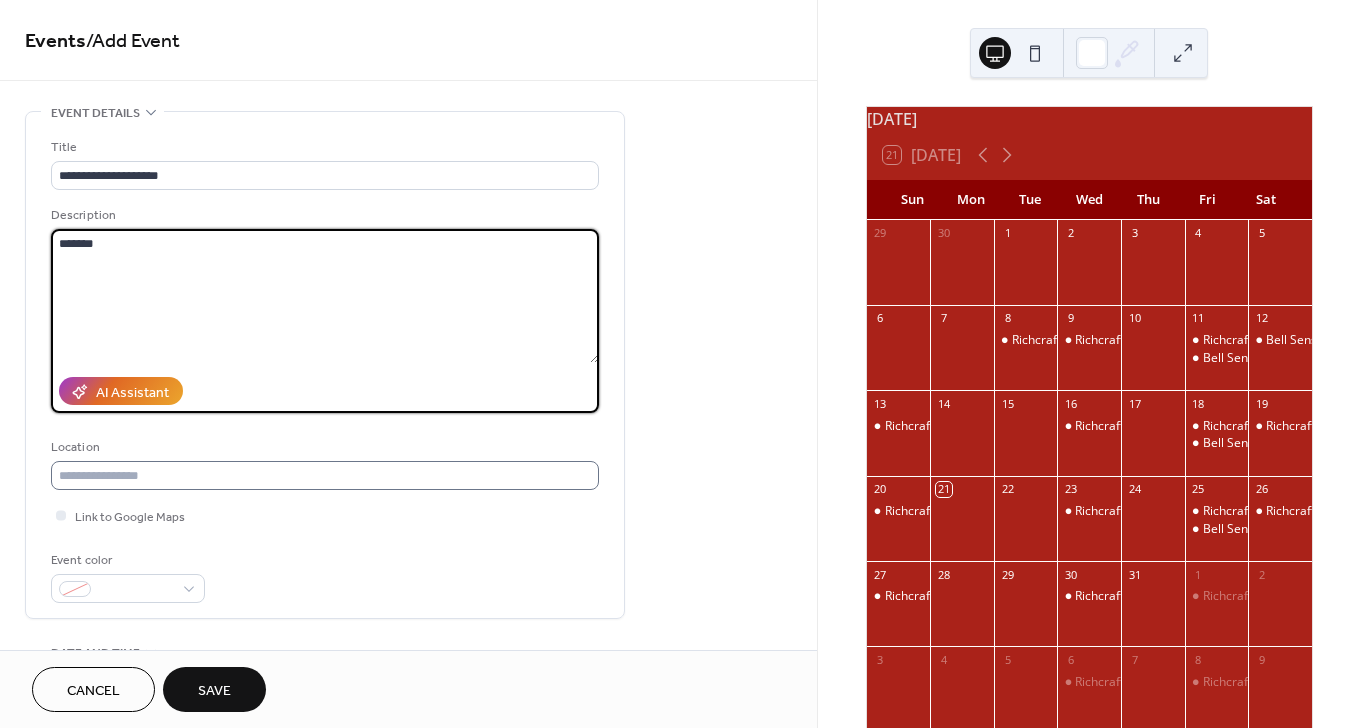 type on "*******" 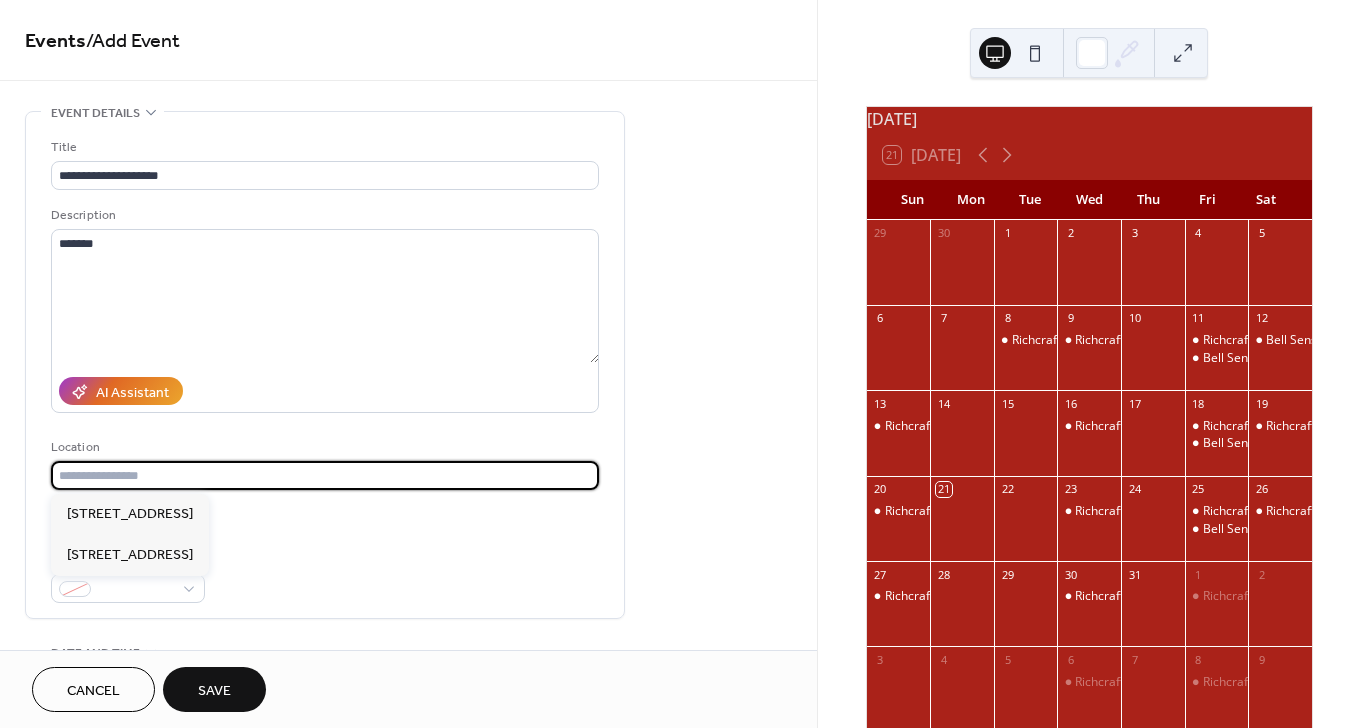 click at bounding box center (325, 475) 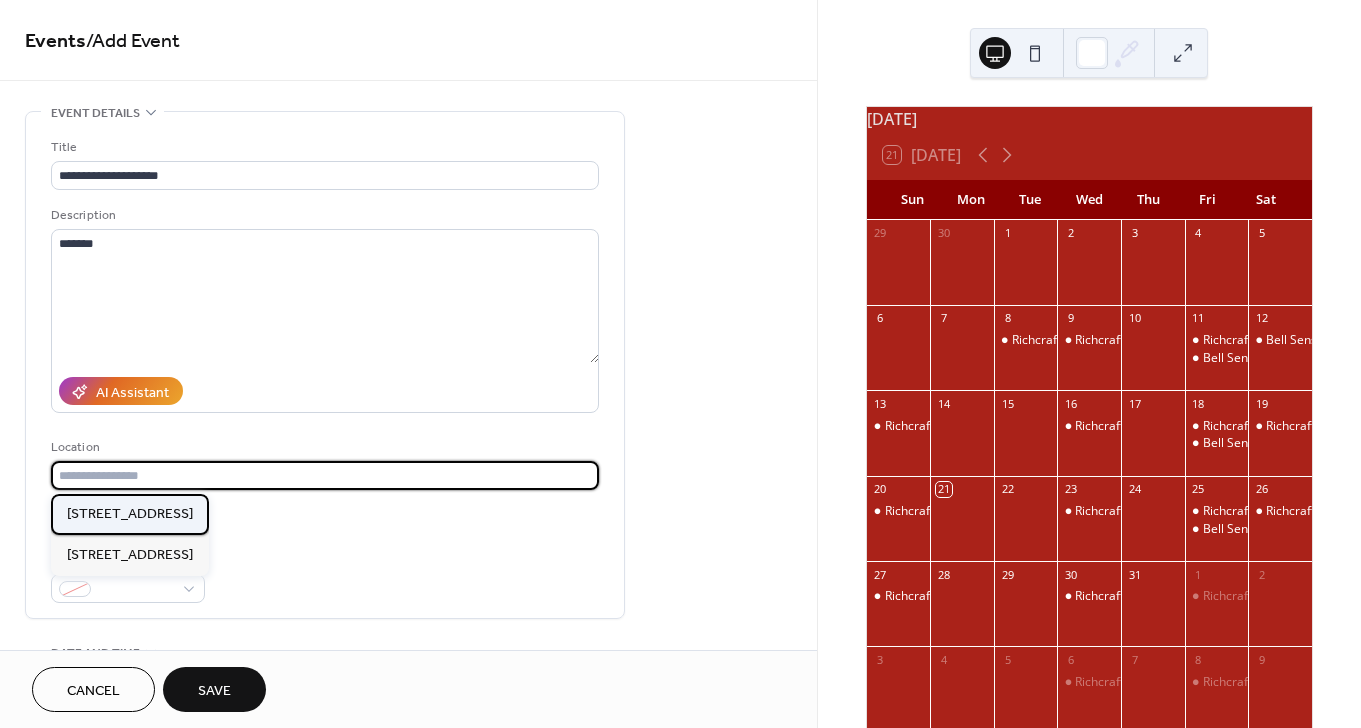 click on "[STREET_ADDRESS]" at bounding box center (130, 514) 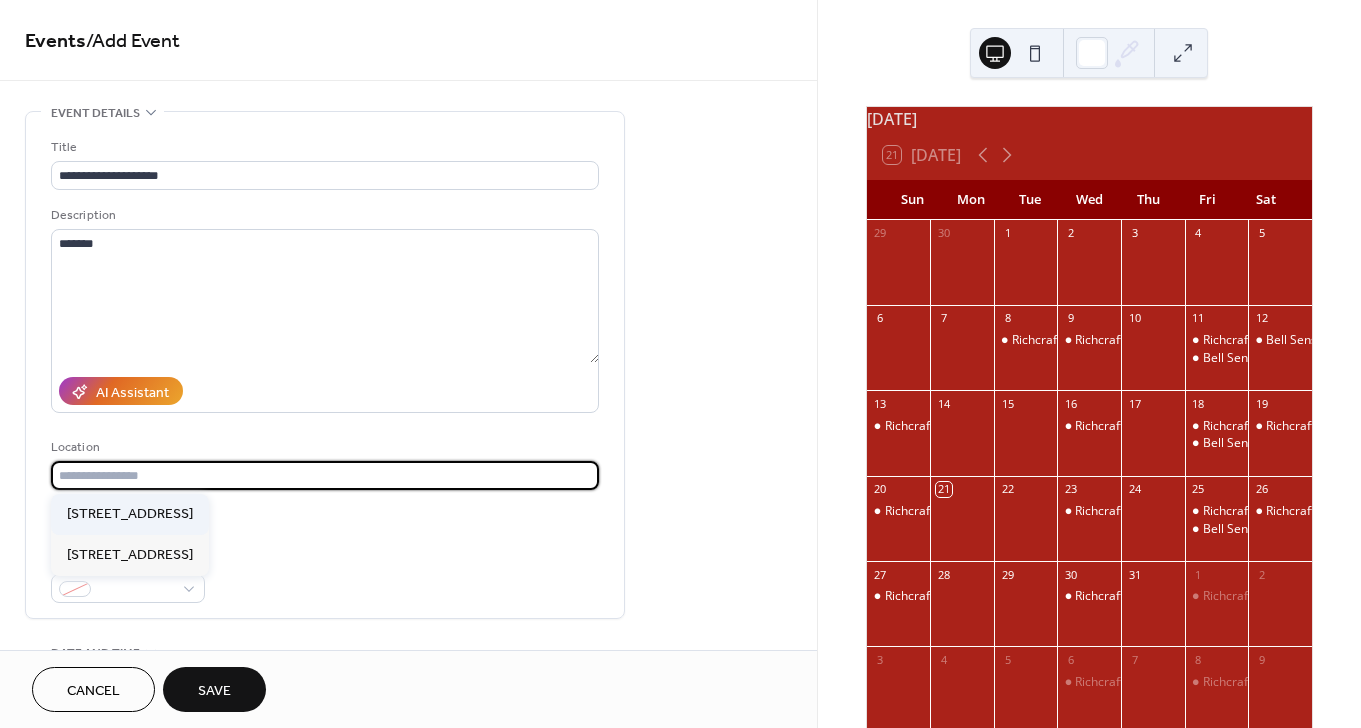 type on "**********" 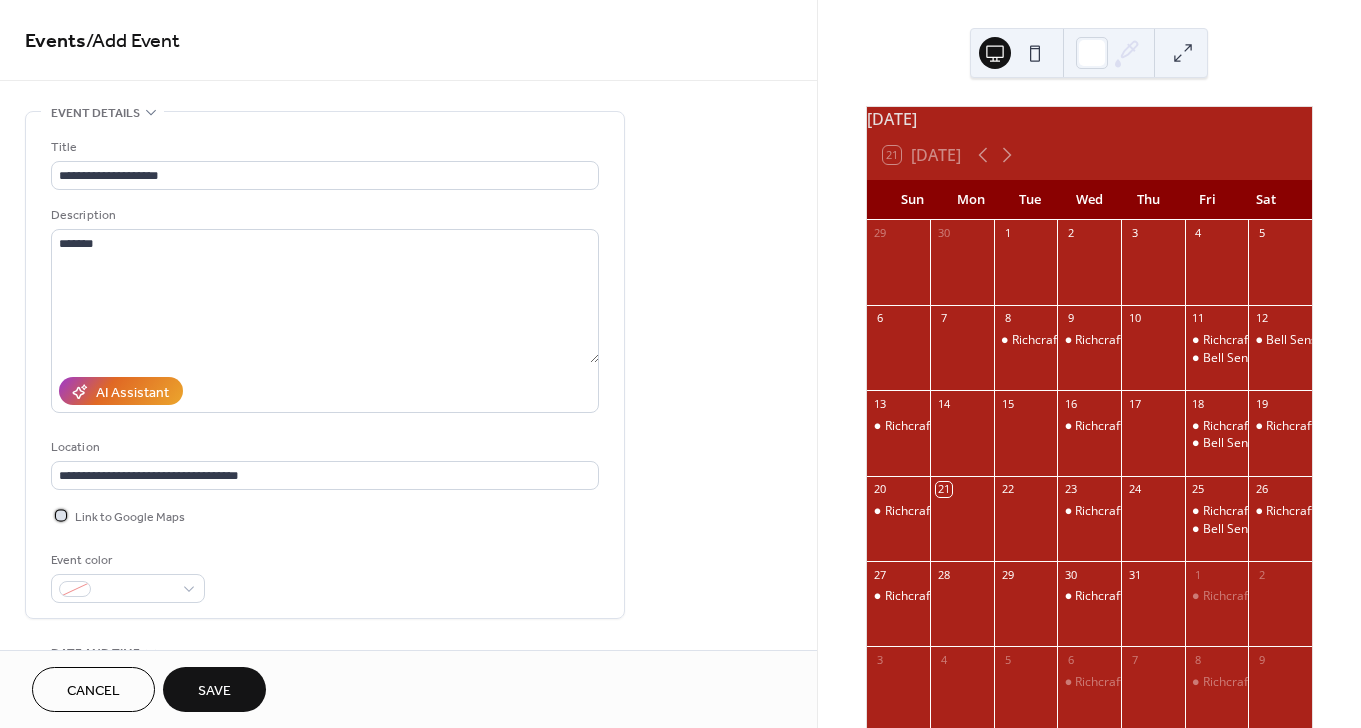 click at bounding box center [61, 515] 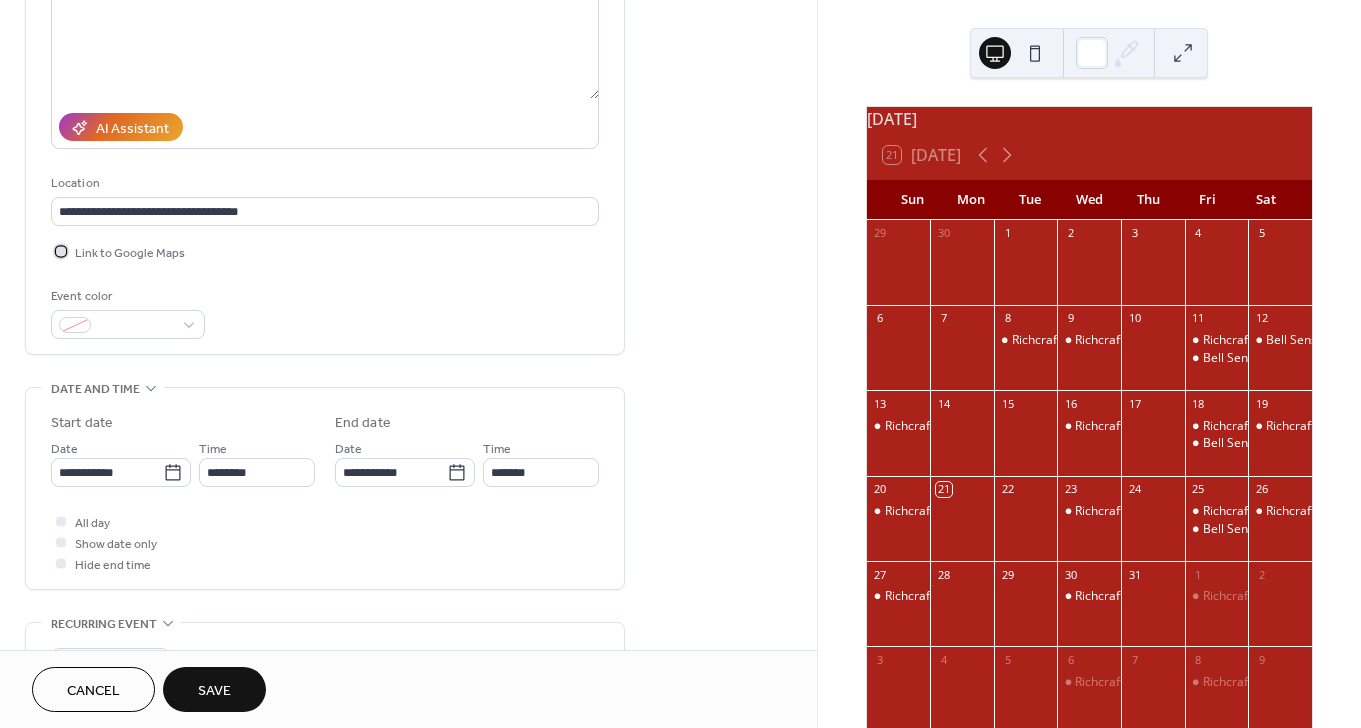 scroll, scrollTop: 268, scrollLeft: 0, axis: vertical 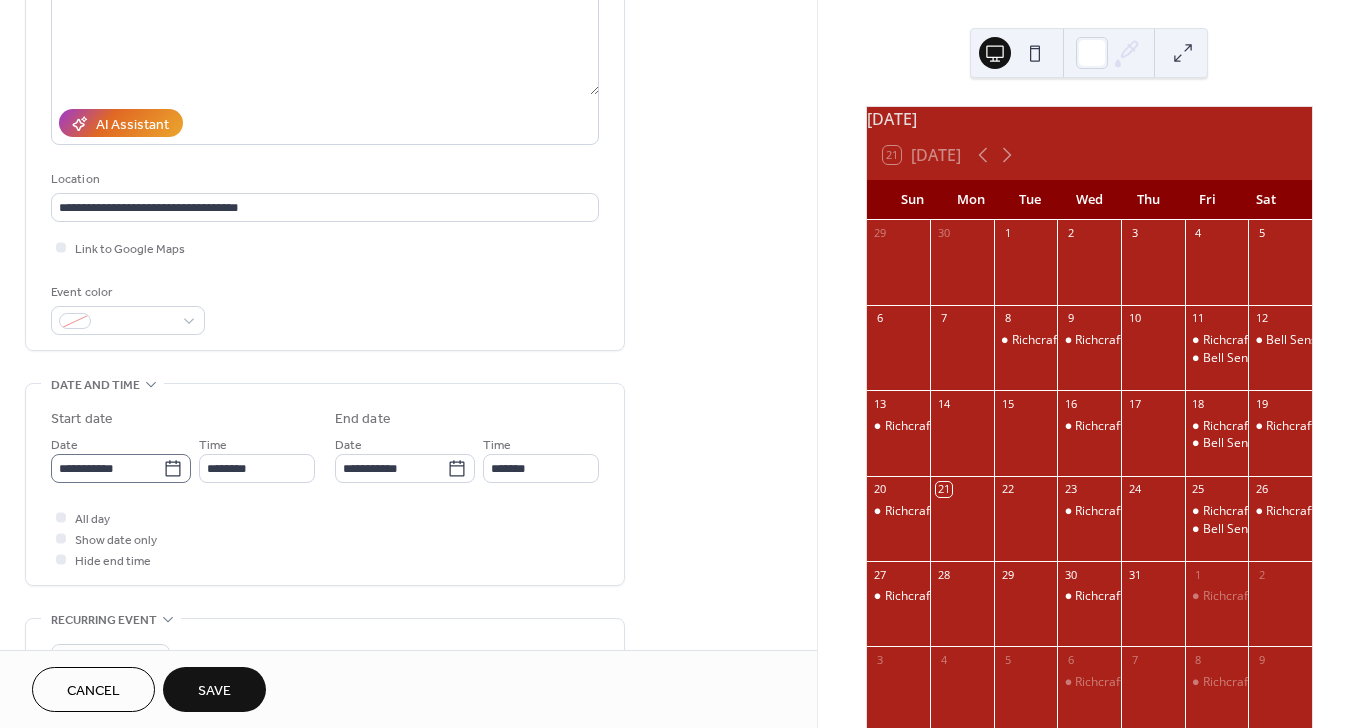 click 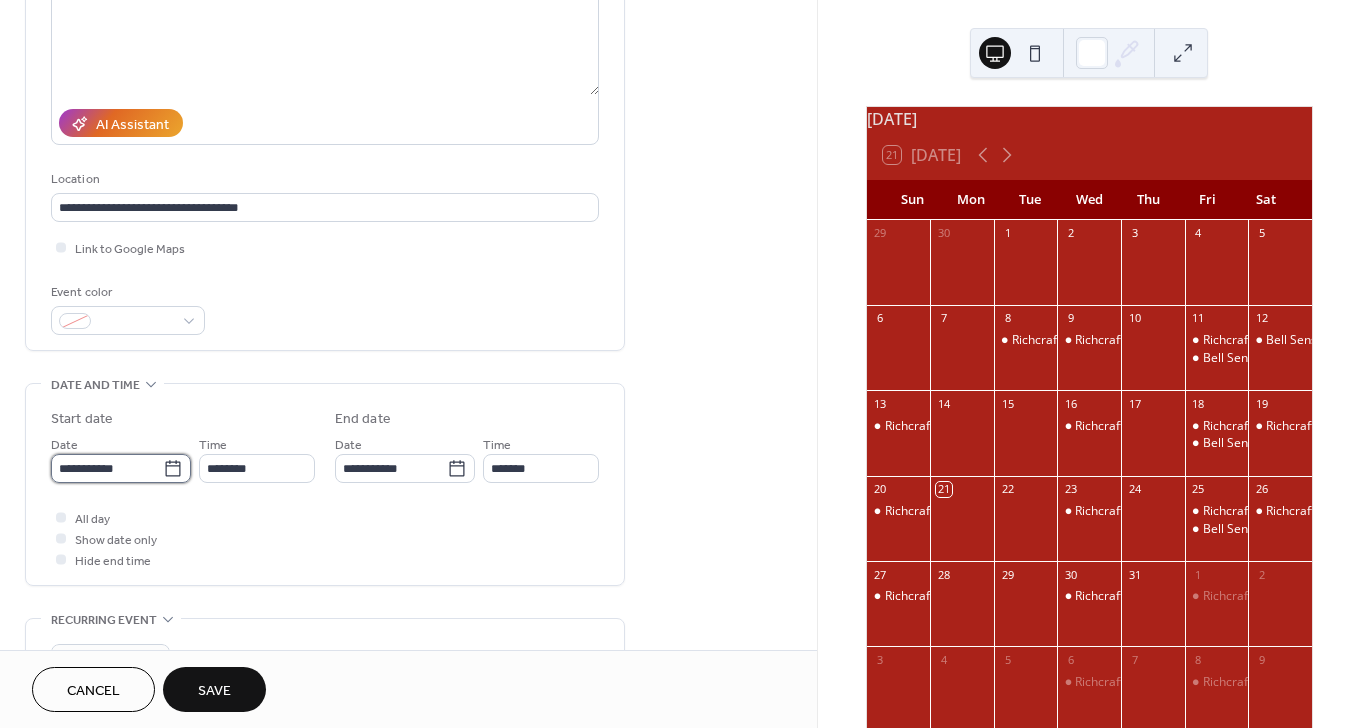 click on "**********" at bounding box center (107, 468) 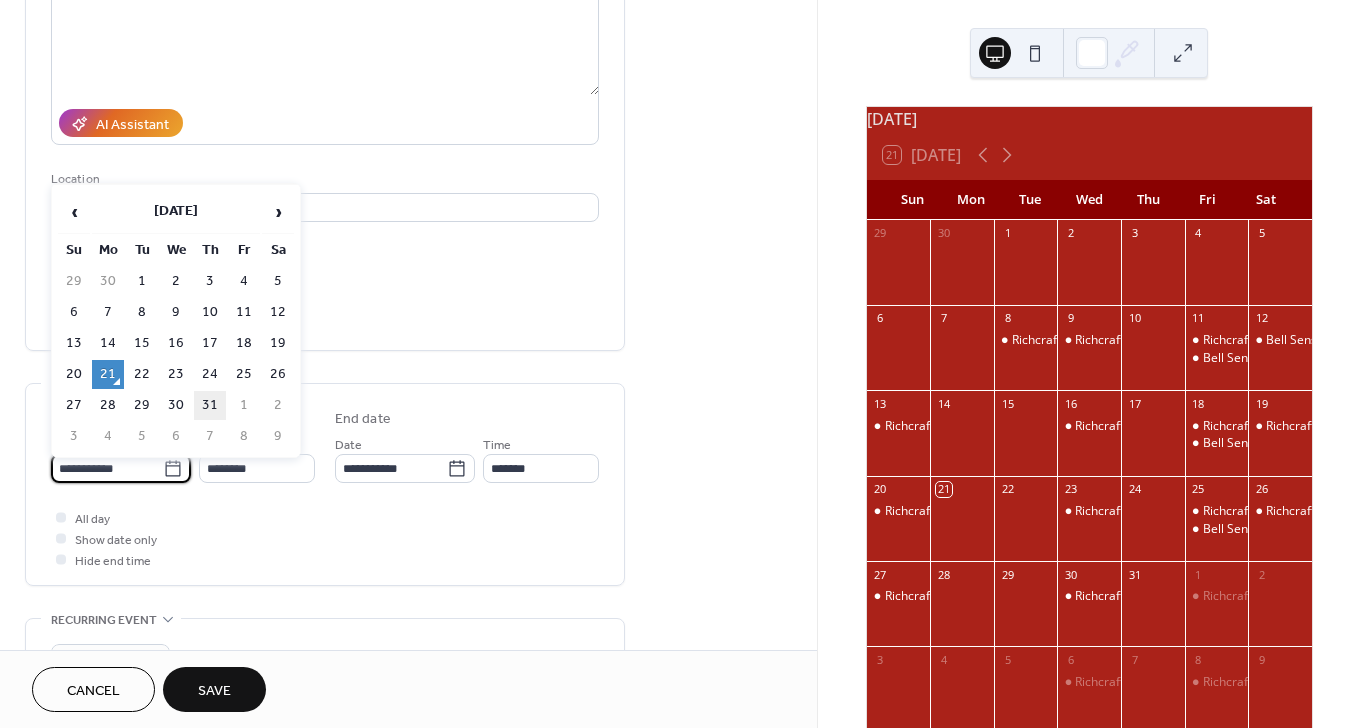 click on "31" at bounding box center [210, 405] 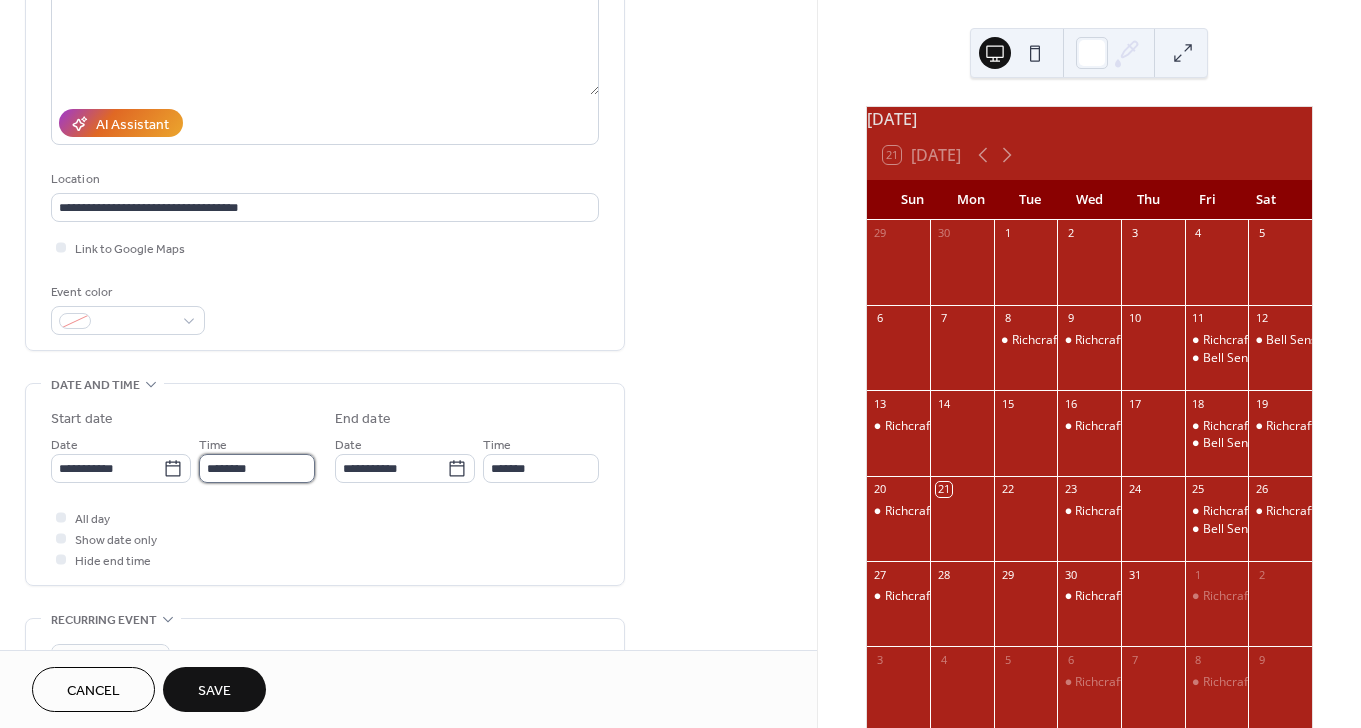 click on "********" at bounding box center [257, 468] 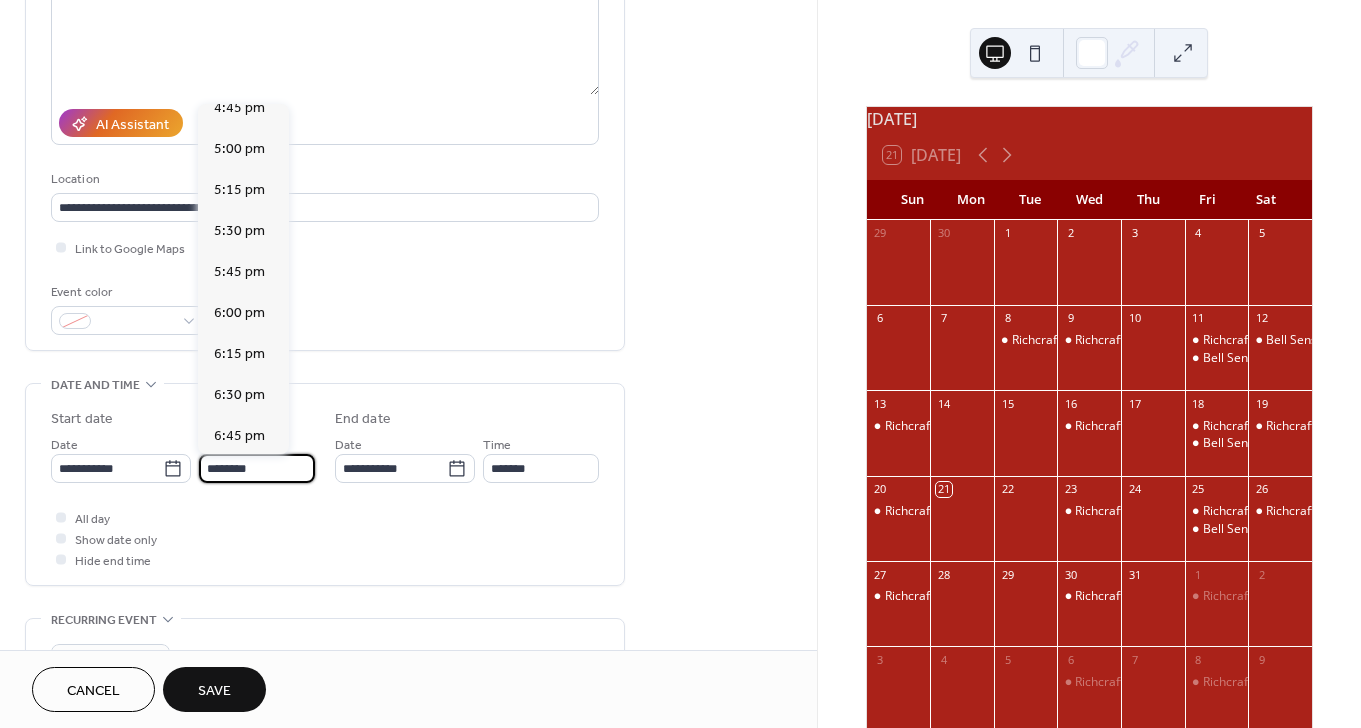scroll, scrollTop: 2843, scrollLeft: 0, axis: vertical 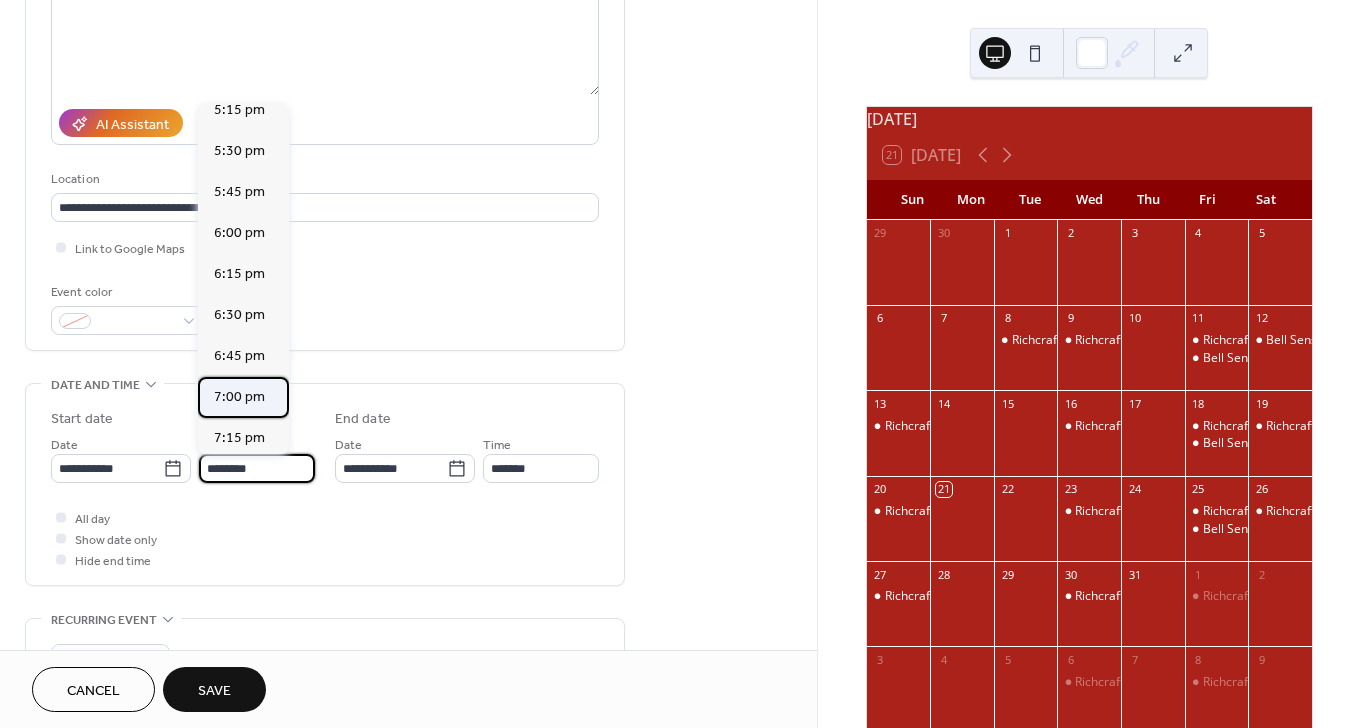 click on "7:00 pm" at bounding box center (239, 397) 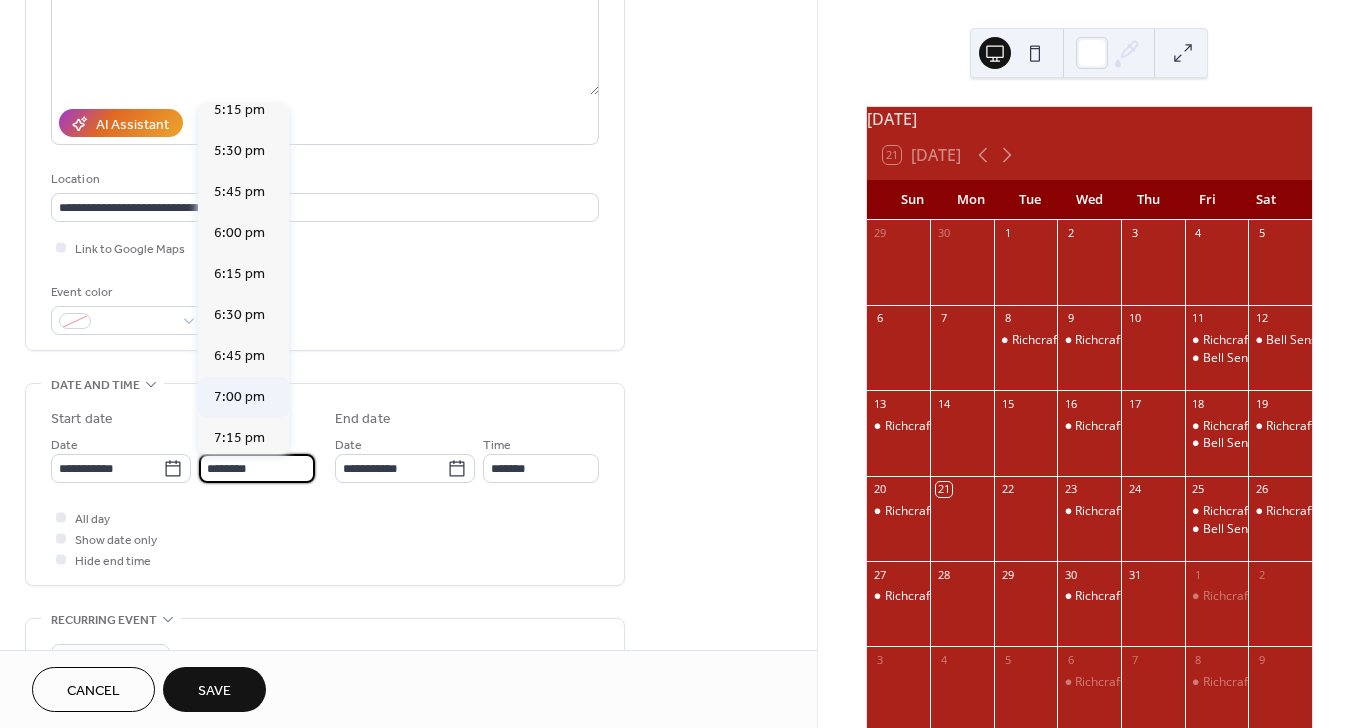 type on "*******" 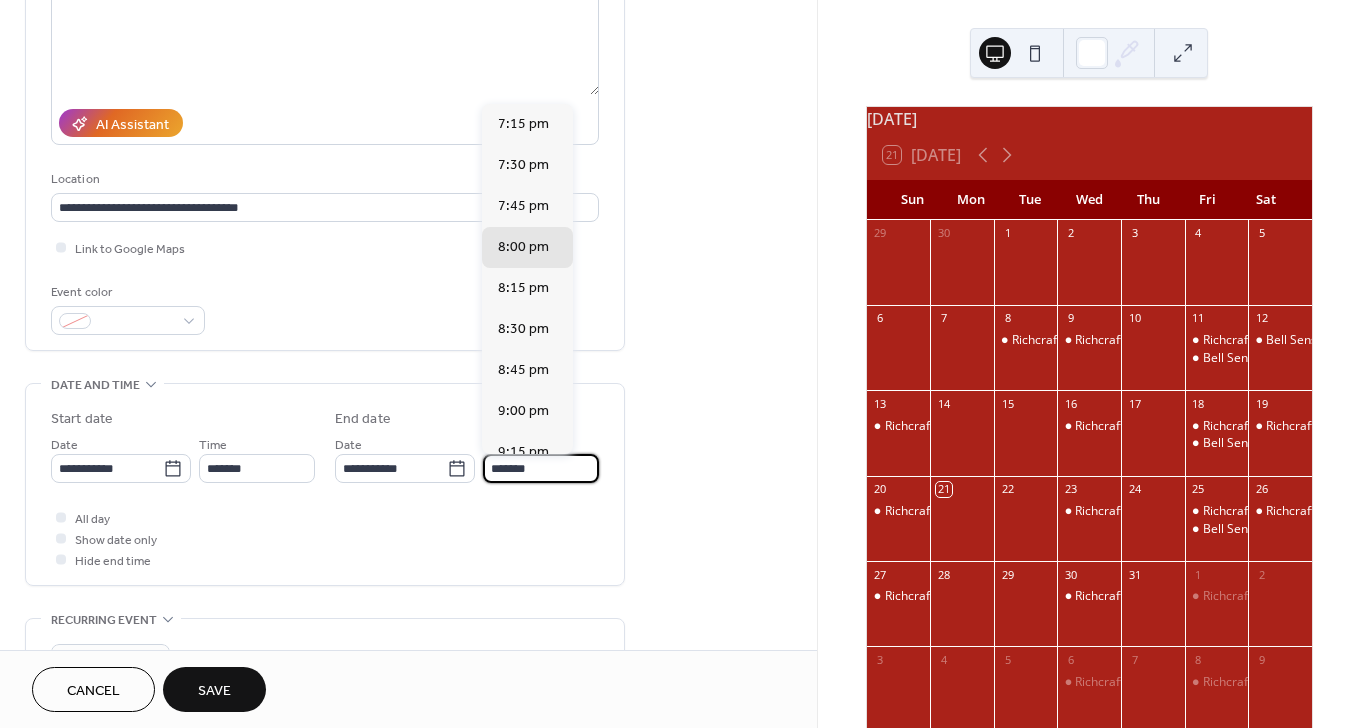 click on "*******" at bounding box center (541, 468) 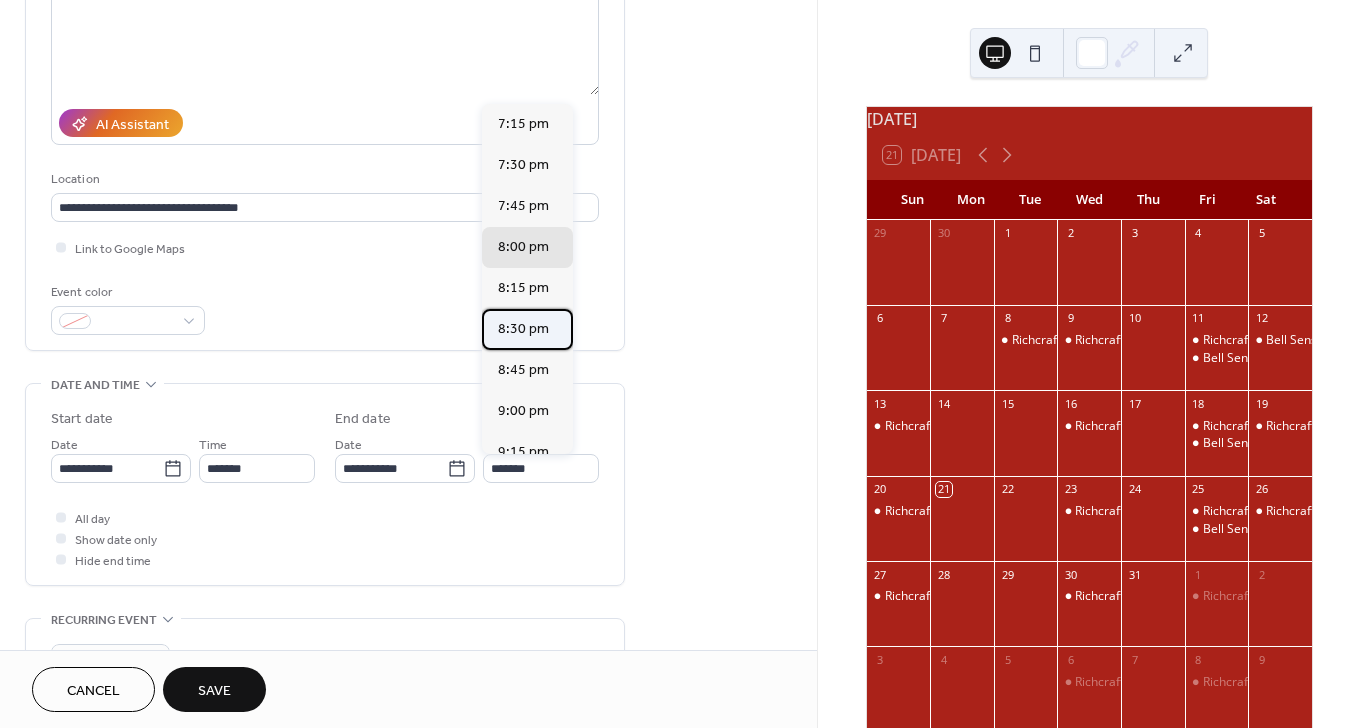 click on "8:30 pm" at bounding box center (523, 329) 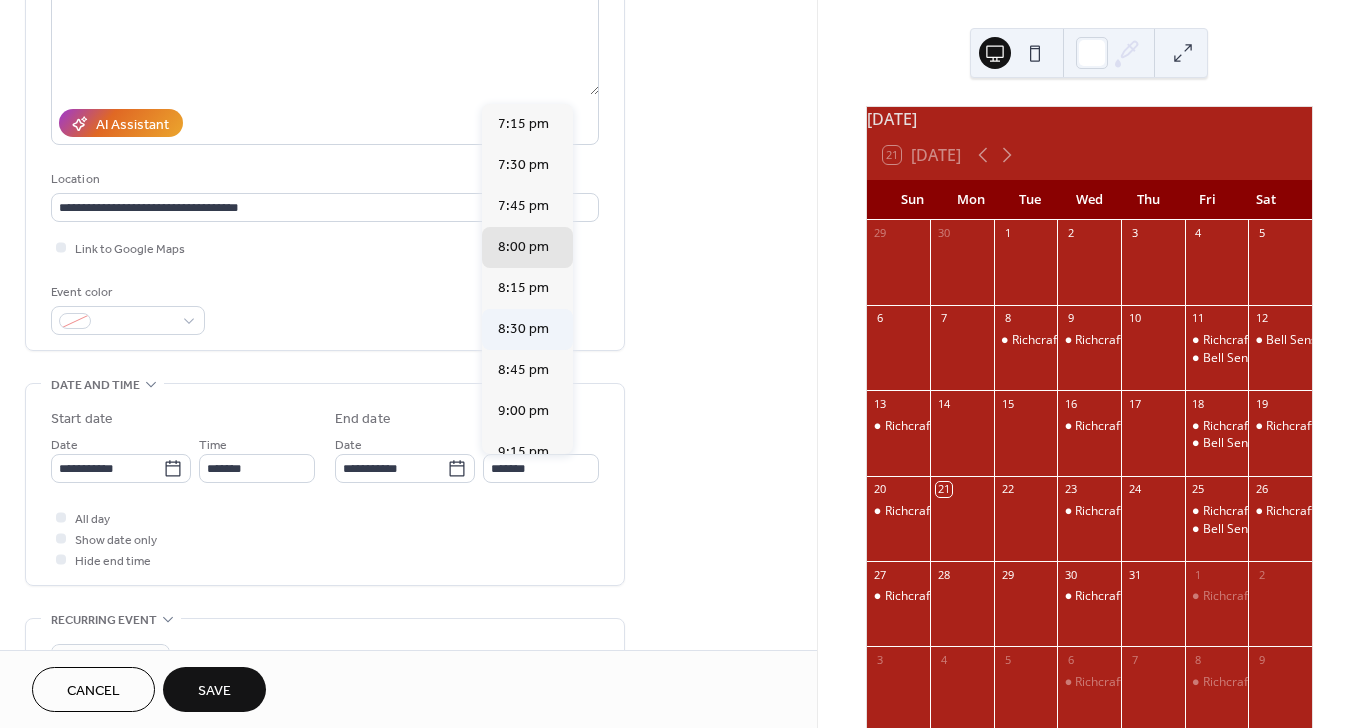 type on "*******" 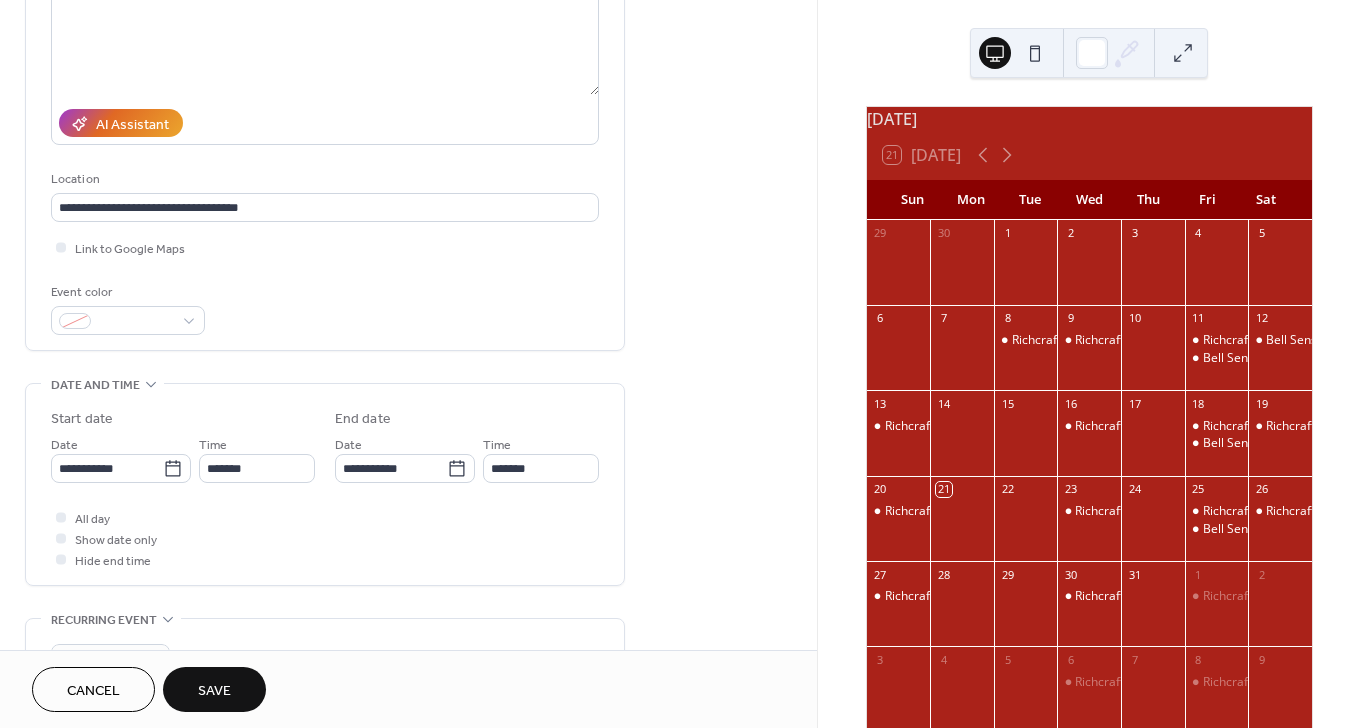 click on "Save" at bounding box center (214, 691) 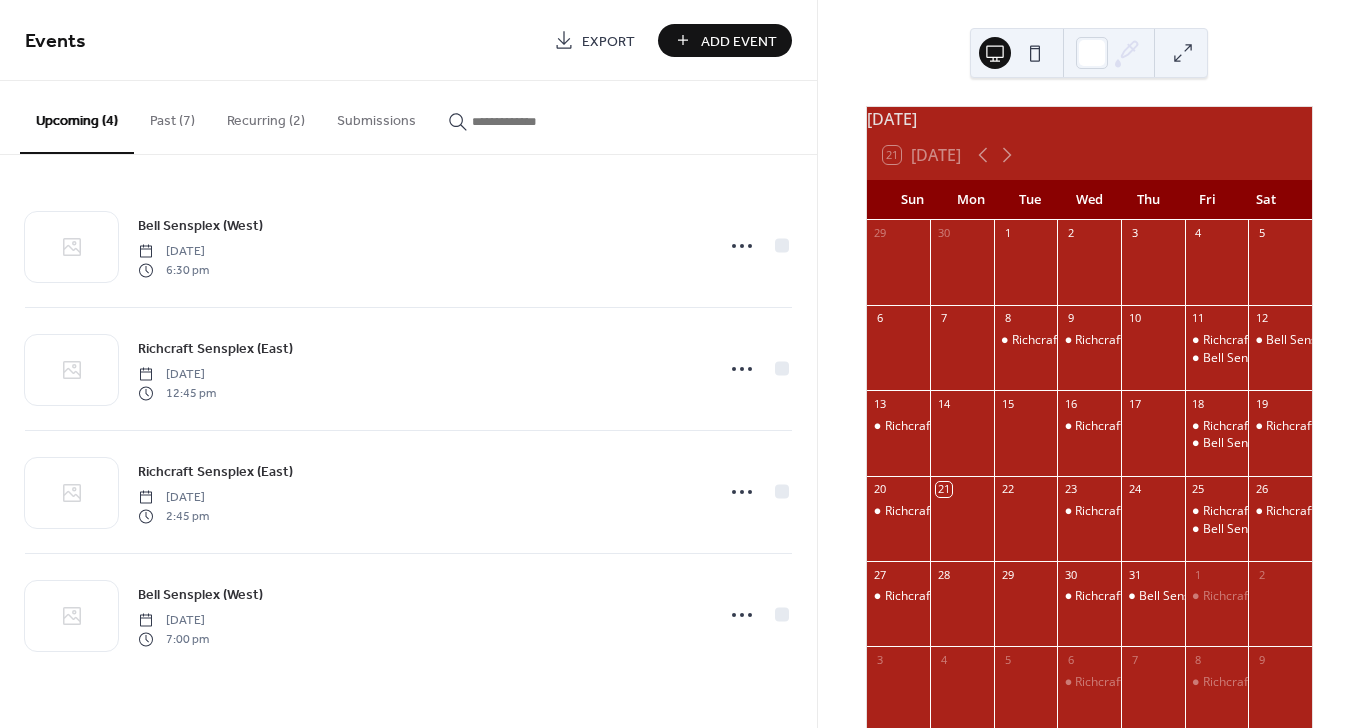 click on "Add Event" at bounding box center (739, 41) 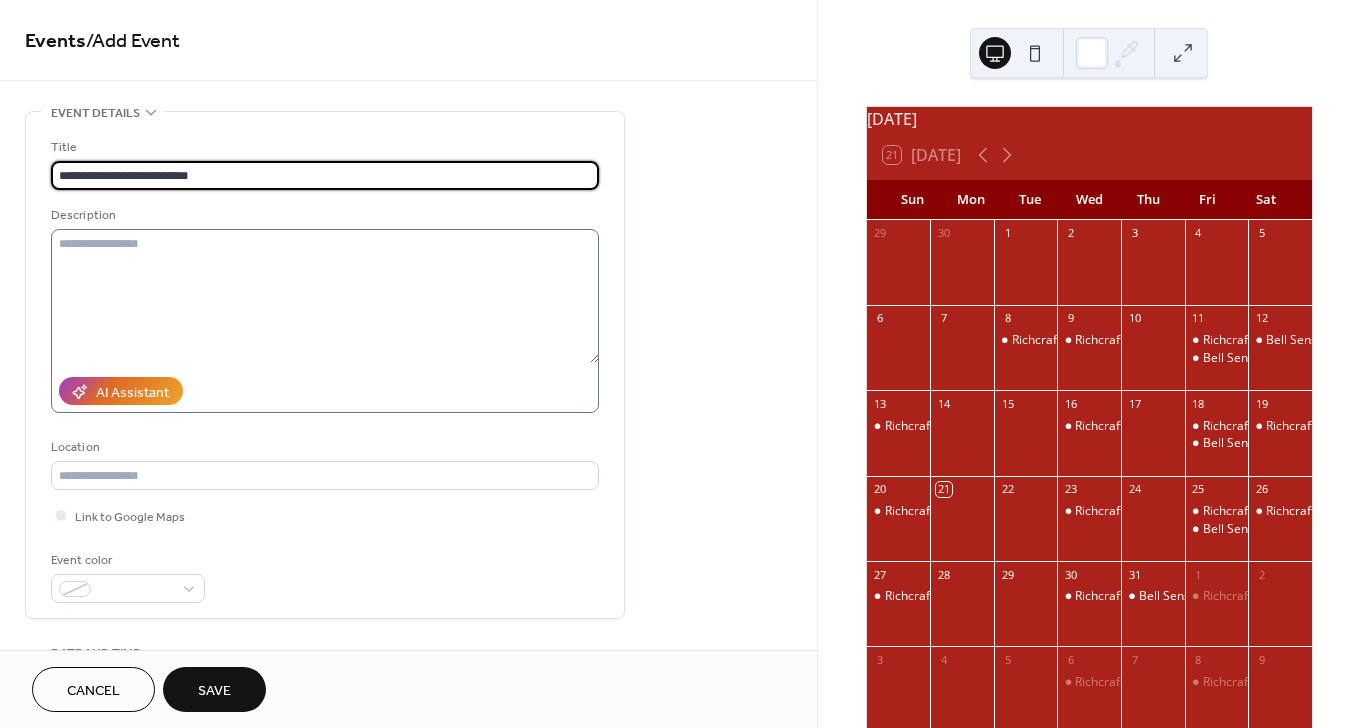 type on "**********" 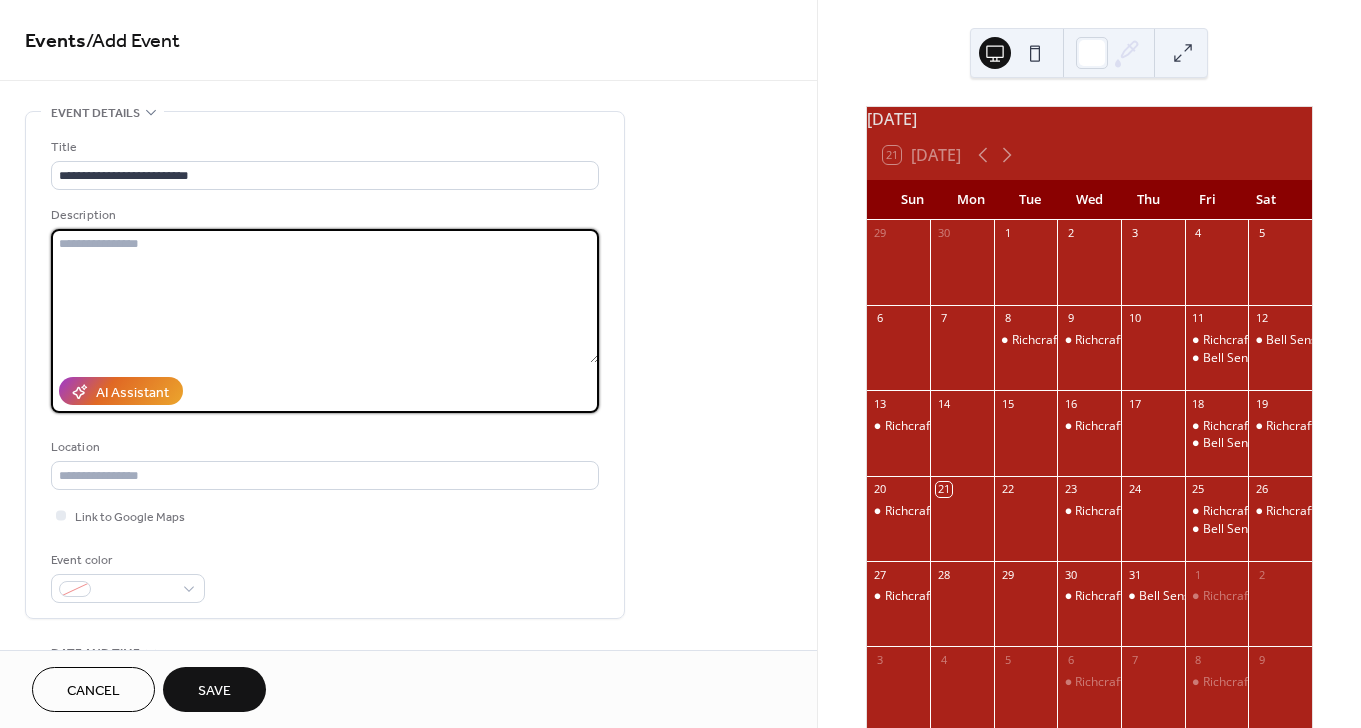 click at bounding box center (325, 296) 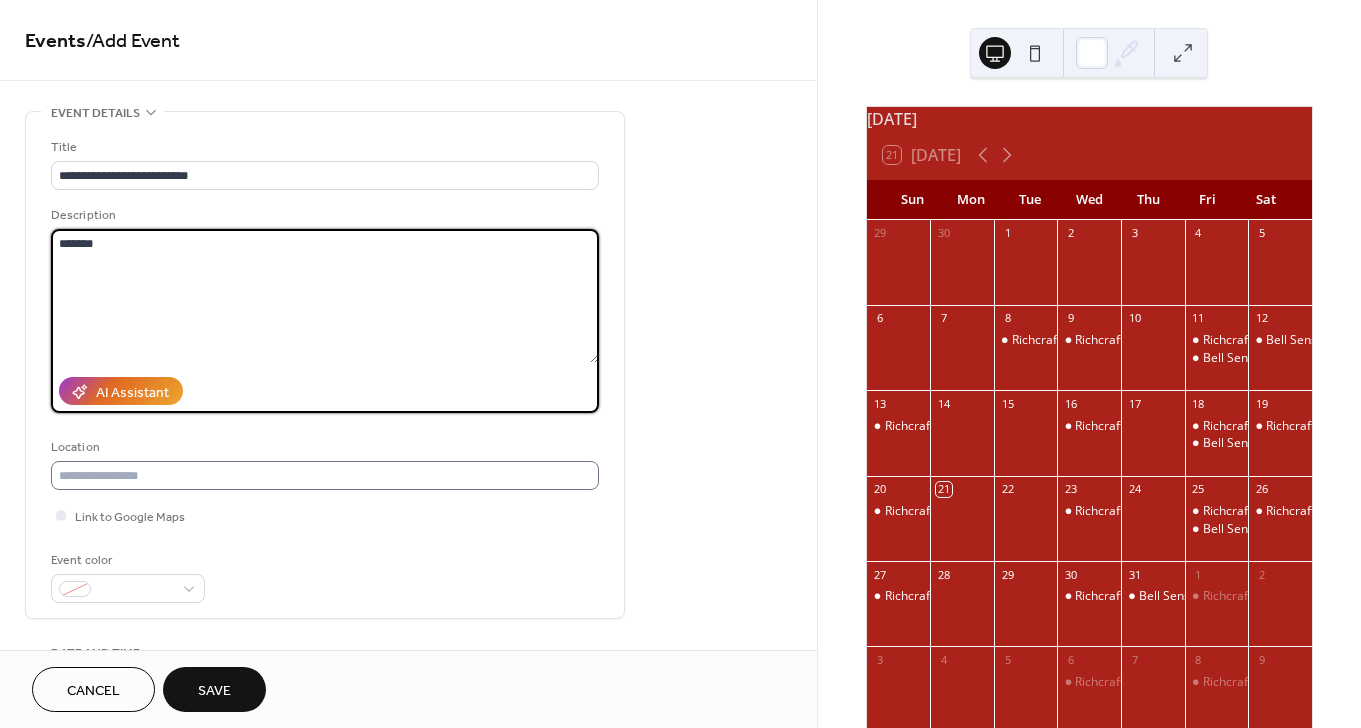 type on "*******" 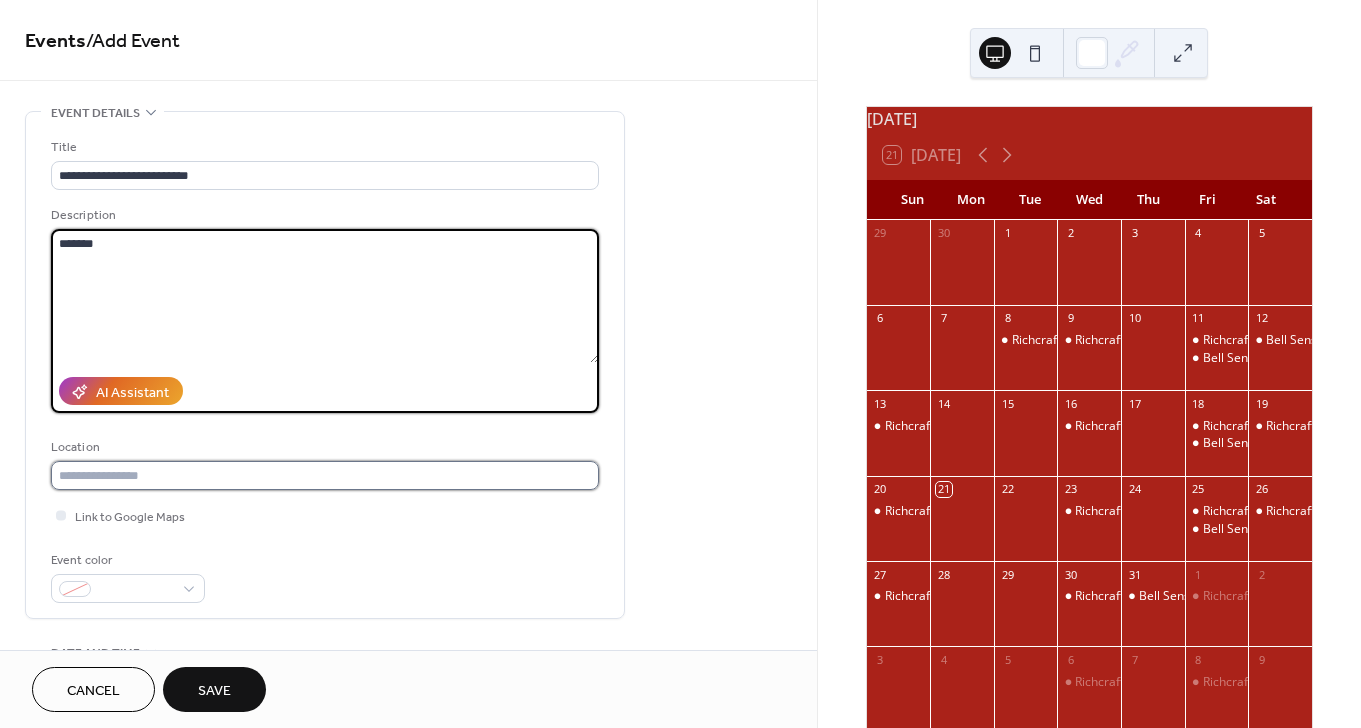 click at bounding box center [325, 475] 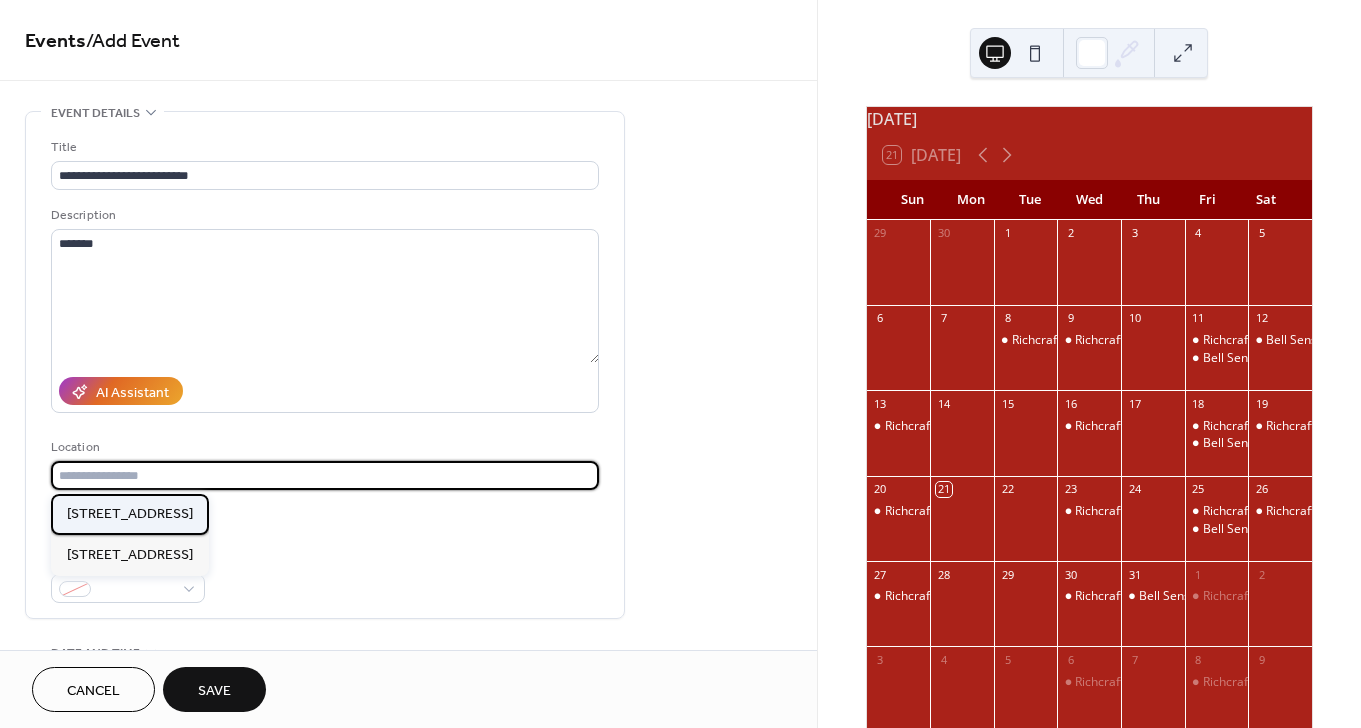 click on "[STREET_ADDRESS]" at bounding box center [130, 514] 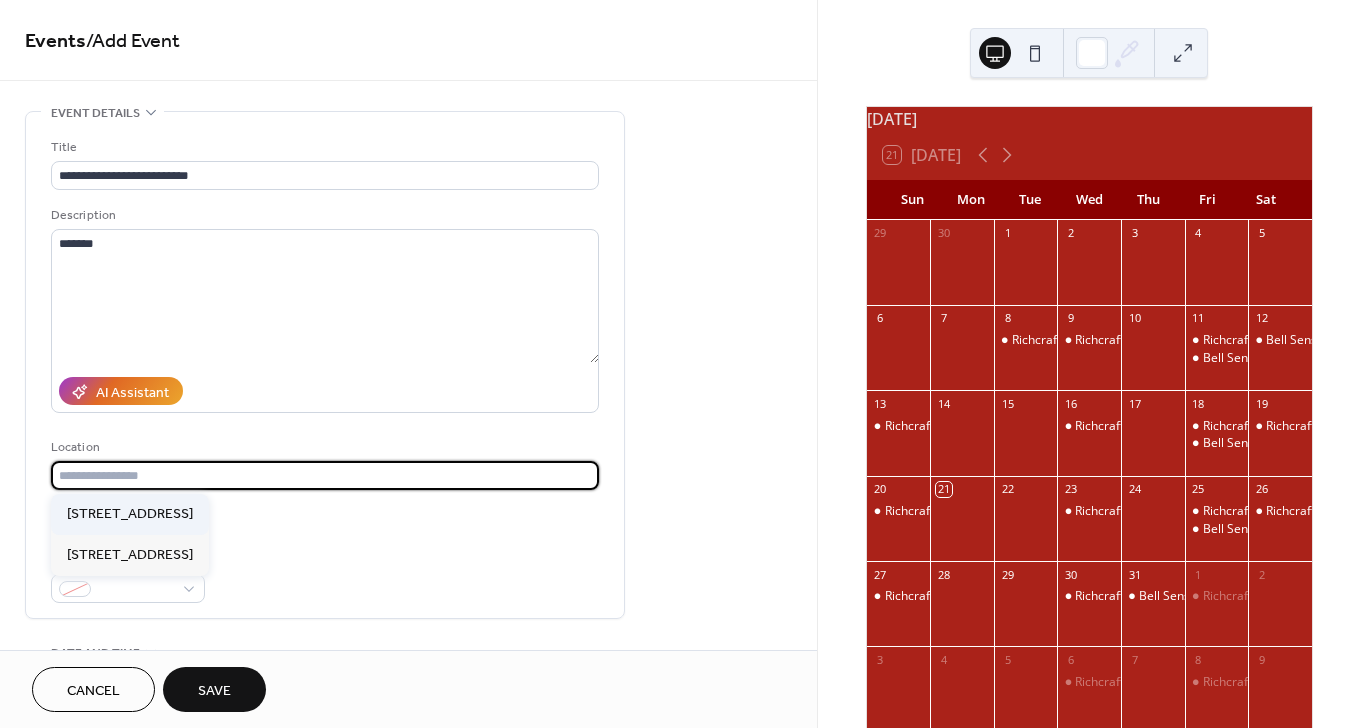type on "**********" 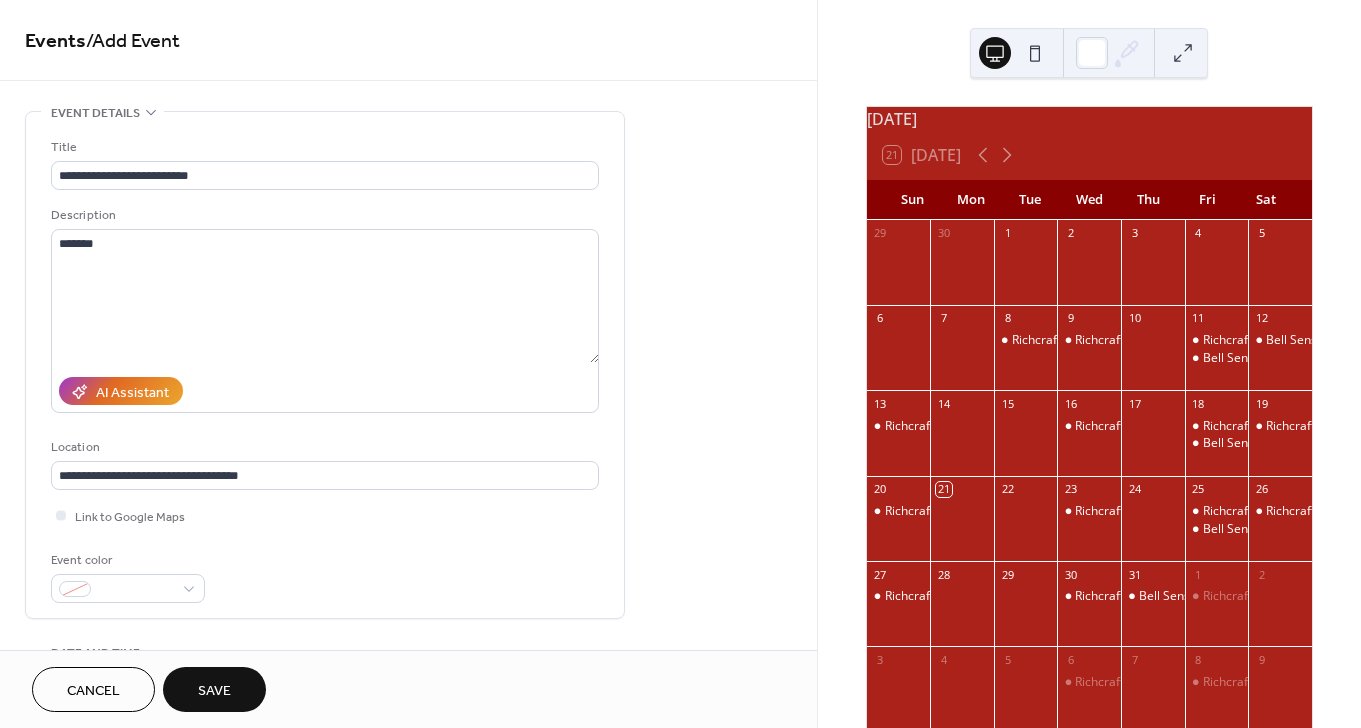 click on "**********" at bounding box center [325, 463] 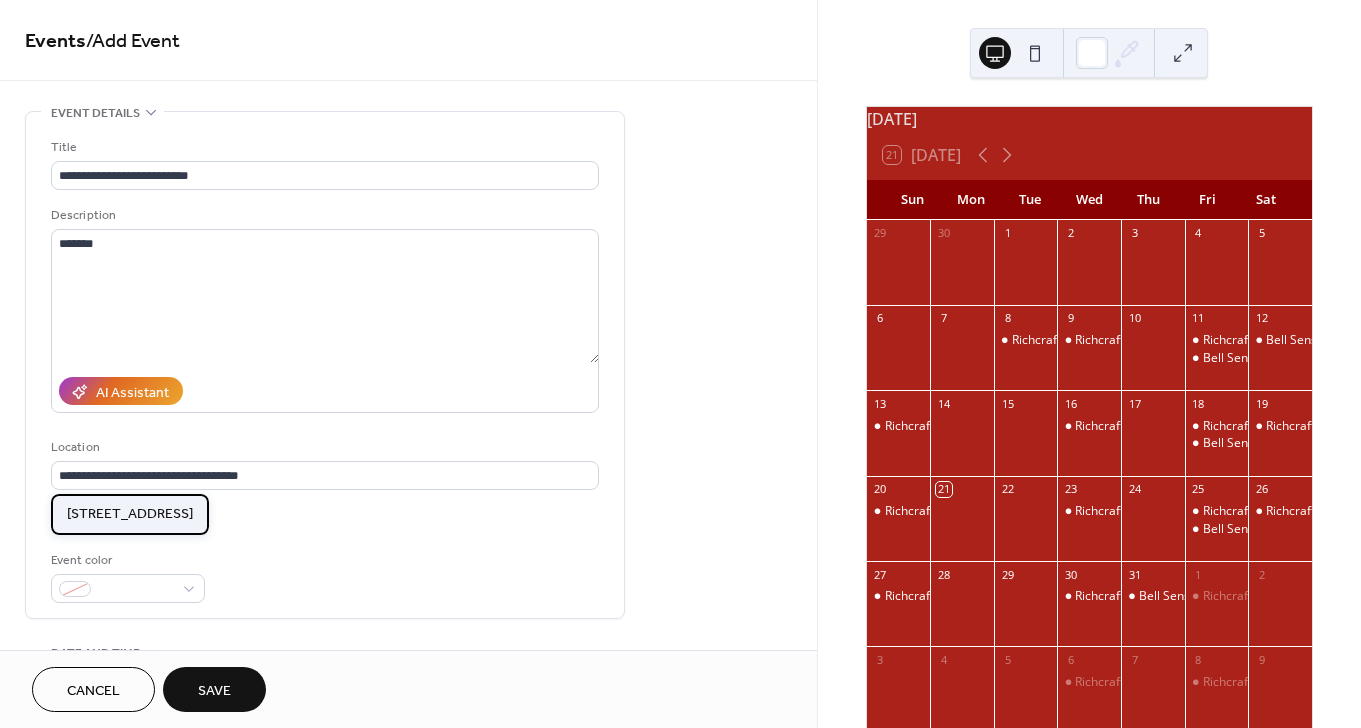click on "[STREET_ADDRESS]" at bounding box center [130, 514] 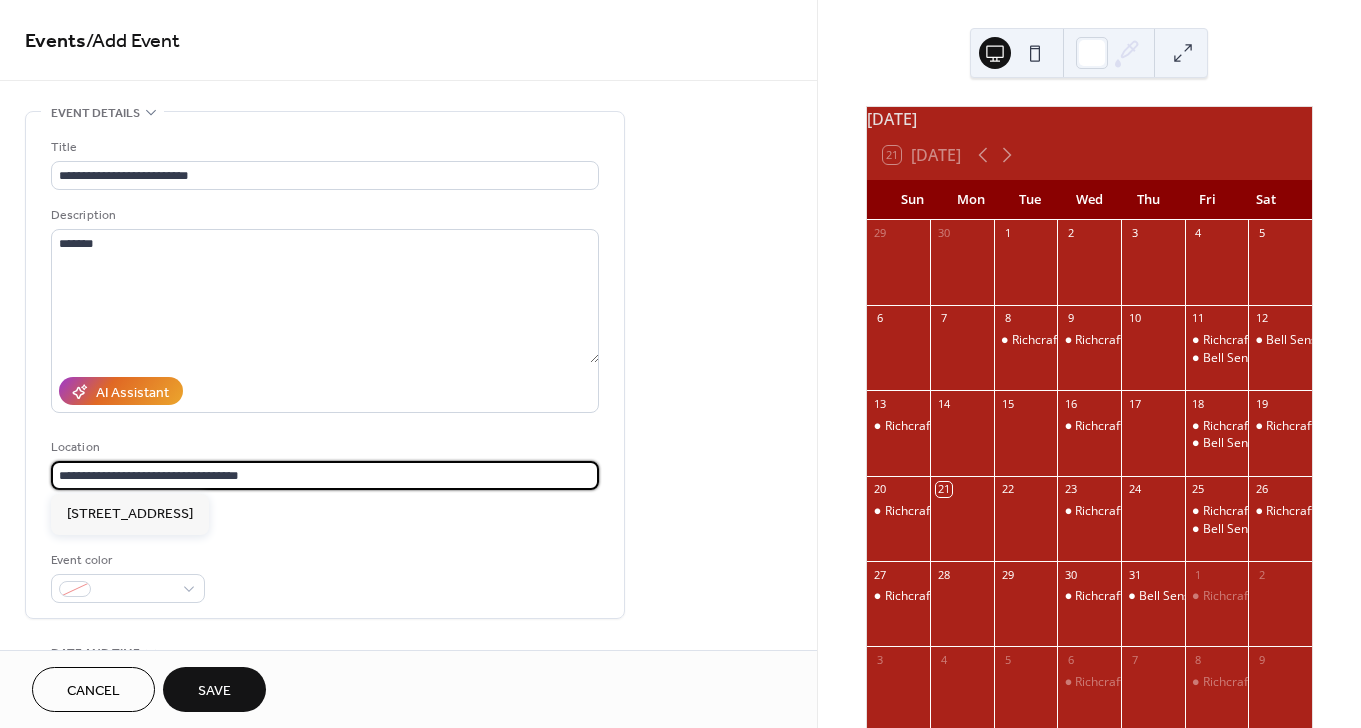 scroll, scrollTop: 0, scrollLeft: 0, axis: both 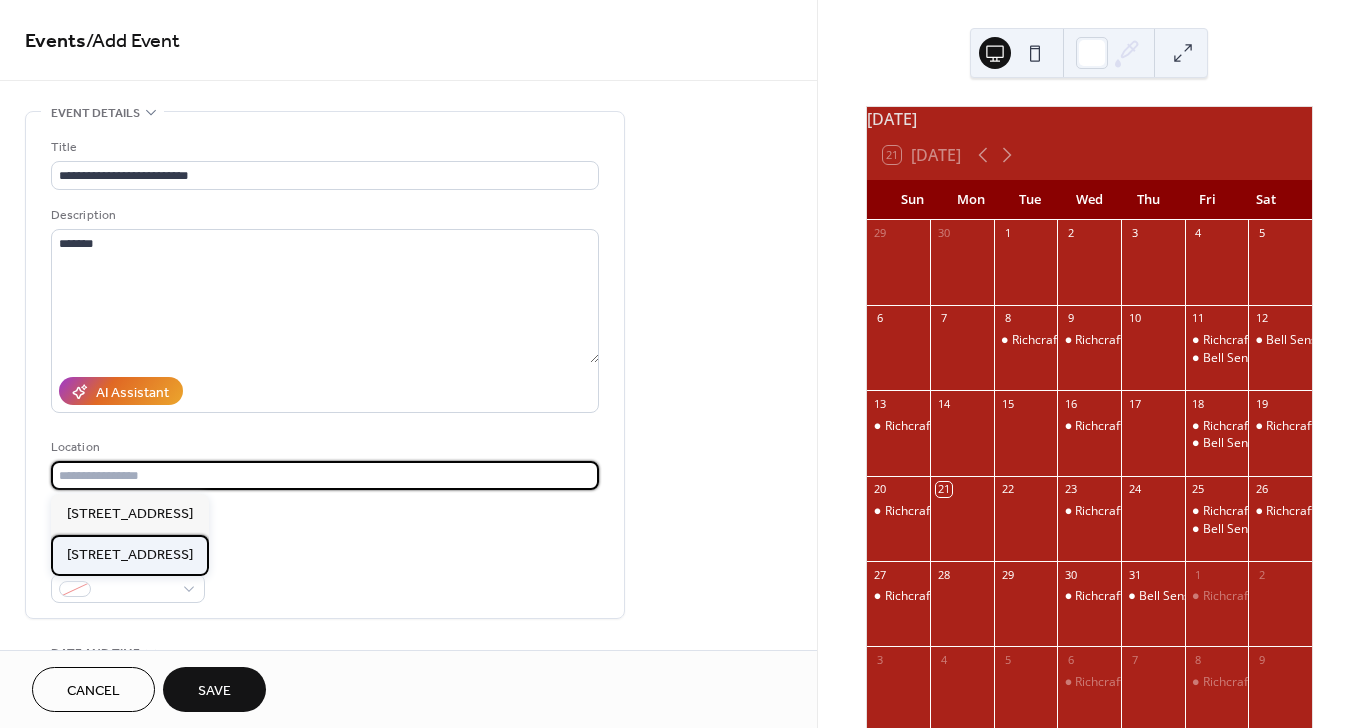 click on "[STREET_ADDRESS]" at bounding box center [130, 555] 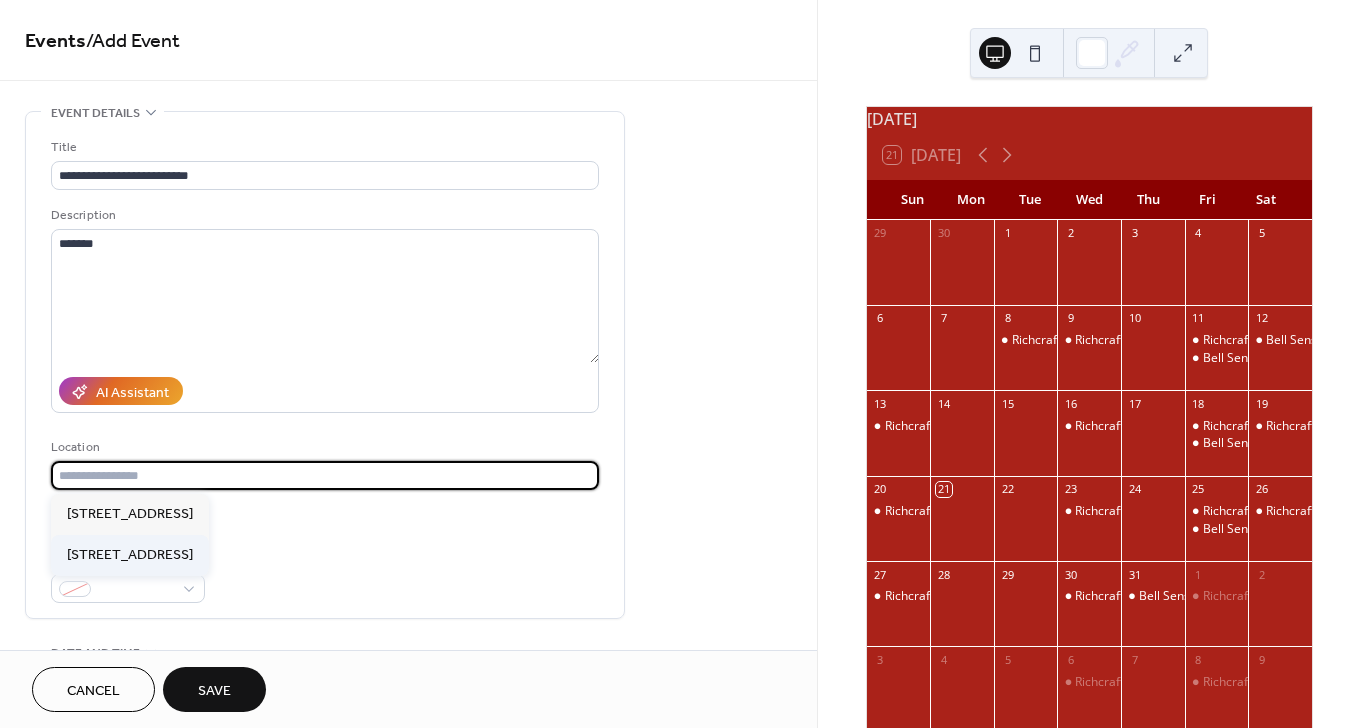 type on "**********" 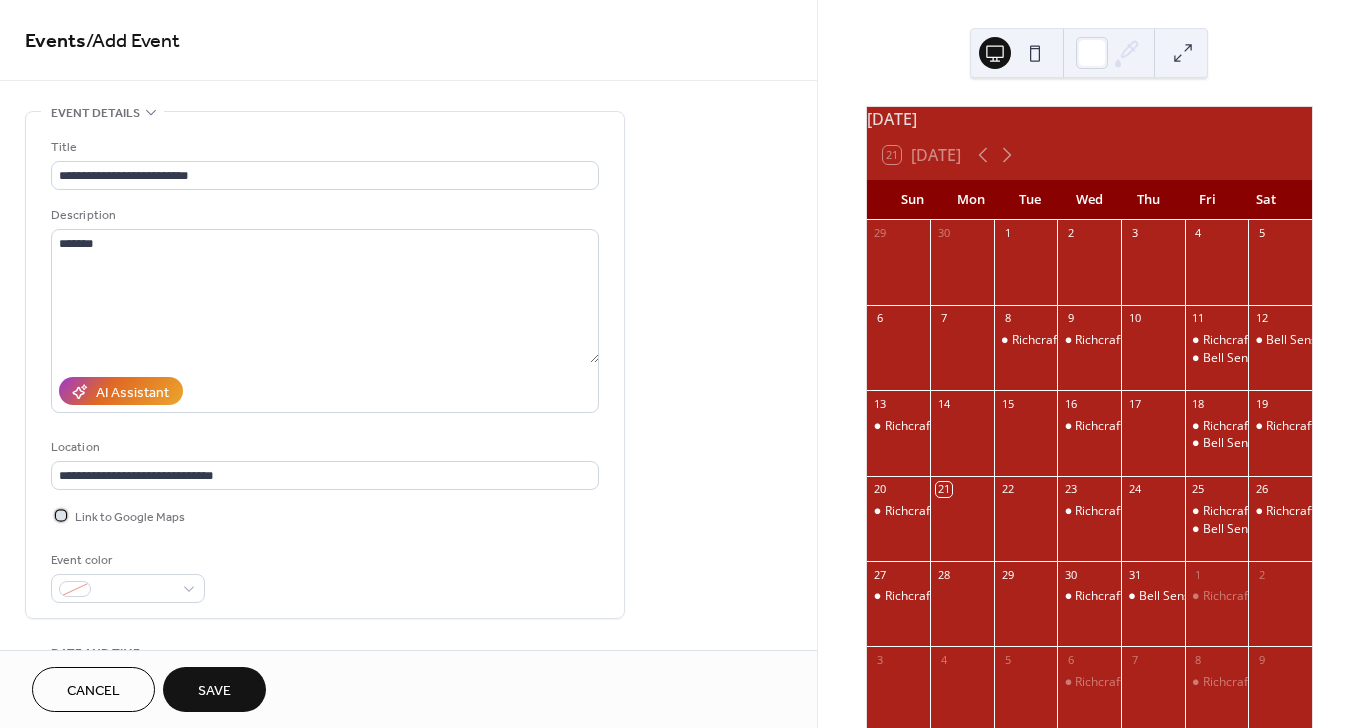 click at bounding box center [61, 515] 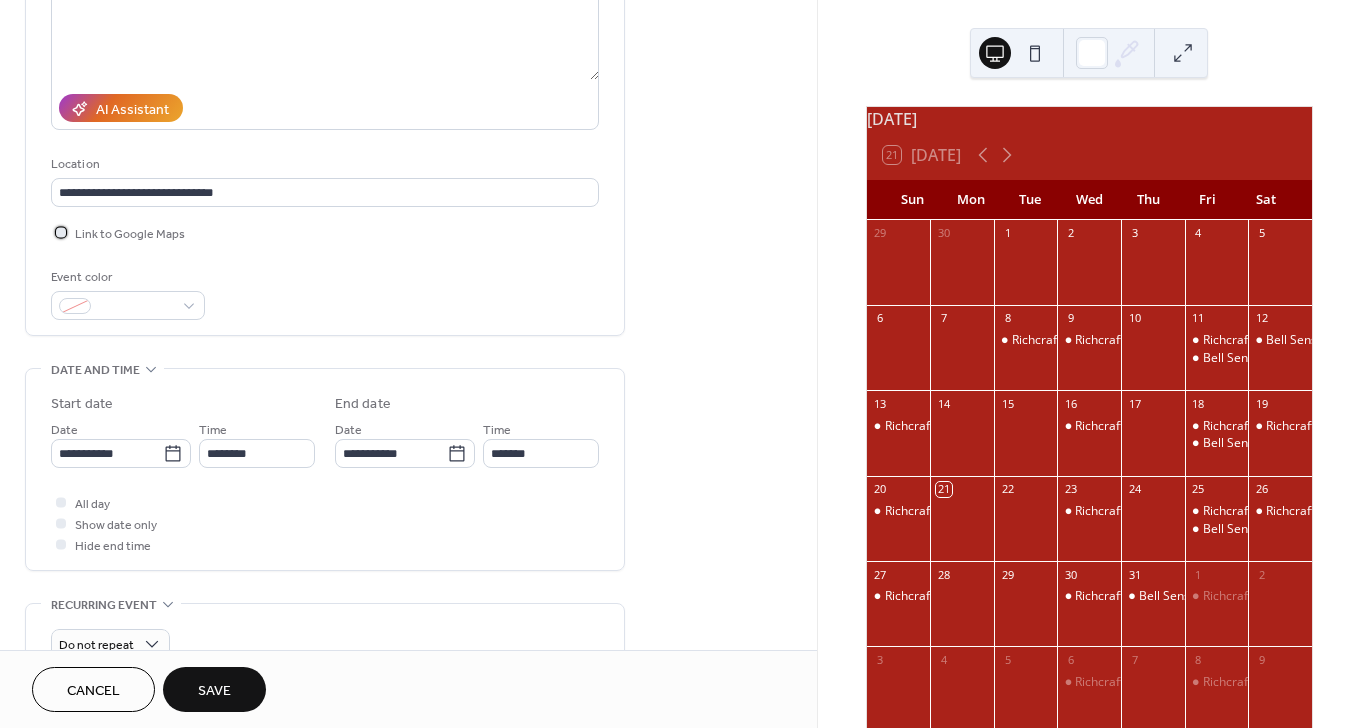 scroll, scrollTop: 290, scrollLeft: 0, axis: vertical 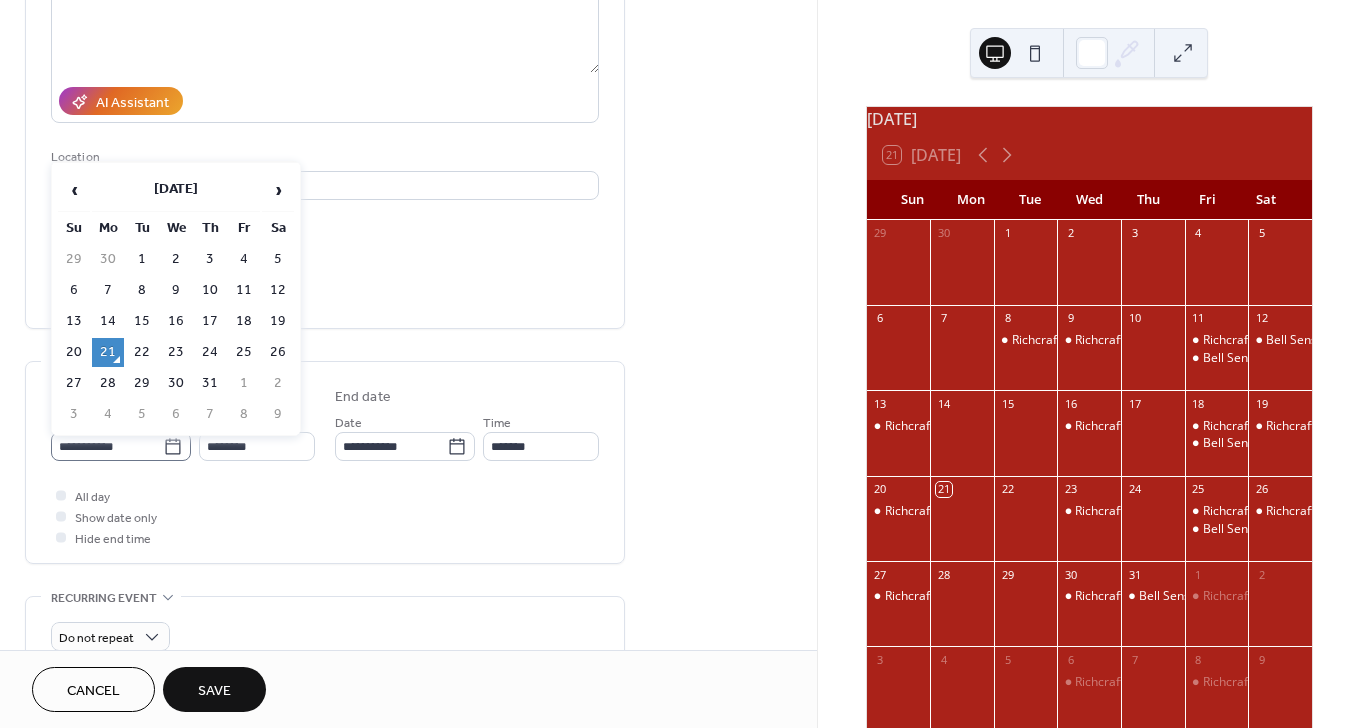 click 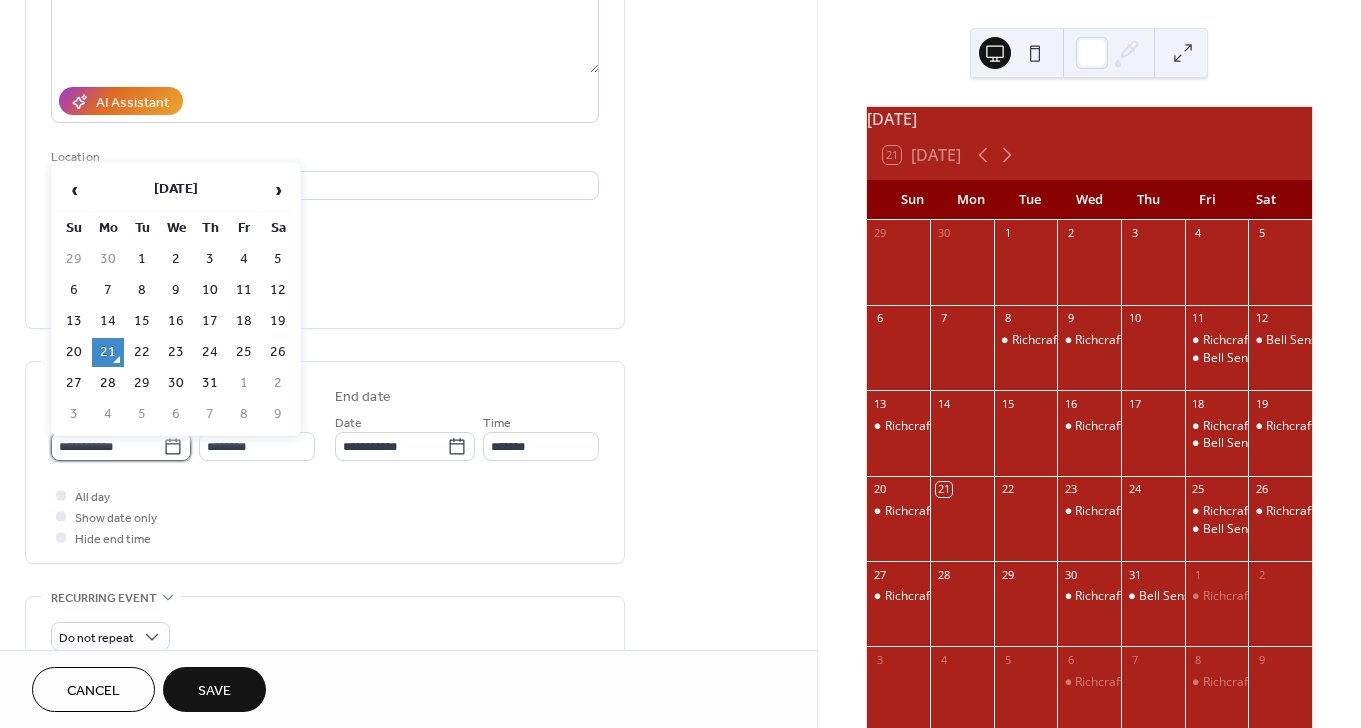 click on "**********" at bounding box center [107, 446] 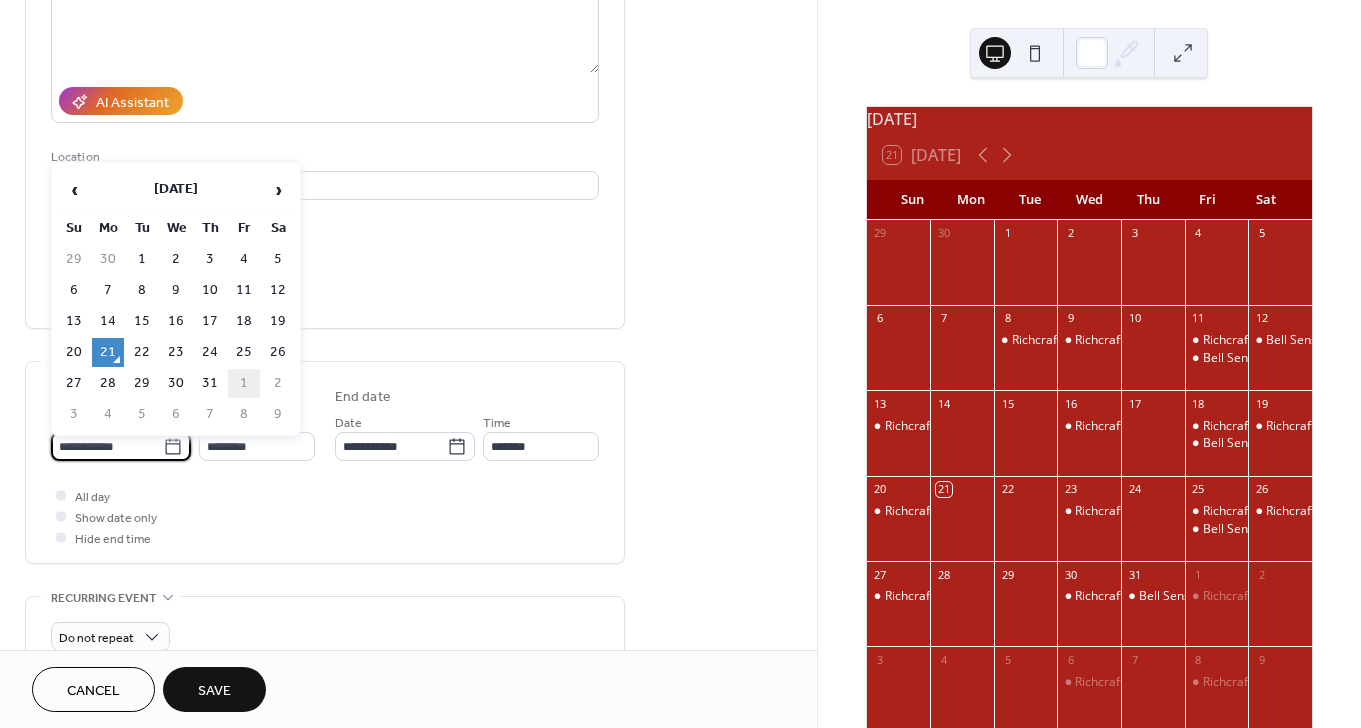 click on "1" at bounding box center (244, 383) 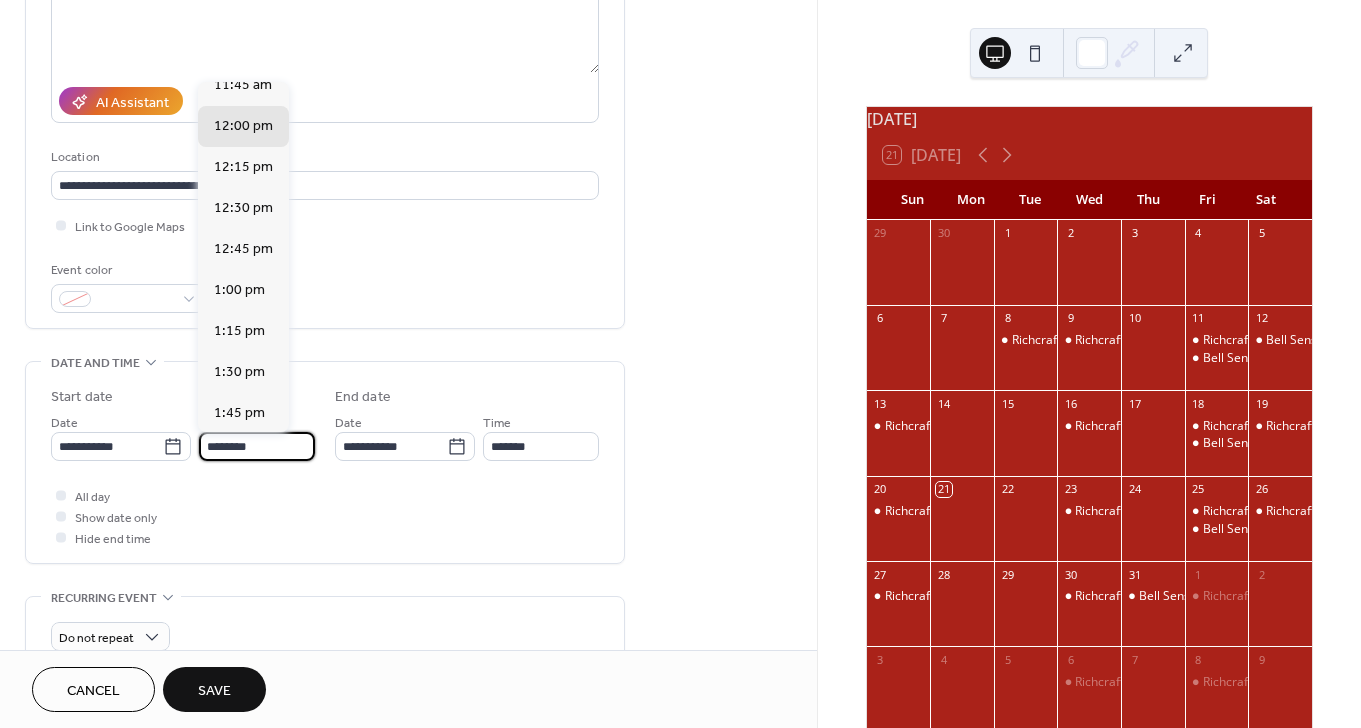 click on "********" at bounding box center (257, 446) 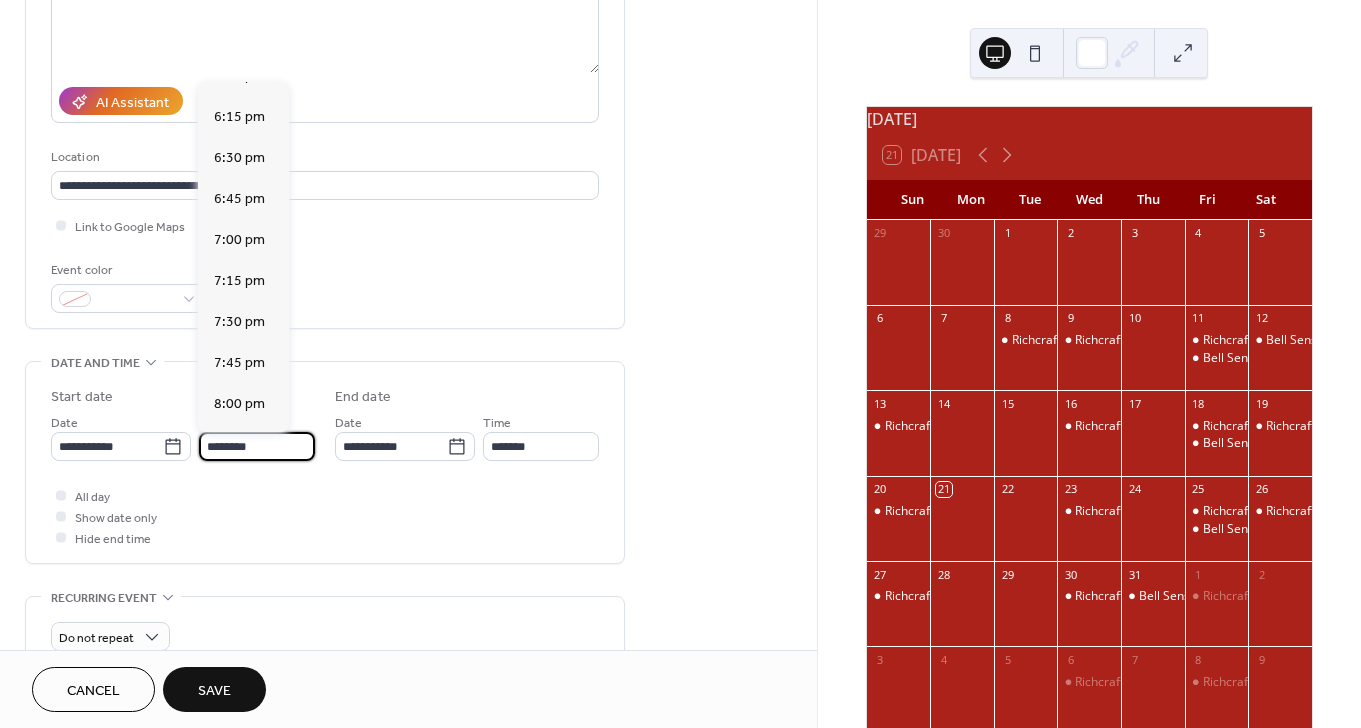 scroll, scrollTop: 2999, scrollLeft: 0, axis: vertical 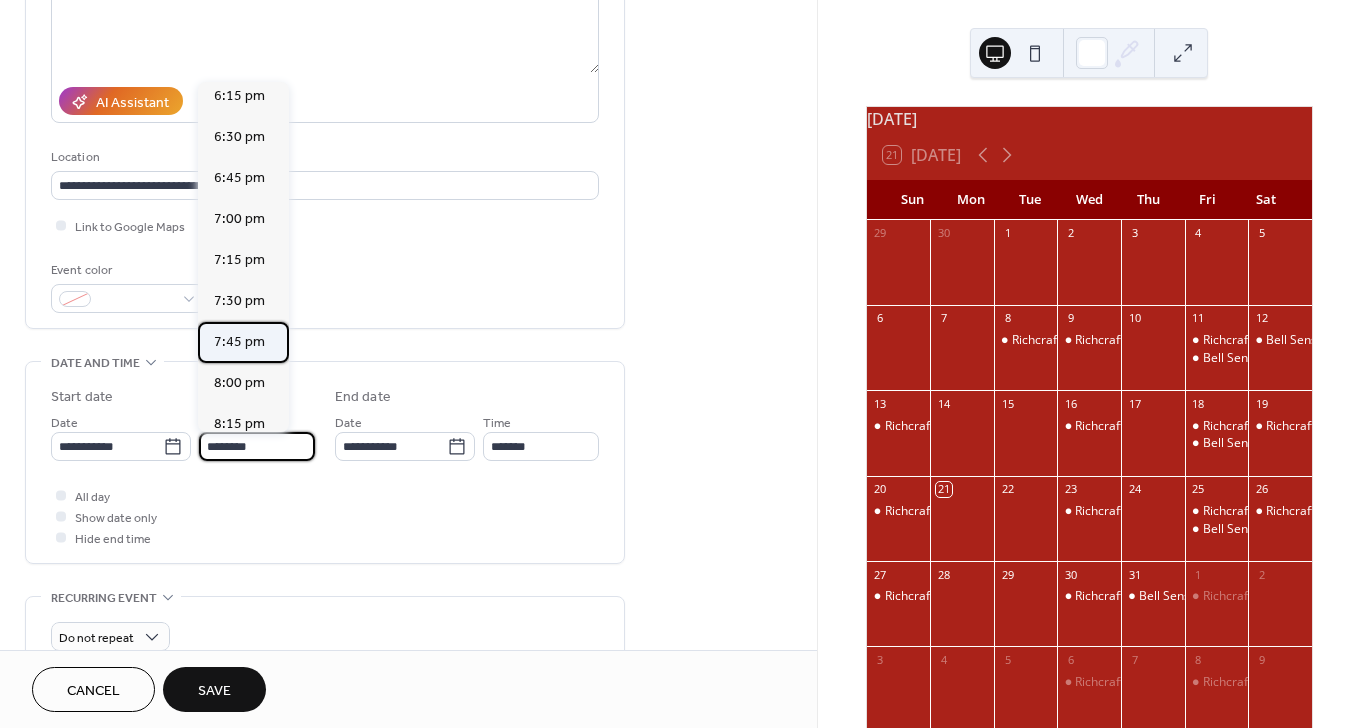click on "7:45 pm" at bounding box center (239, 342) 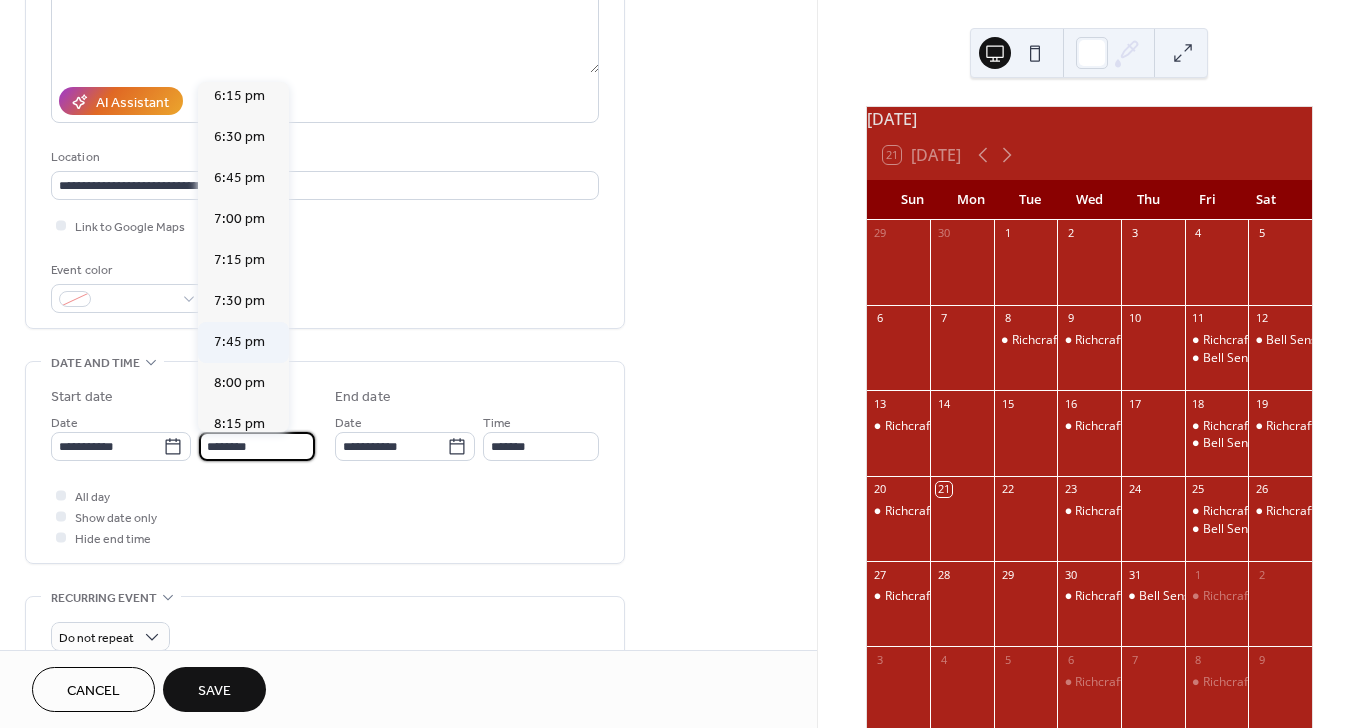 type on "*******" 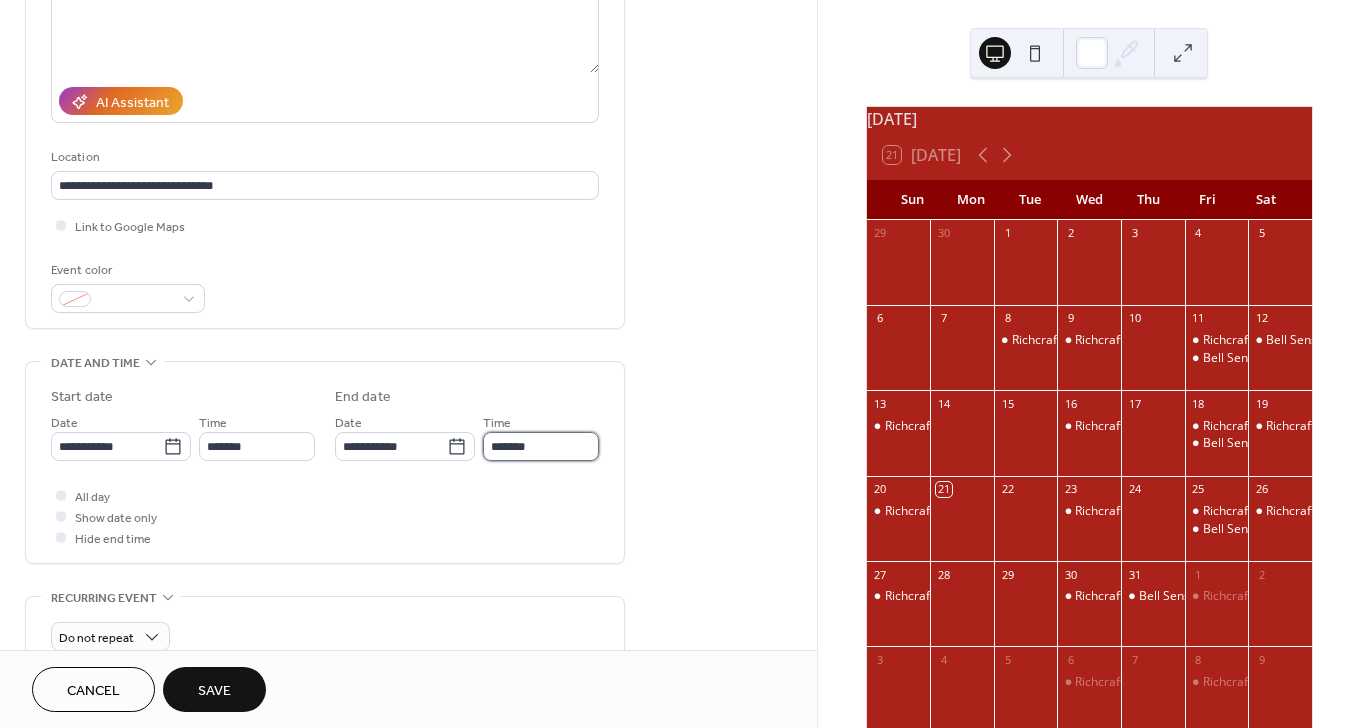 click on "*******" at bounding box center [541, 446] 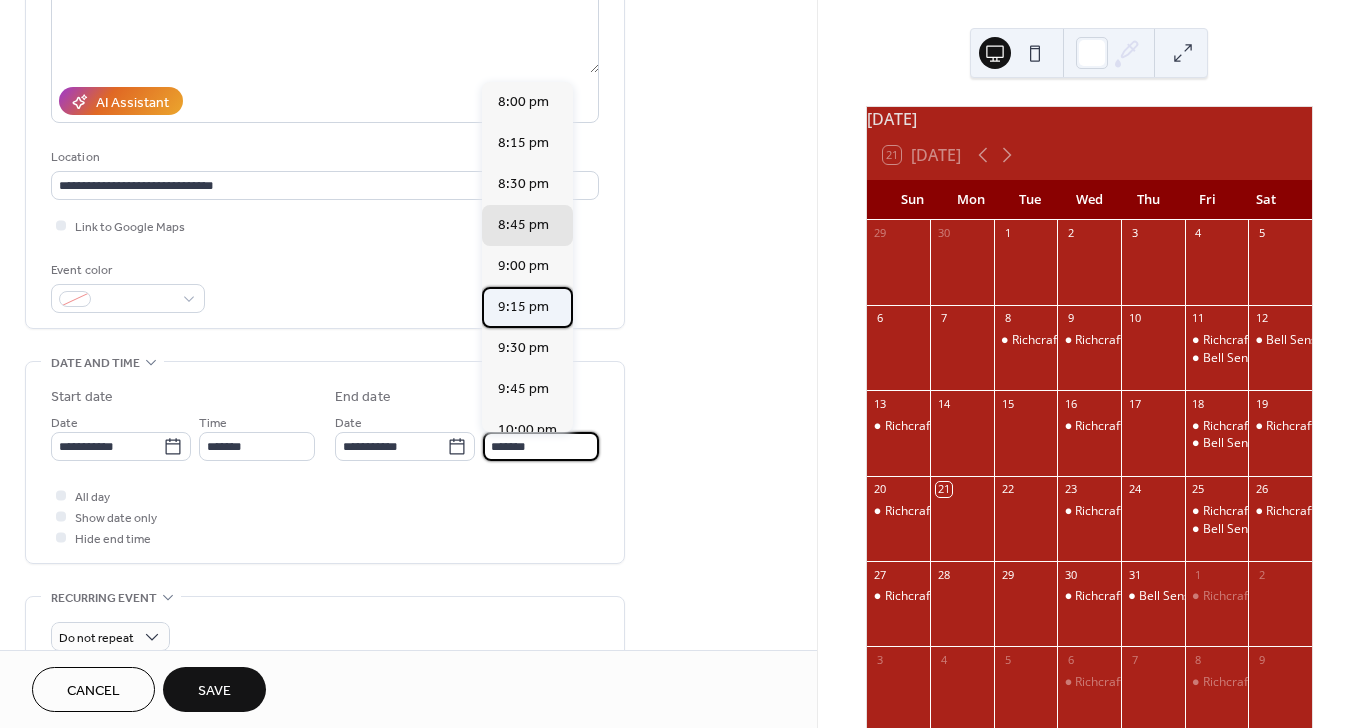 click on "9:15 pm" at bounding box center (523, 307) 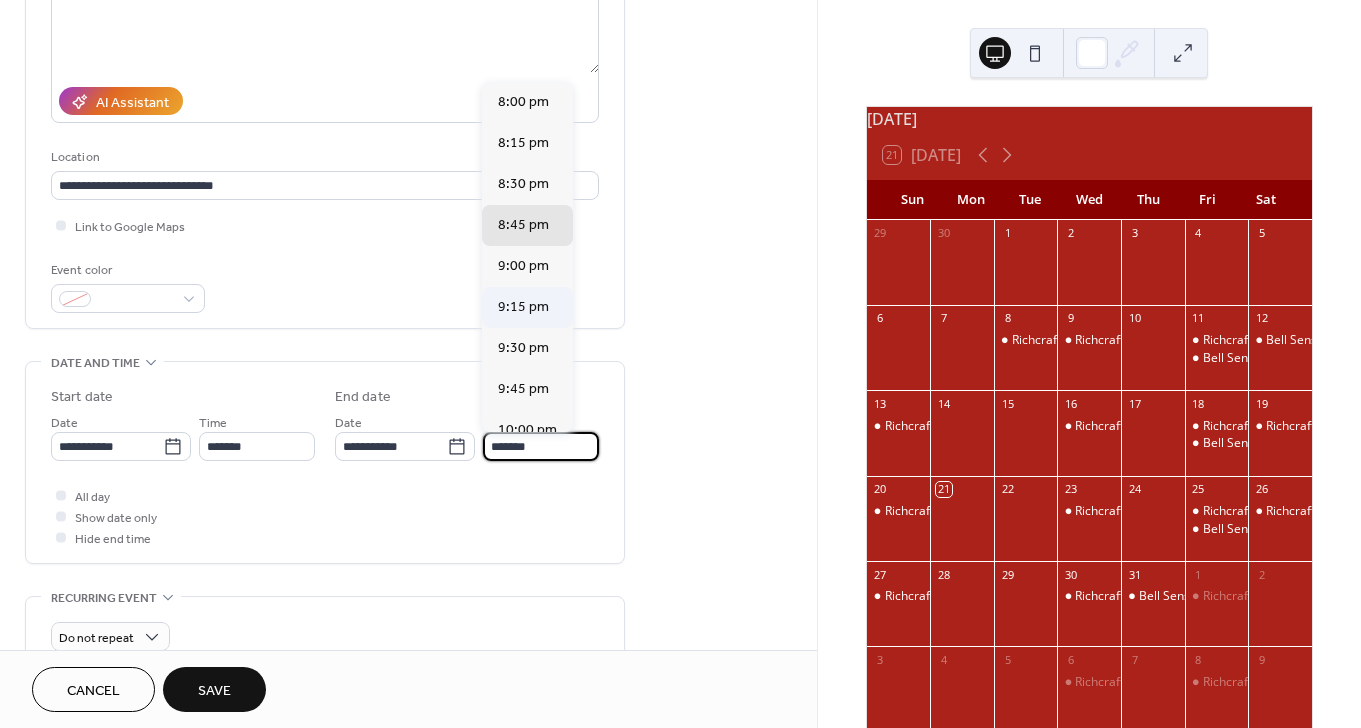 type on "*******" 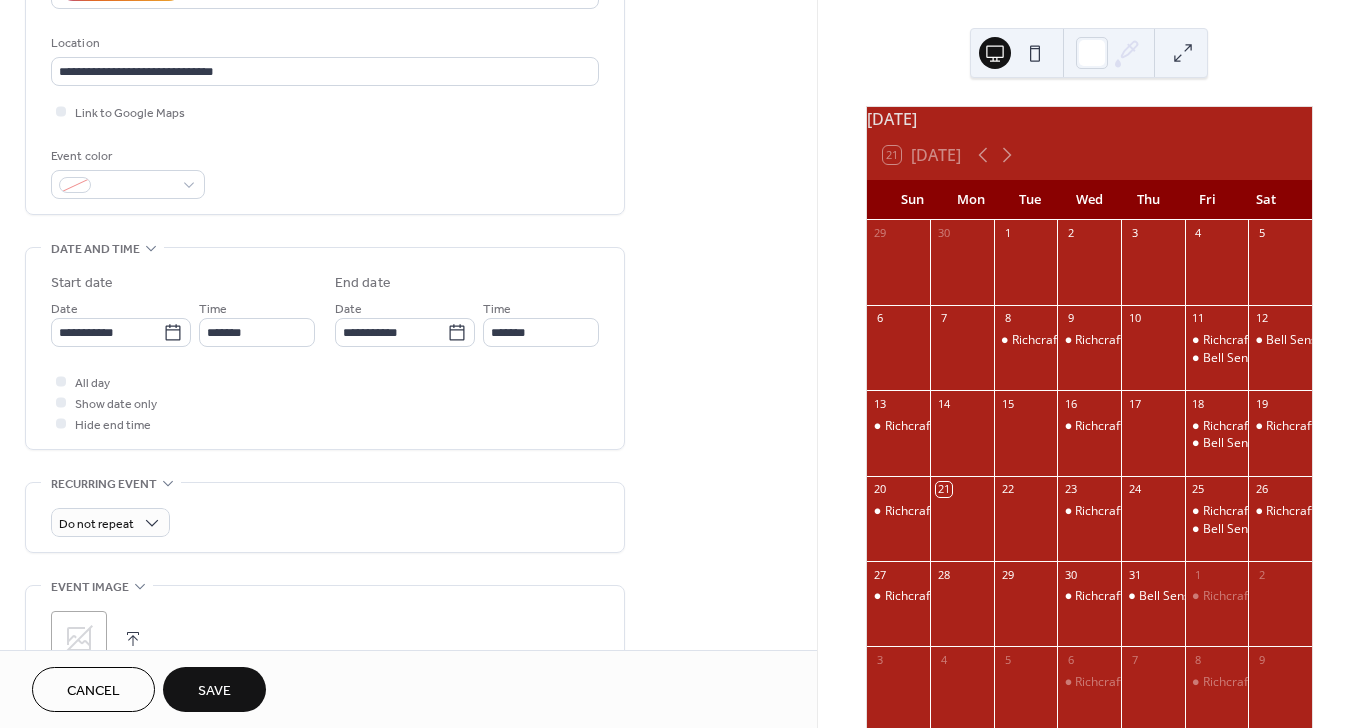 scroll, scrollTop: 442, scrollLeft: 0, axis: vertical 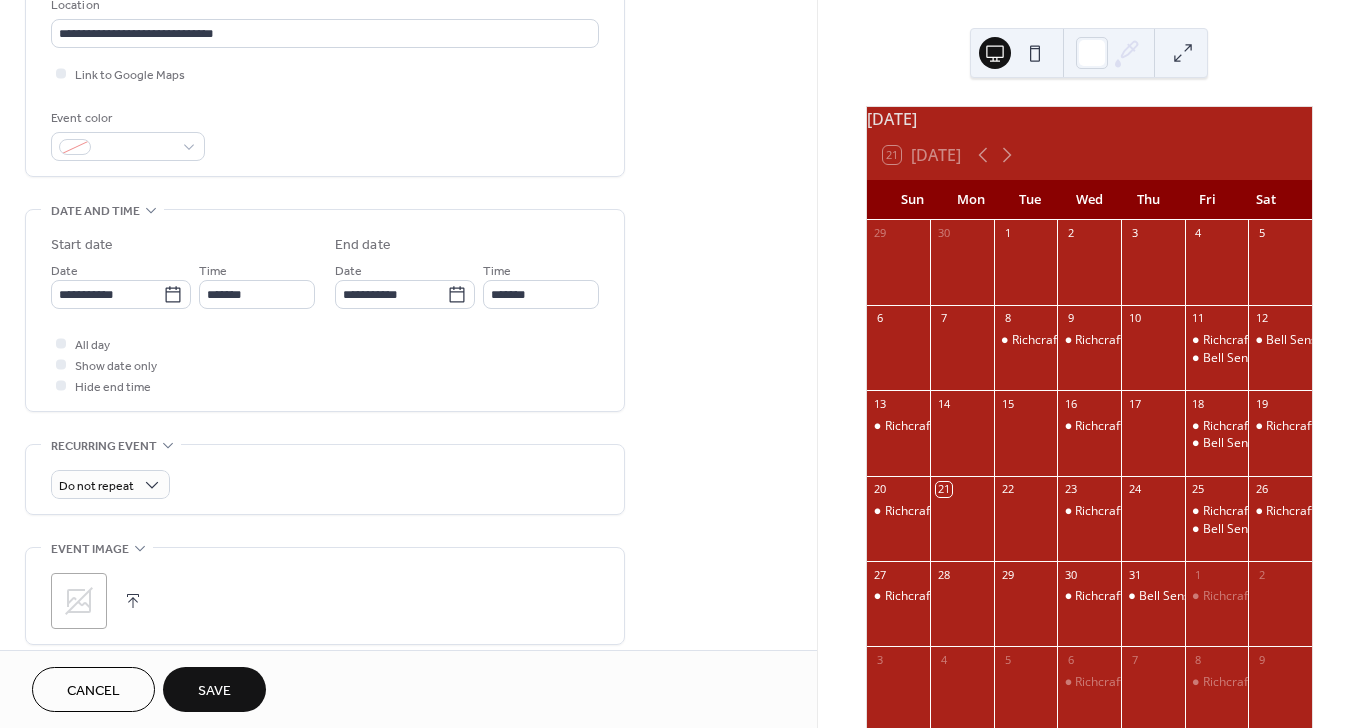click on "Save" at bounding box center [214, 691] 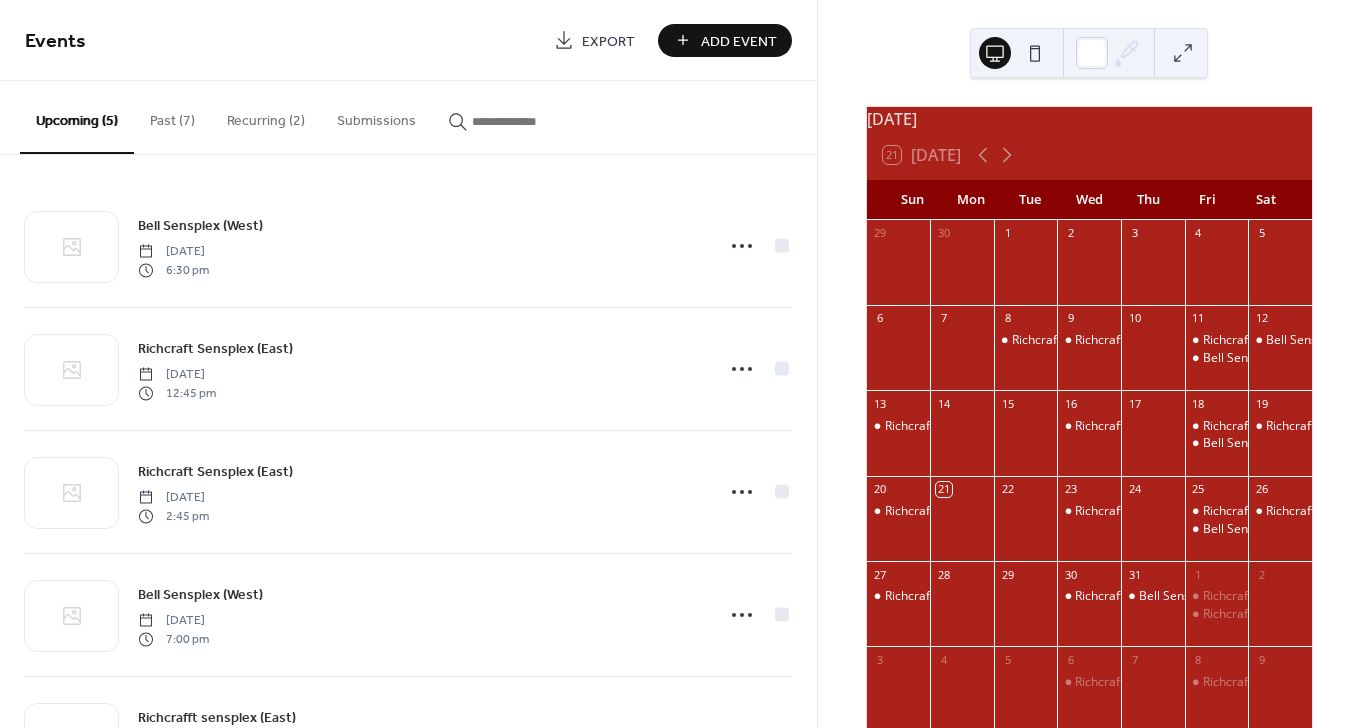 click on "Add Event" at bounding box center [739, 41] 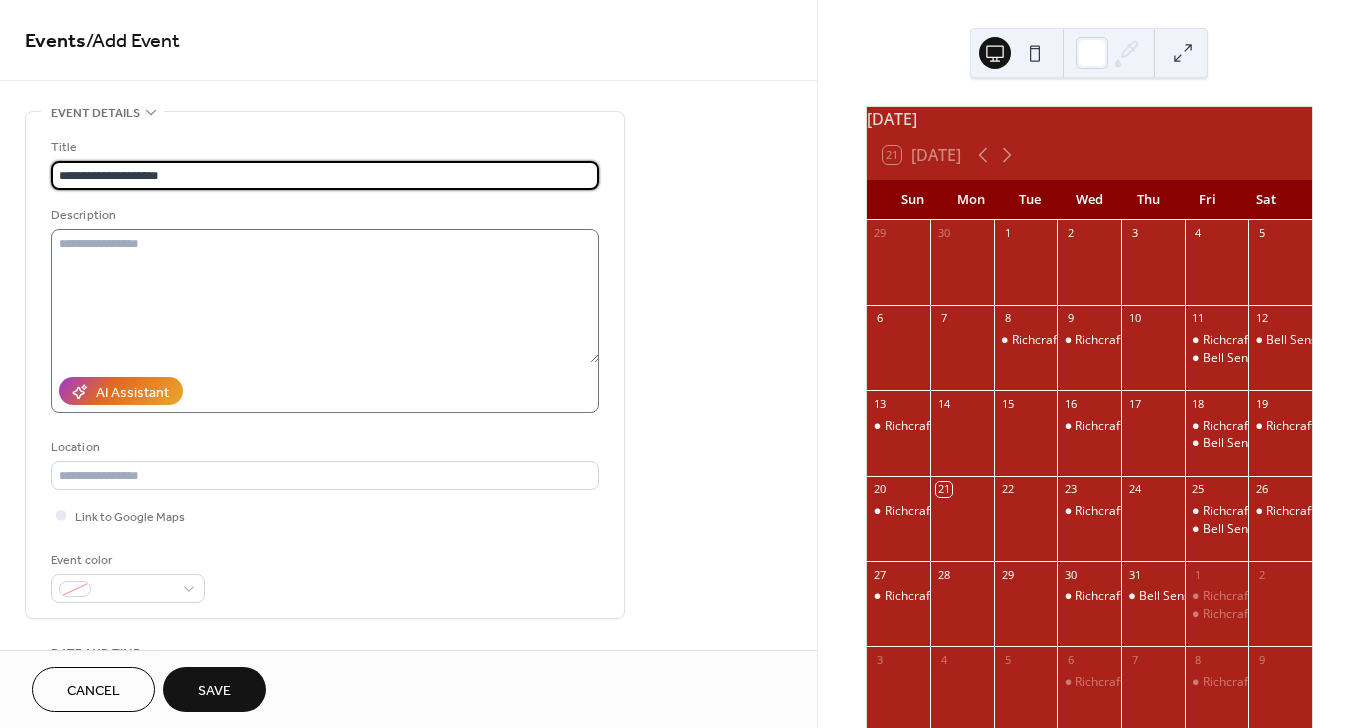 type on "**********" 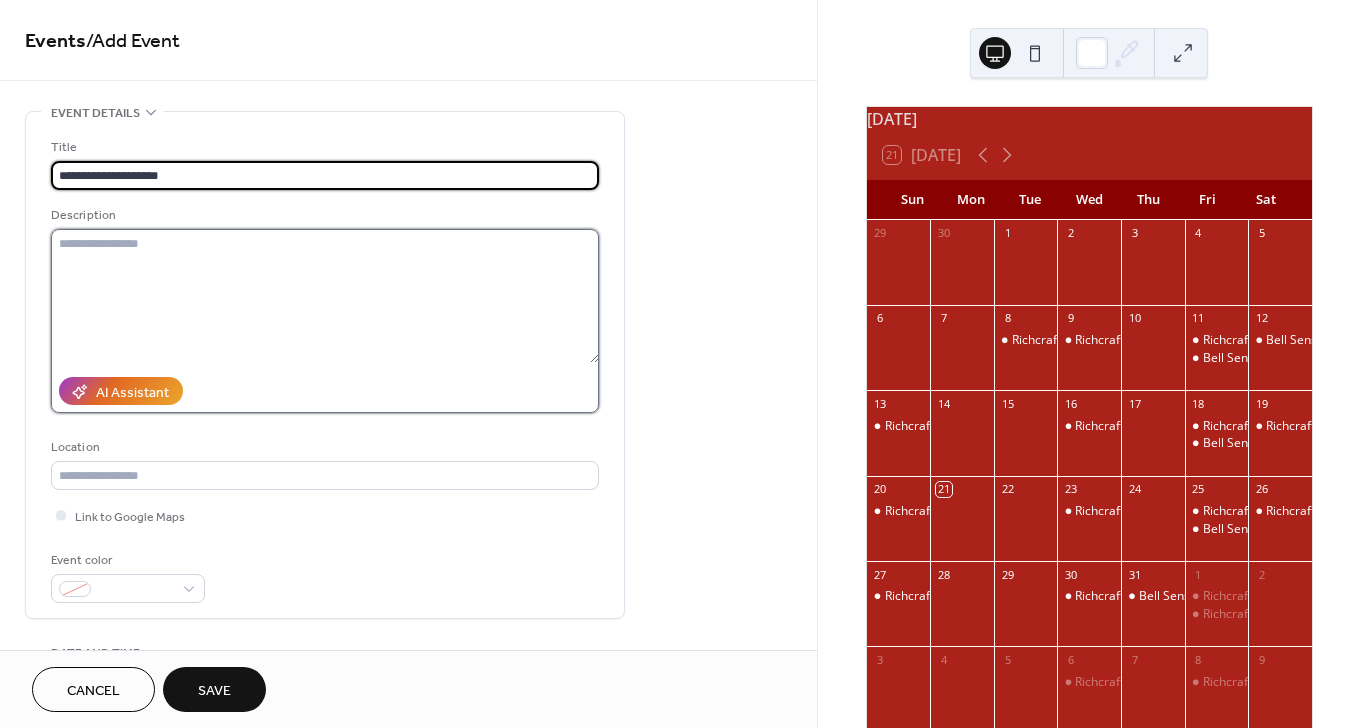 click at bounding box center [325, 296] 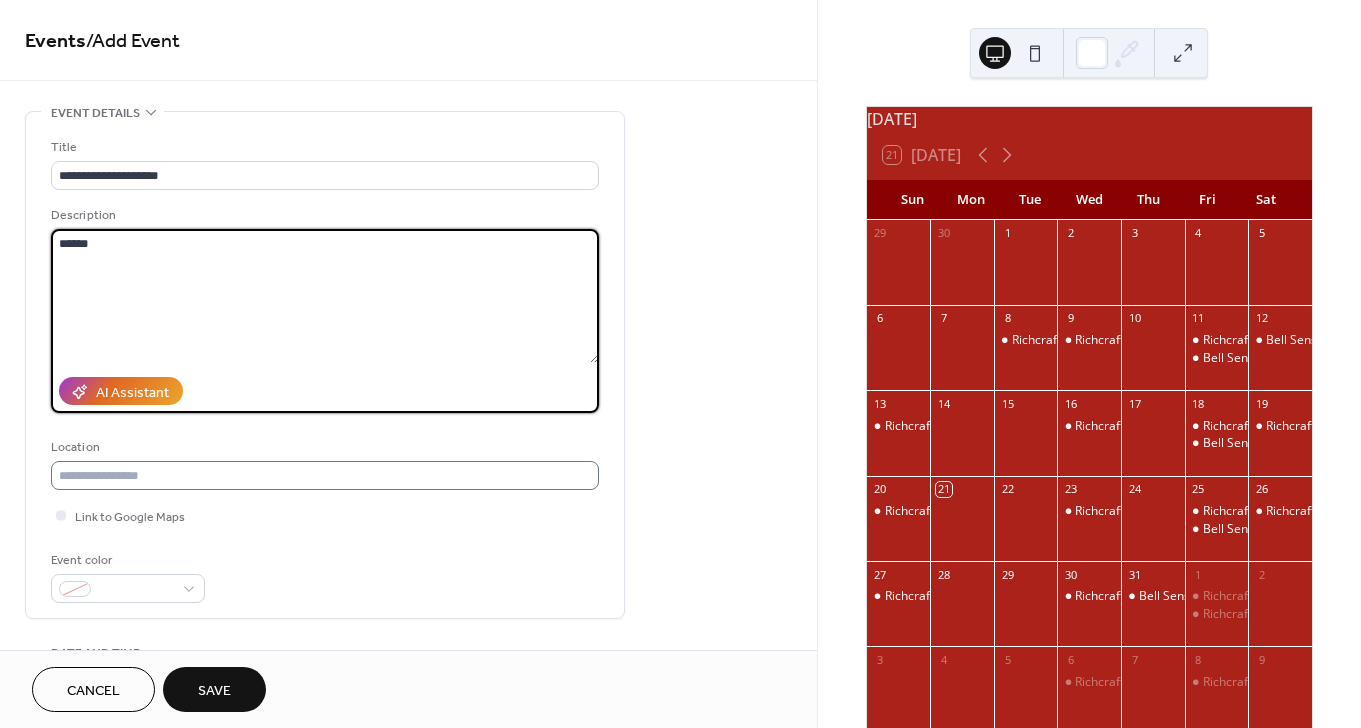 type on "******" 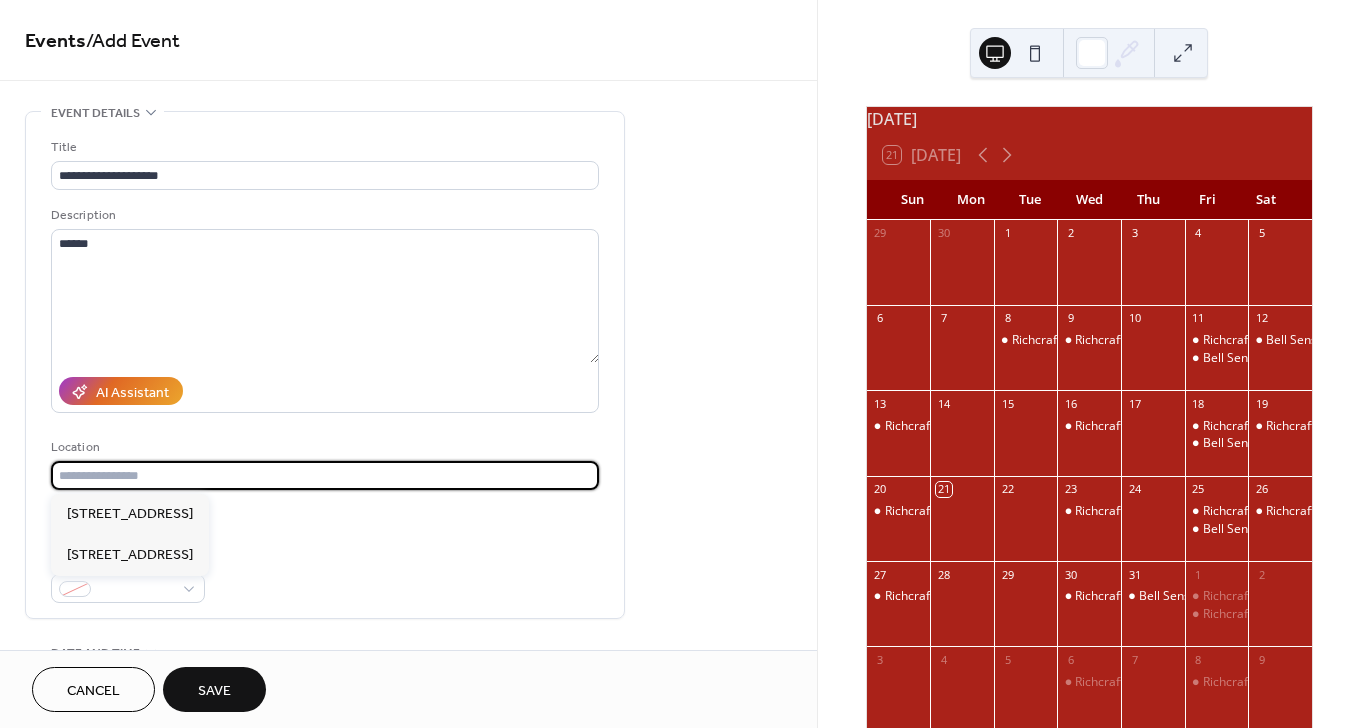 click at bounding box center (325, 475) 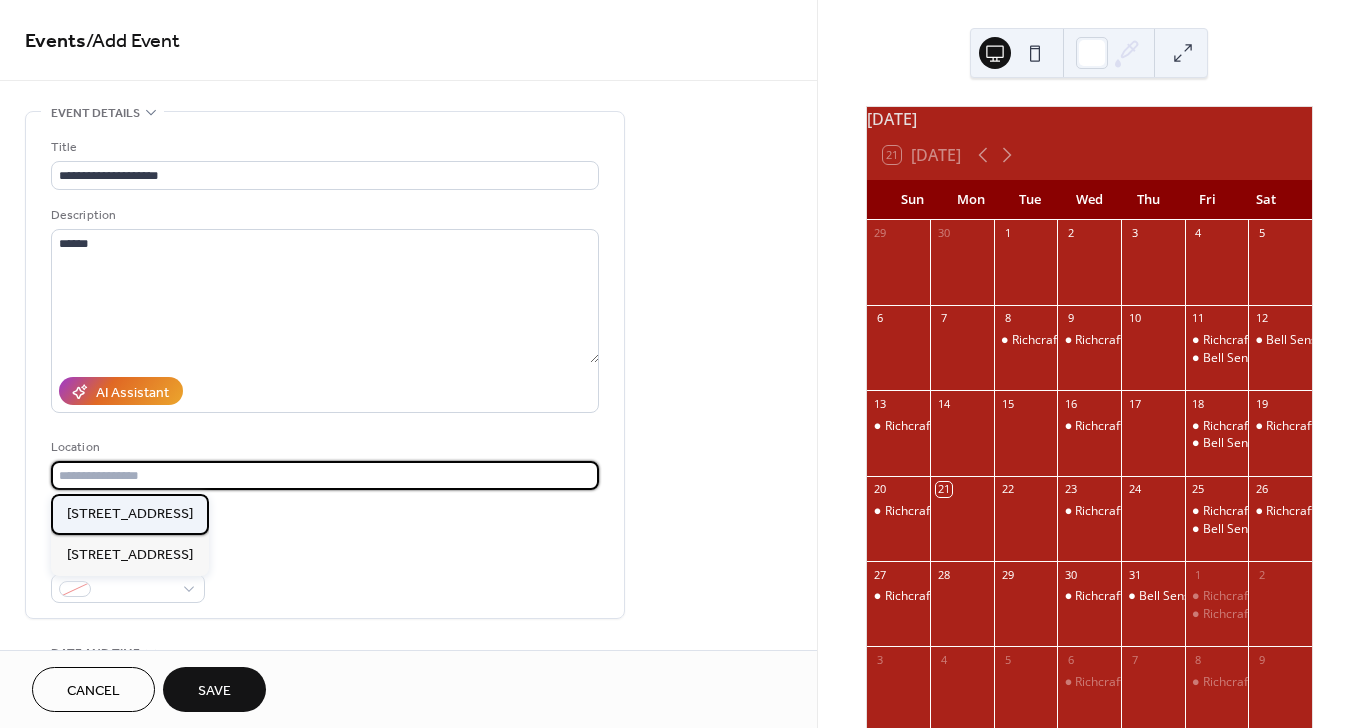 click on "[STREET_ADDRESS]" at bounding box center (130, 514) 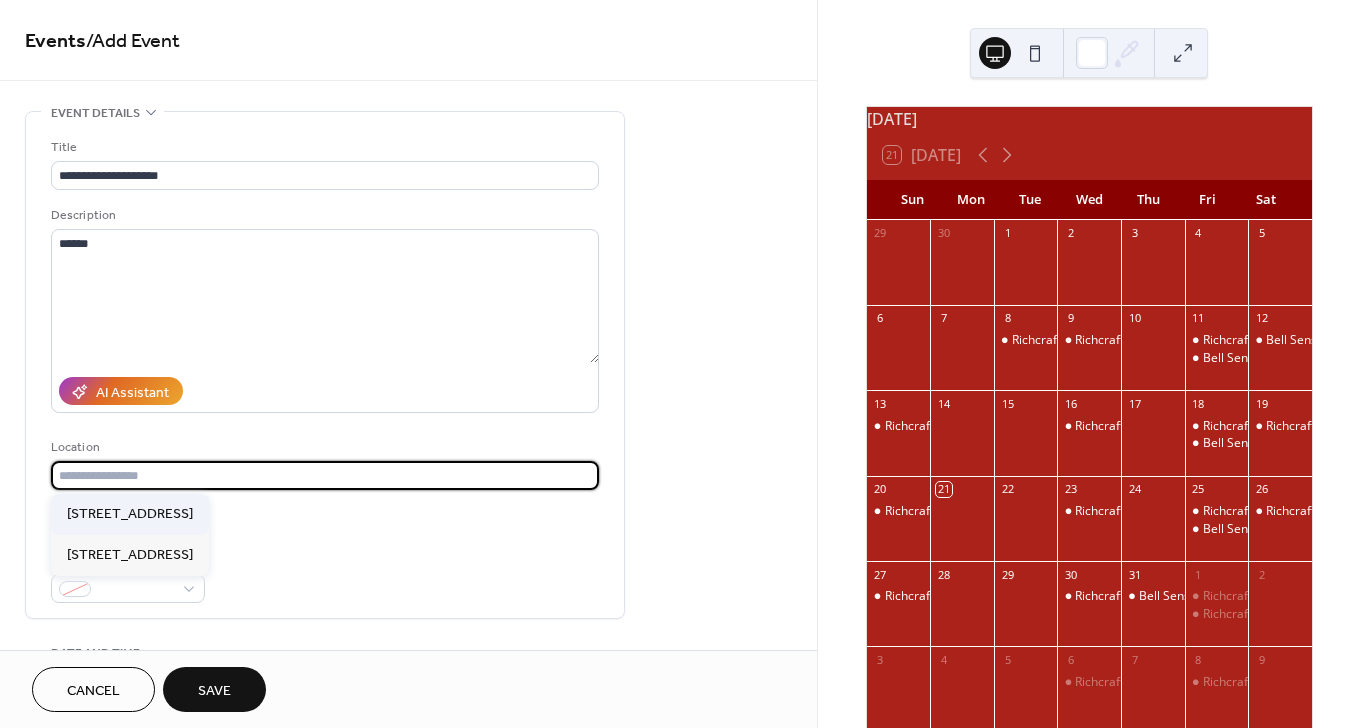 type on "**********" 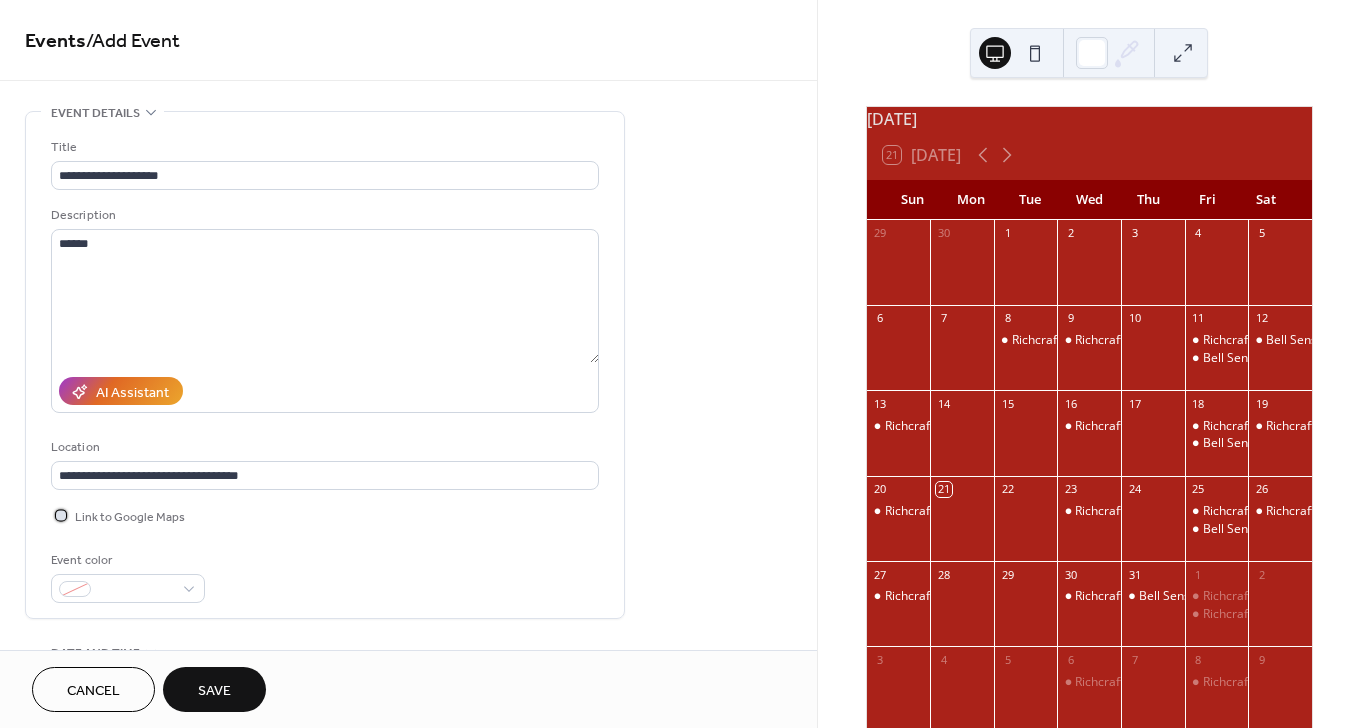 click on "Link to Google Maps" at bounding box center (130, 517) 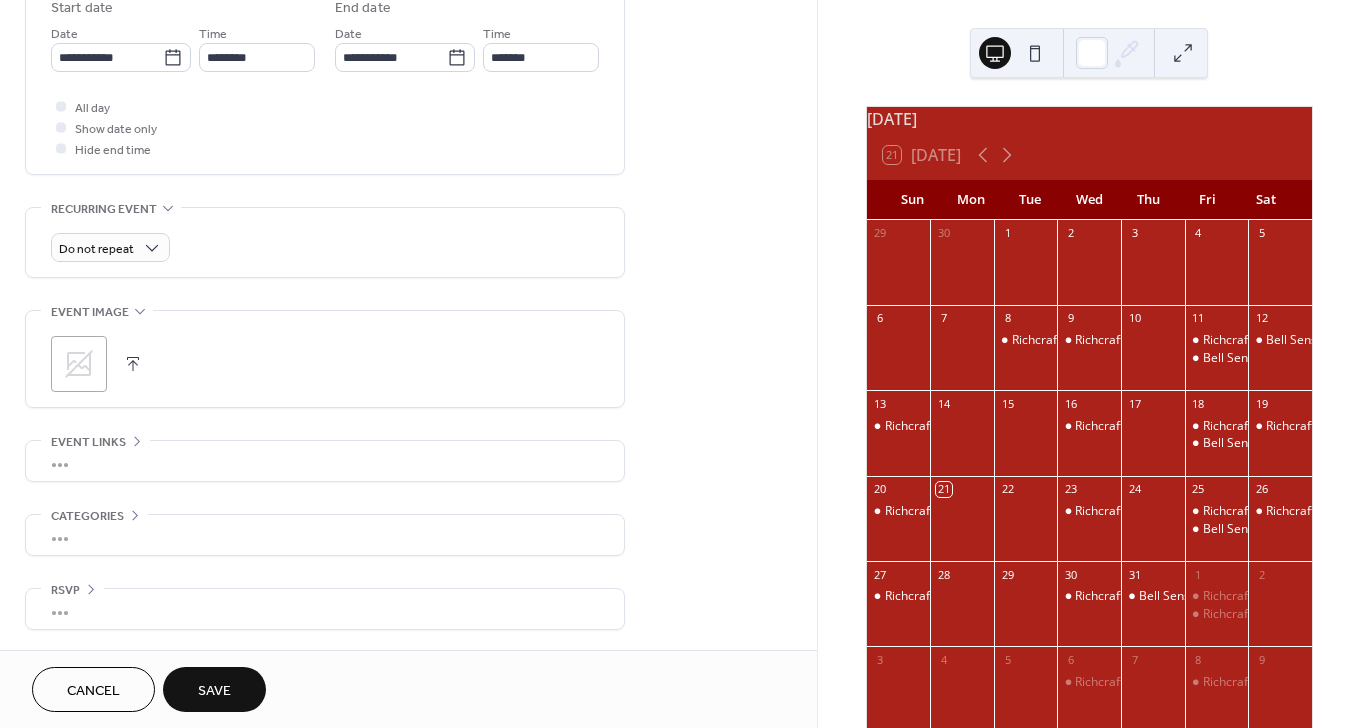 scroll, scrollTop: 676, scrollLeft: 0, axis: vertical 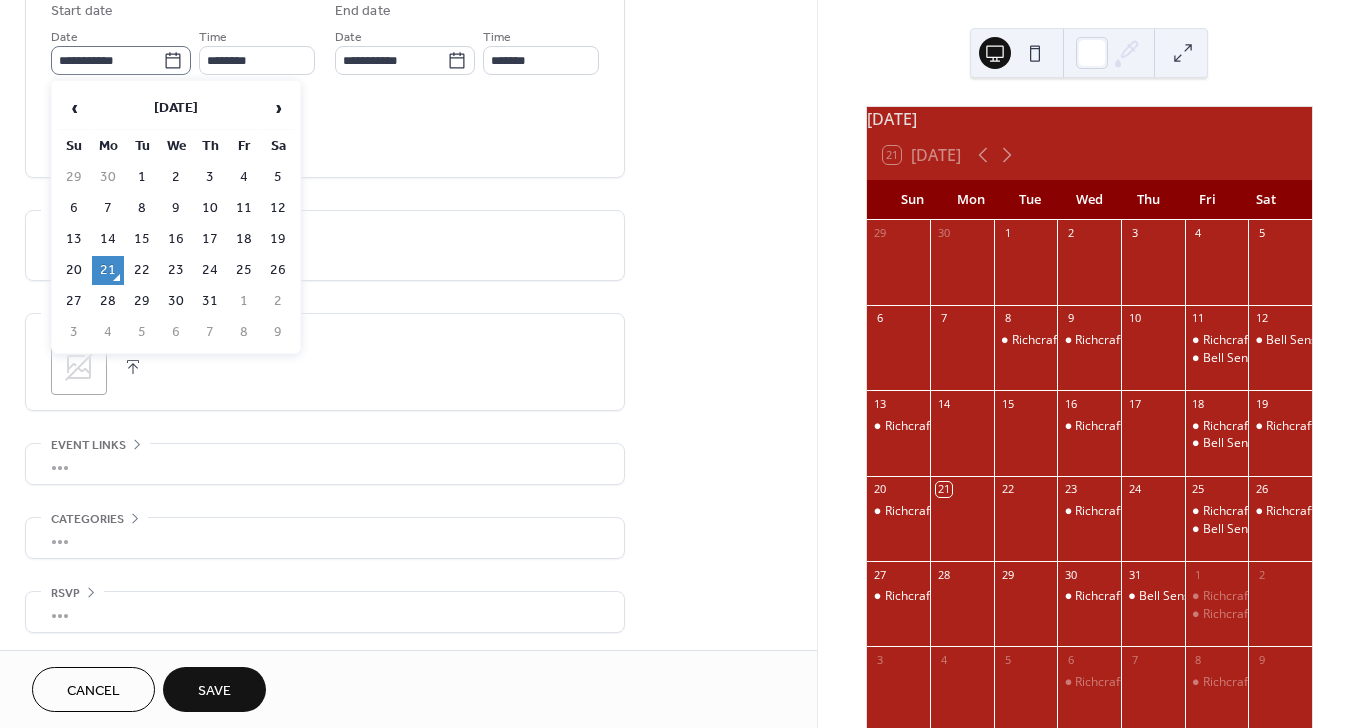 click 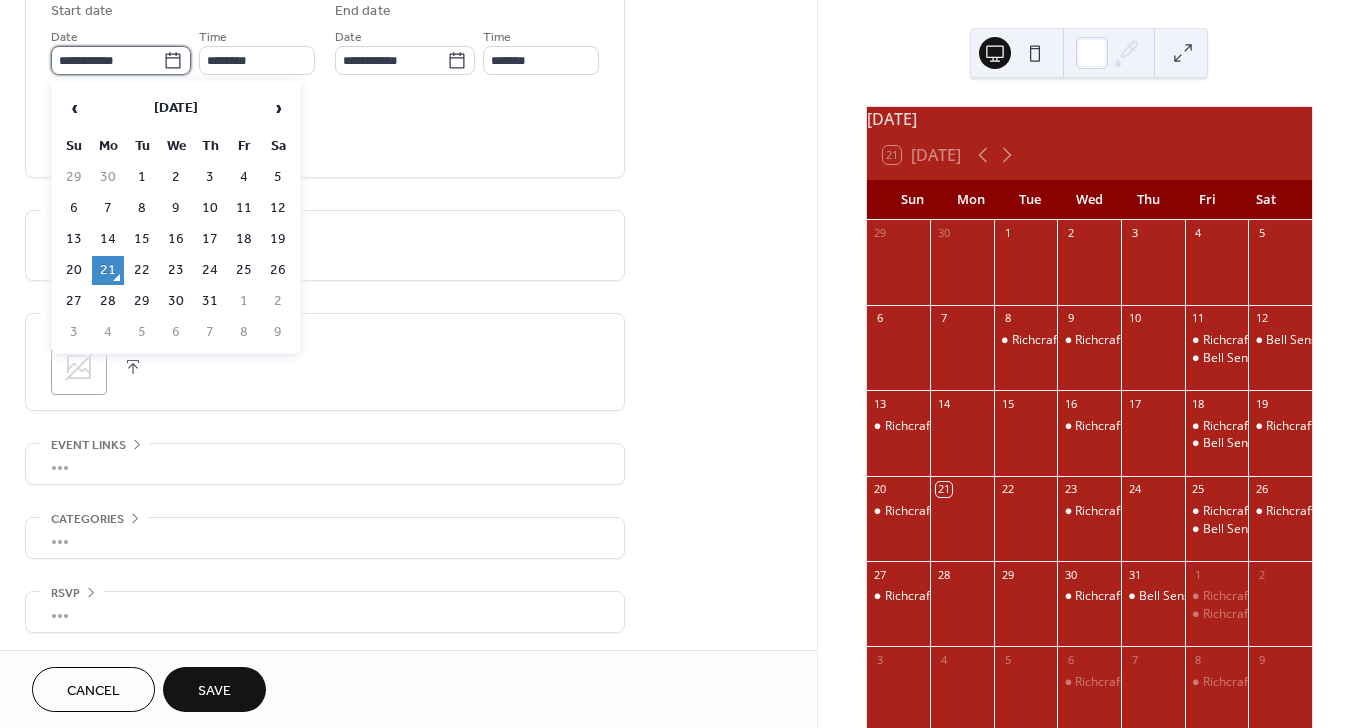 click on "**********" at bounding box center (107, 60) 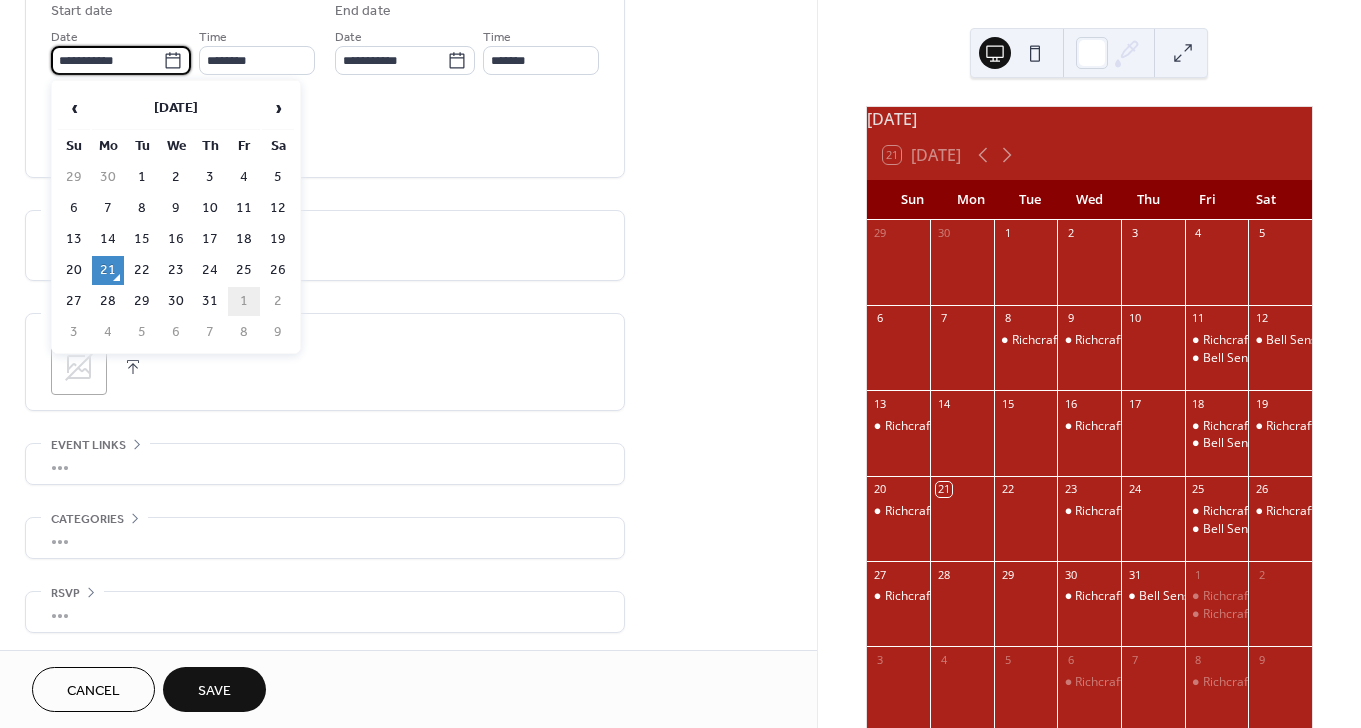 click on "1" at bounding box center [244, 301] 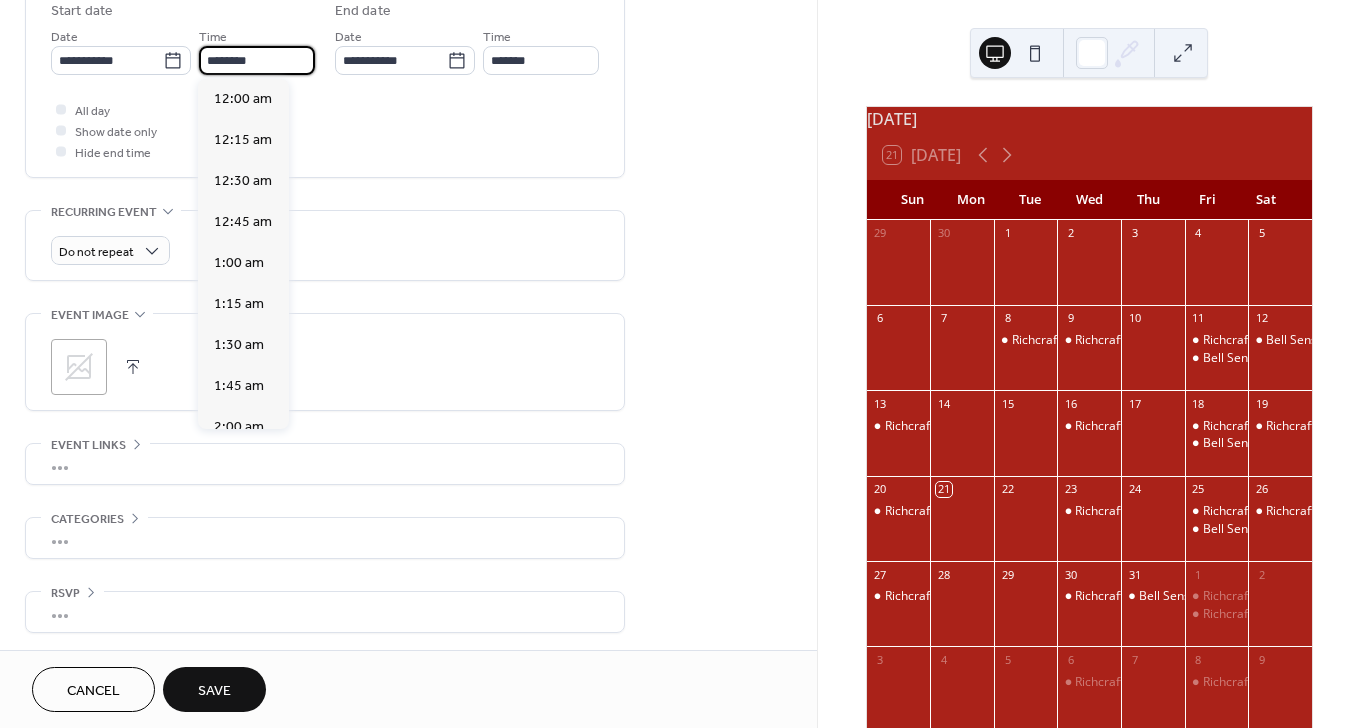 click on "********" at bounding box center [257, 60] 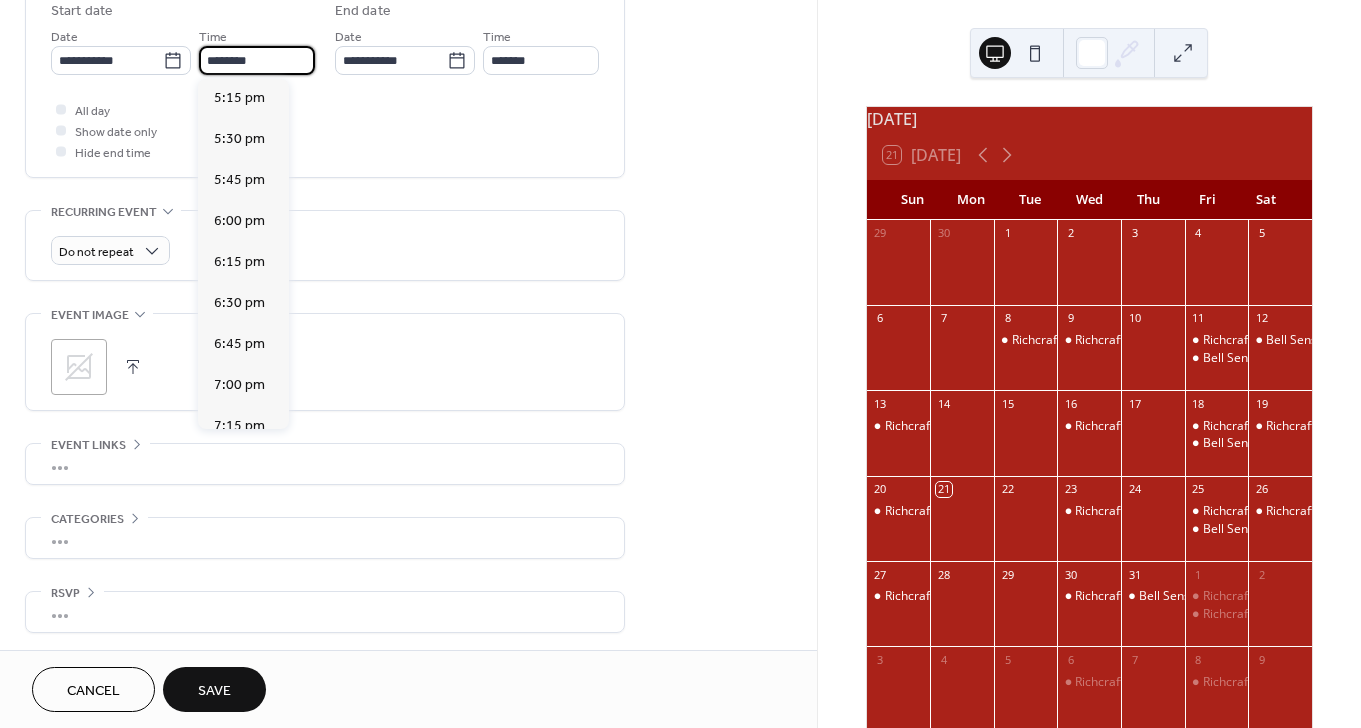 scroll, scrollTop: 2891, scrollLeft: 0, axis: vertical 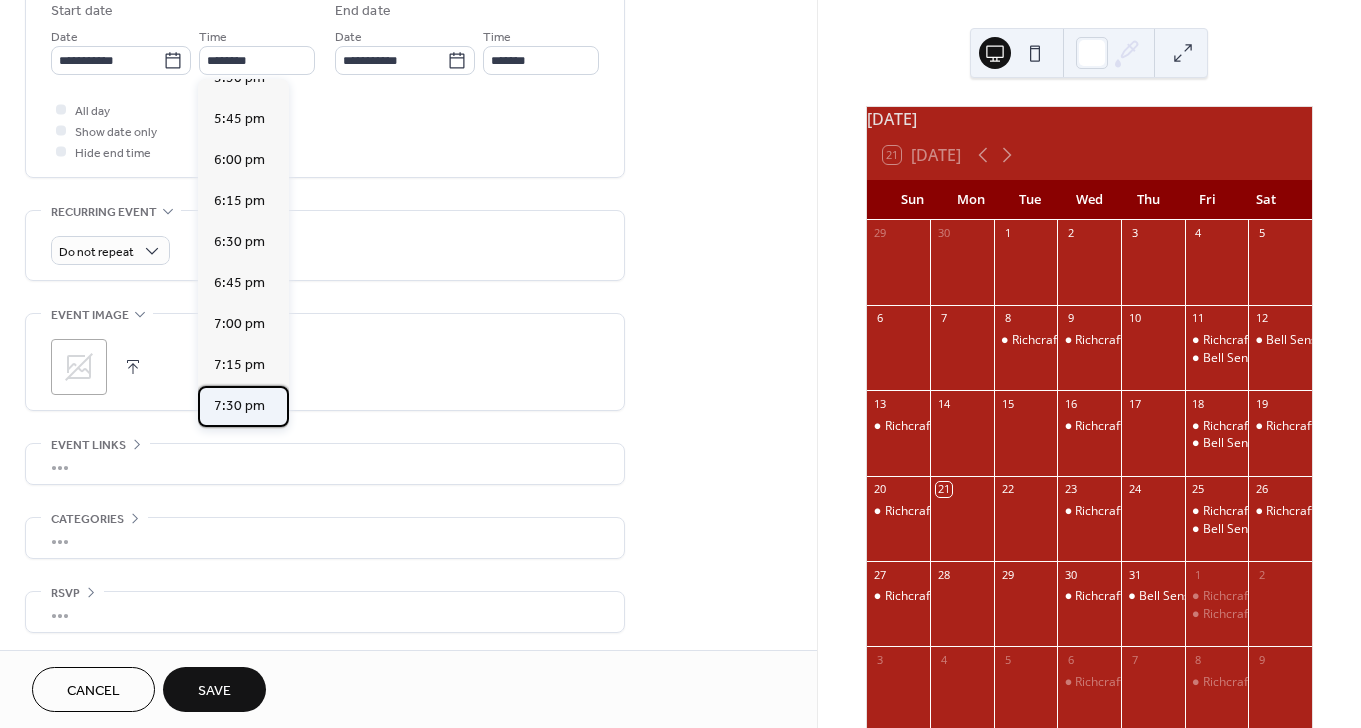 click on "7:30 pm" at bounding box center [239, 406] 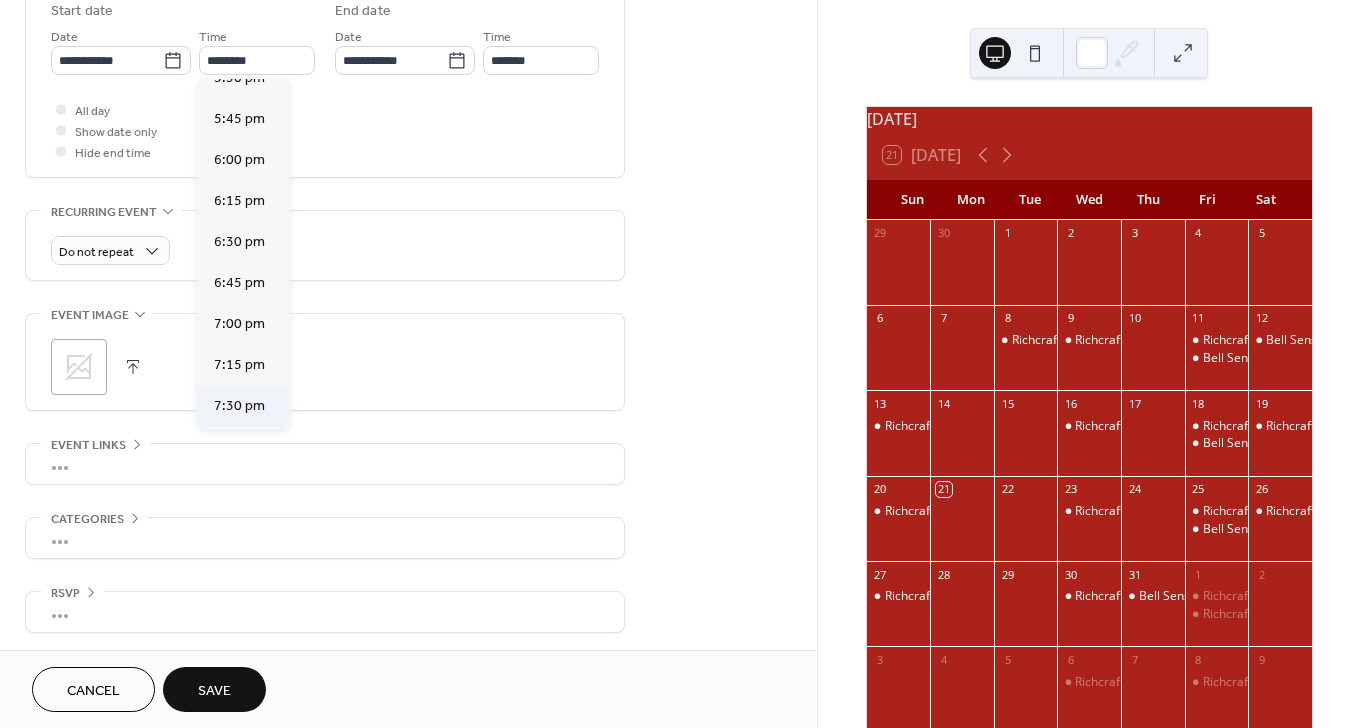 type on "*******" 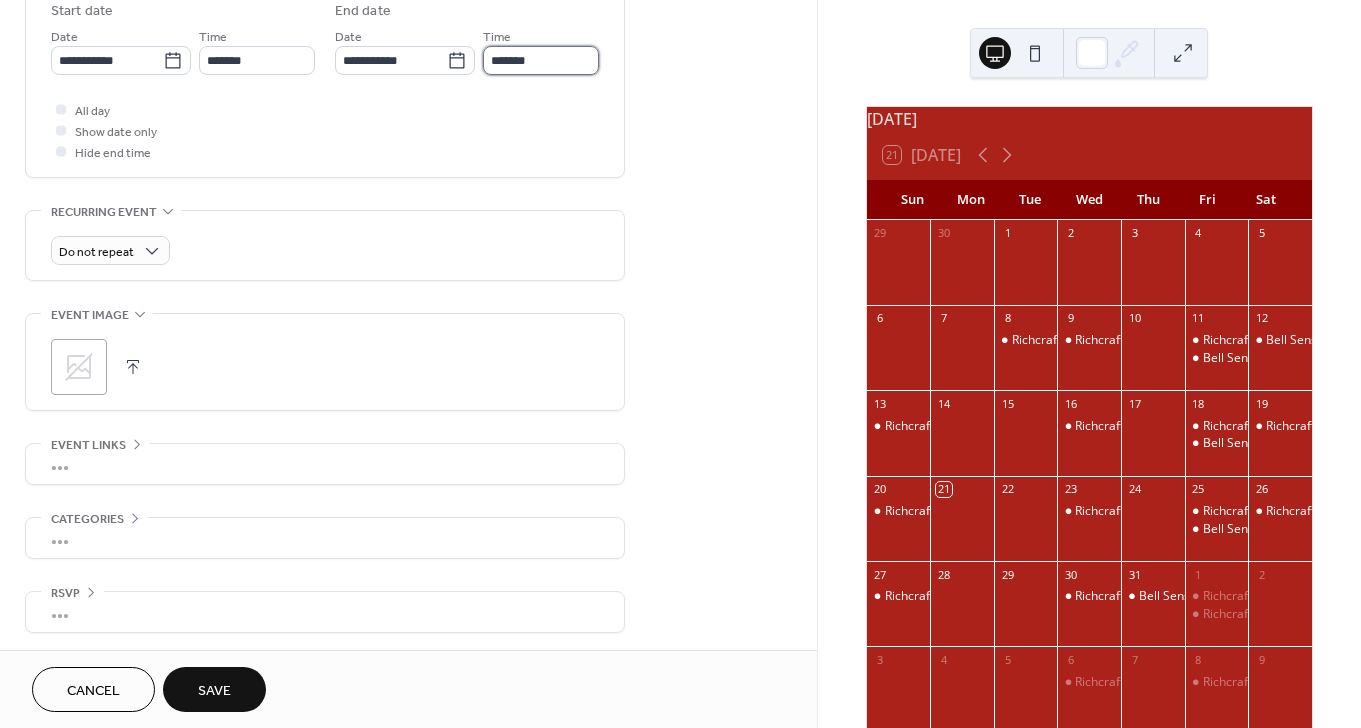 click on "*******" at bounding box center [541, 60] 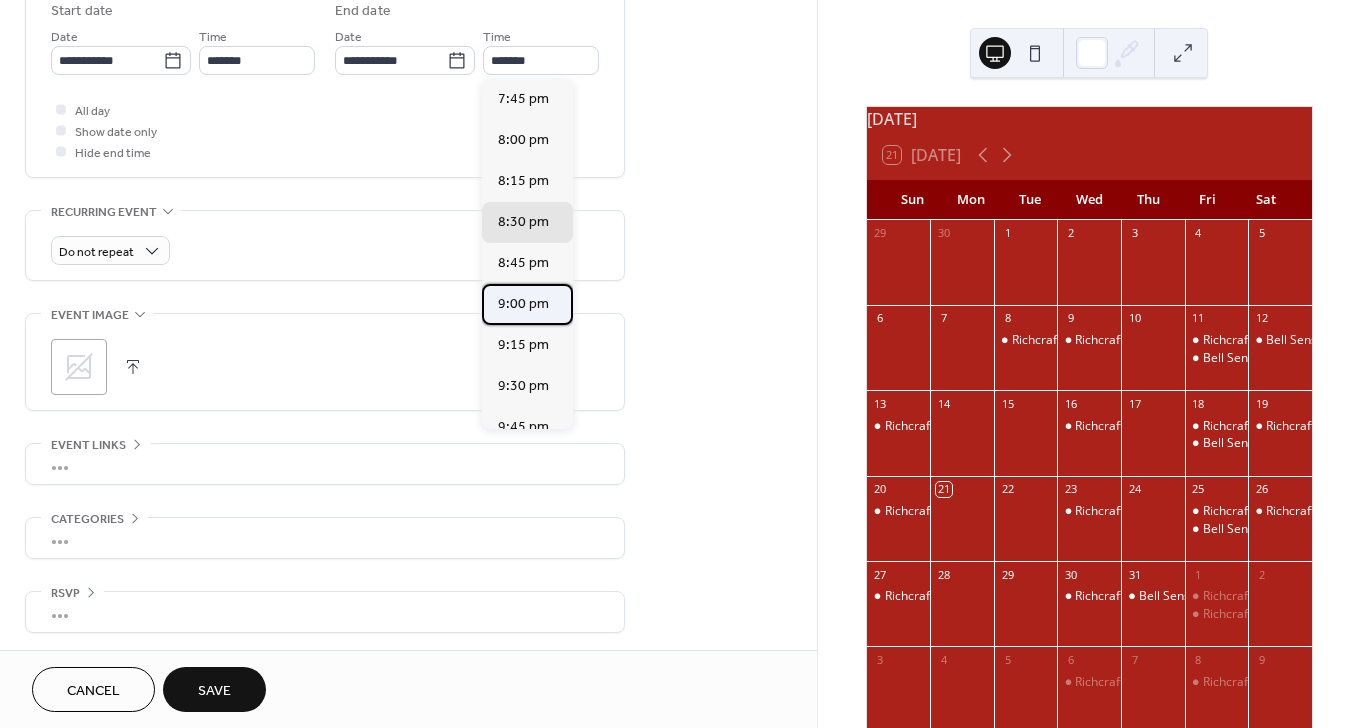 click on "9:00 pm" at bounding box center [527, 304] 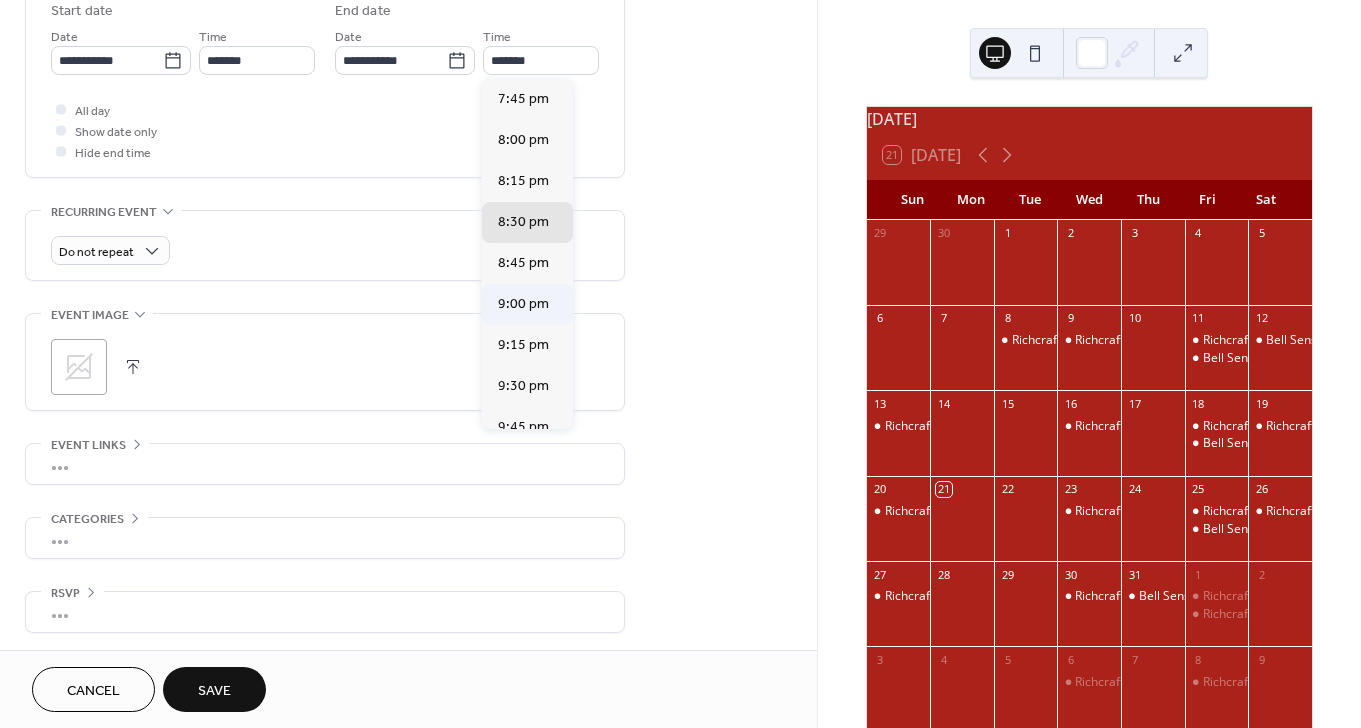 type on "*******" 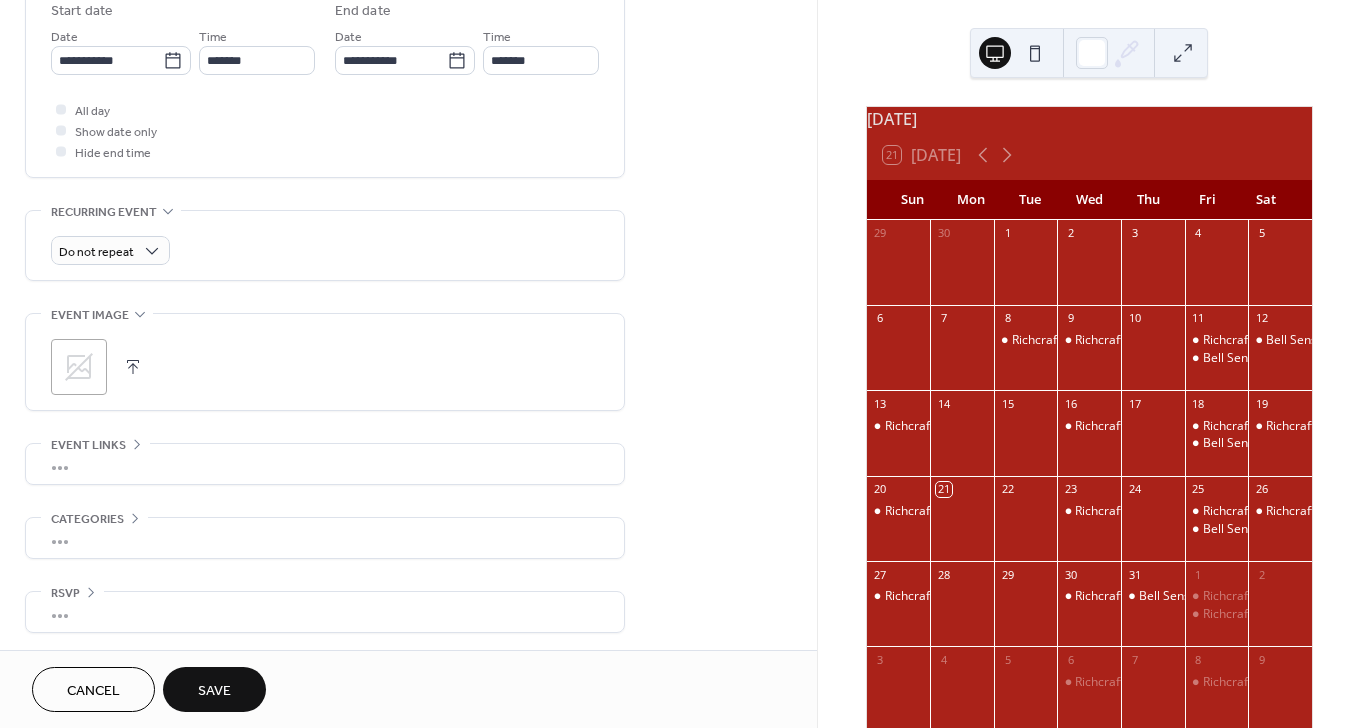 click on "Save" at bounding box center (214, 691) 